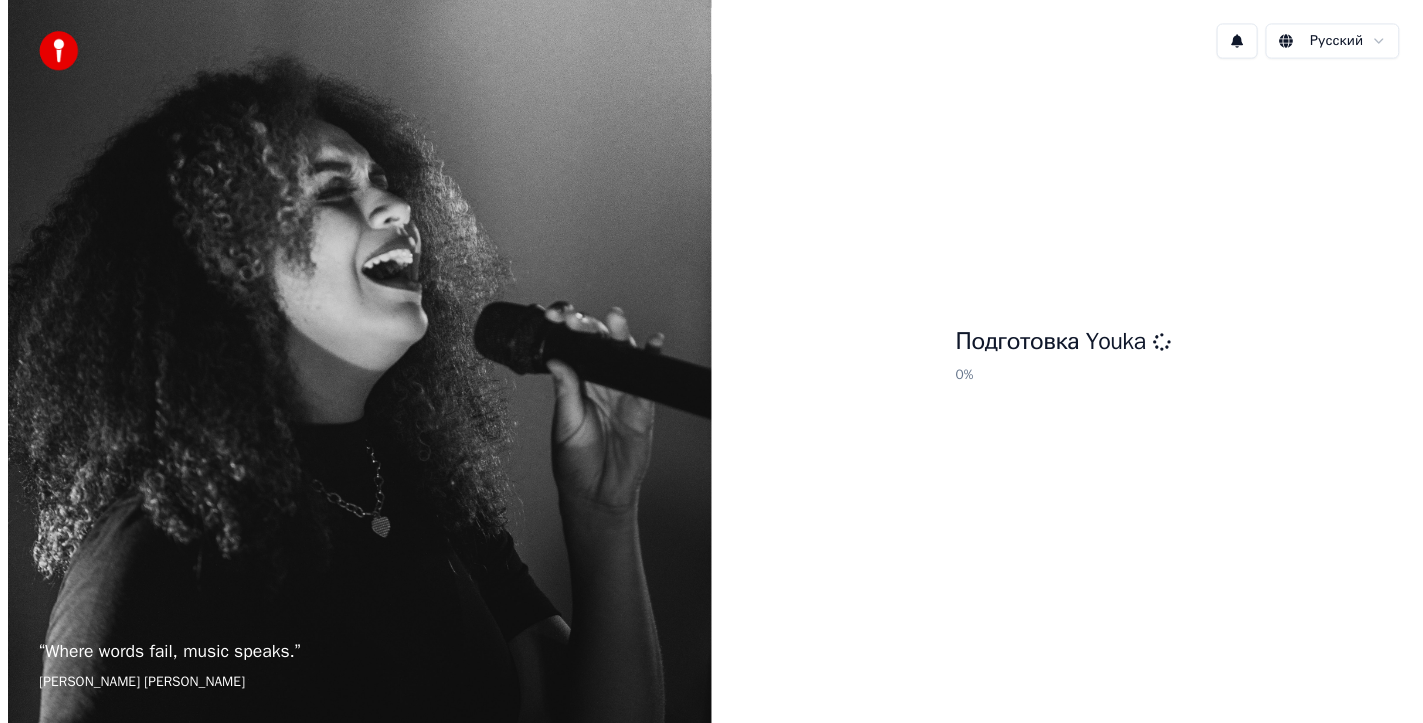scroll, scrollTop: 0, scrollLeft: 0, axis: both 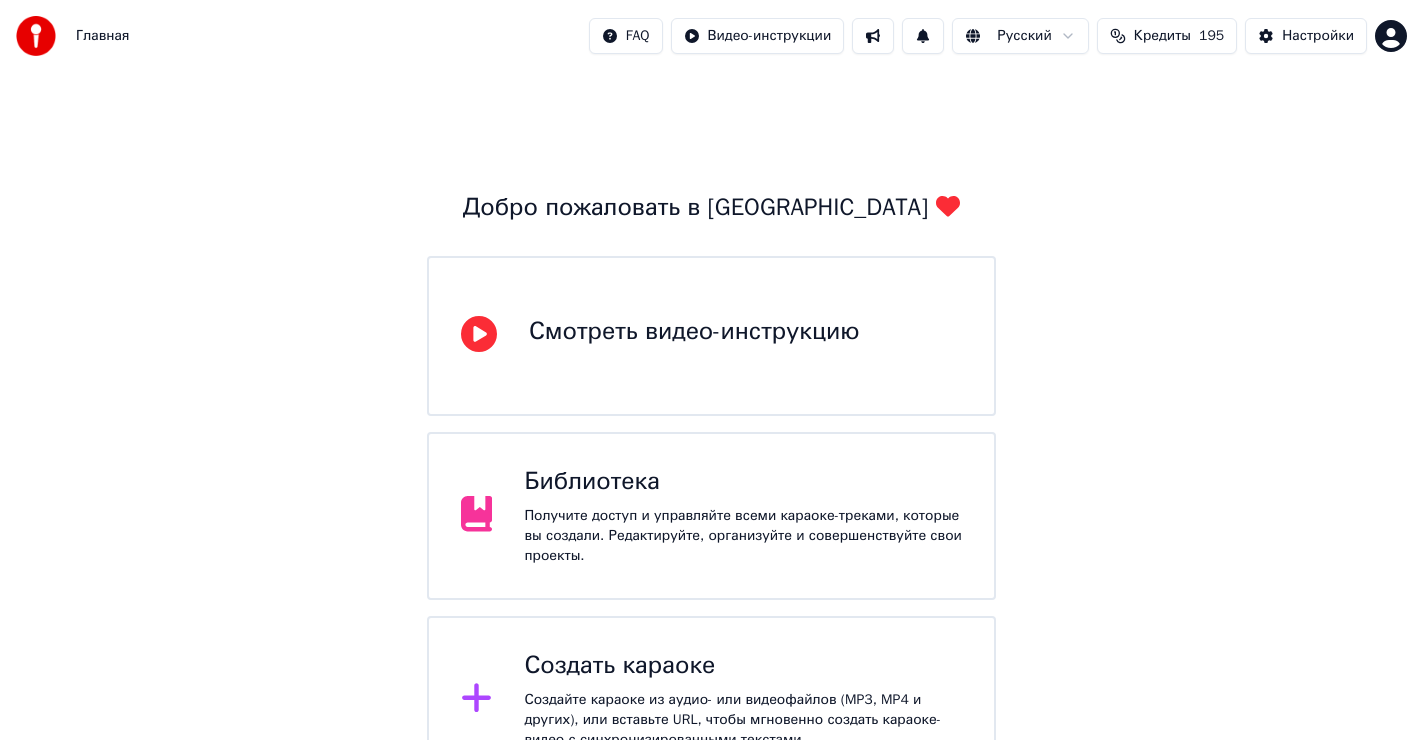 click on "Библиотека" at bounding box center (743, 482) 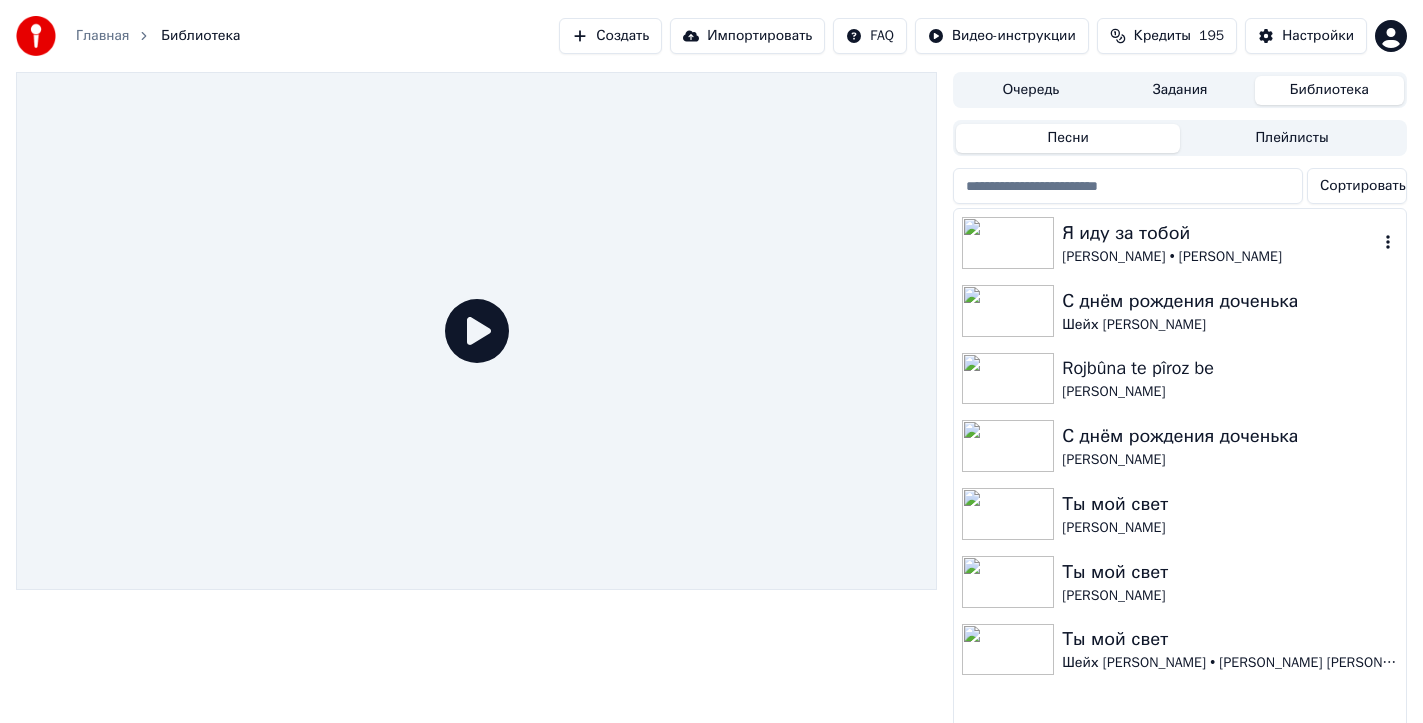 click at bounding box center (1008, 243) 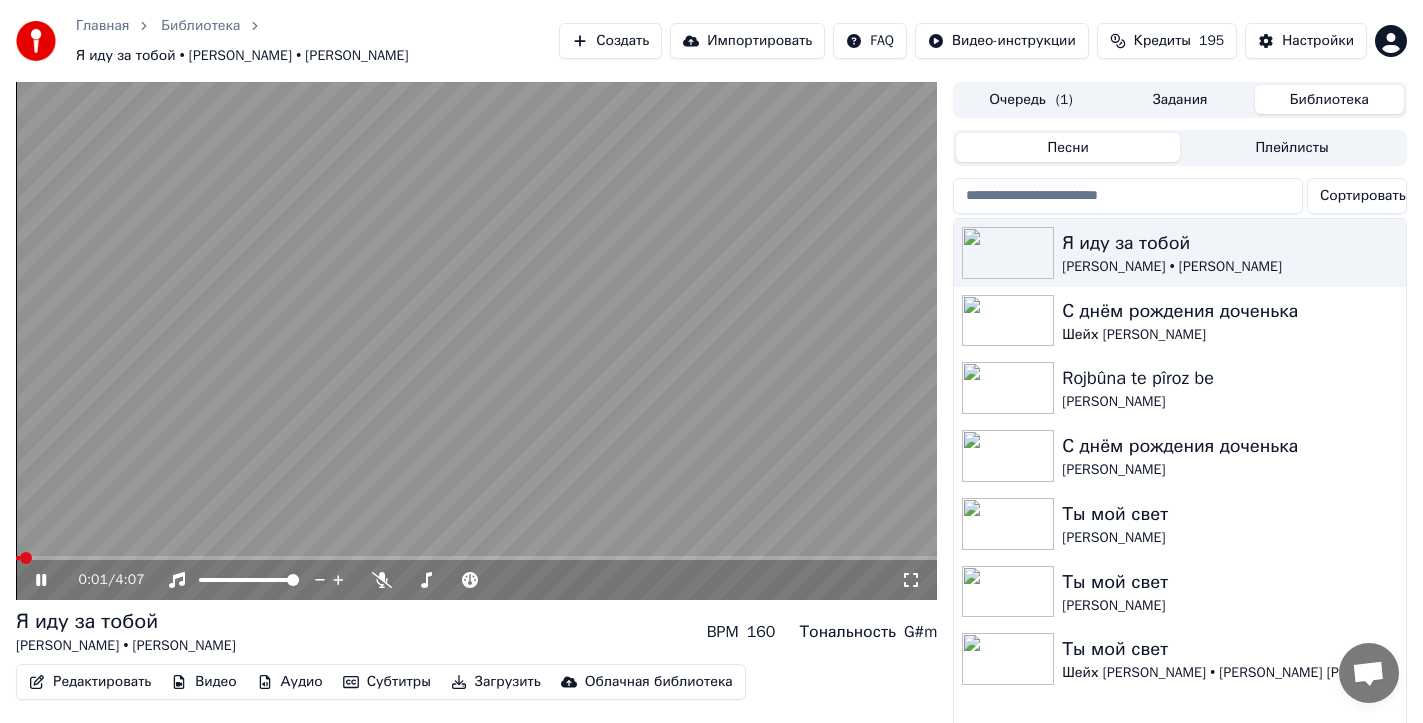 click 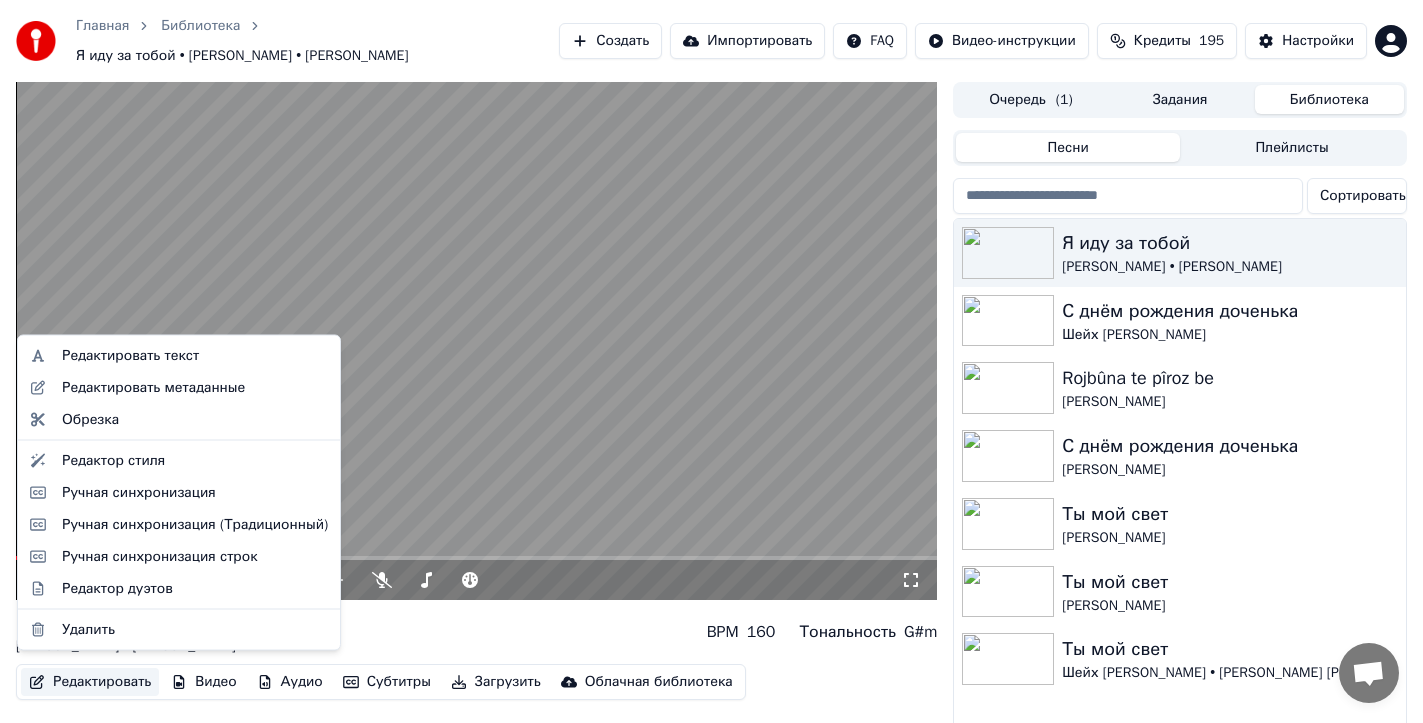 click on "Редактировать" at bounding box center [90, 682] 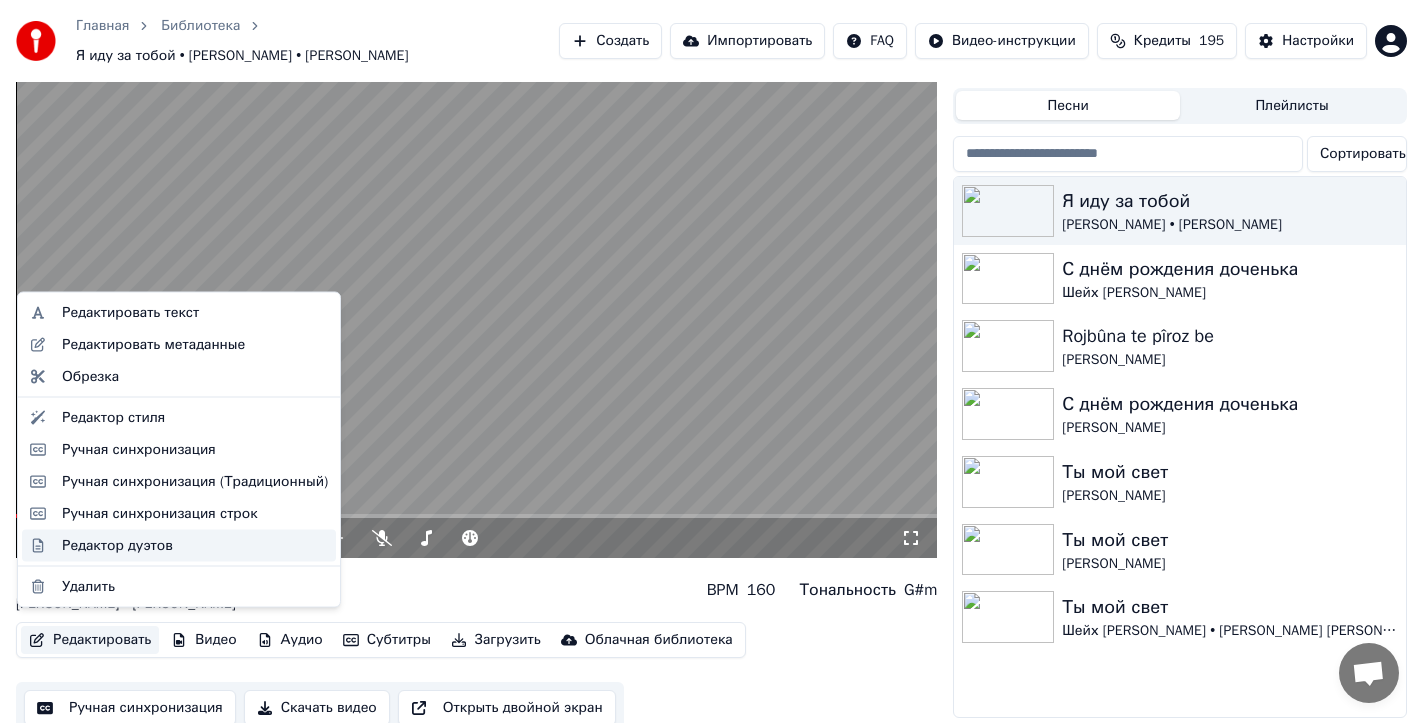 scroll, scrollTop: 43, scrollLeft: 0, axis: vertical 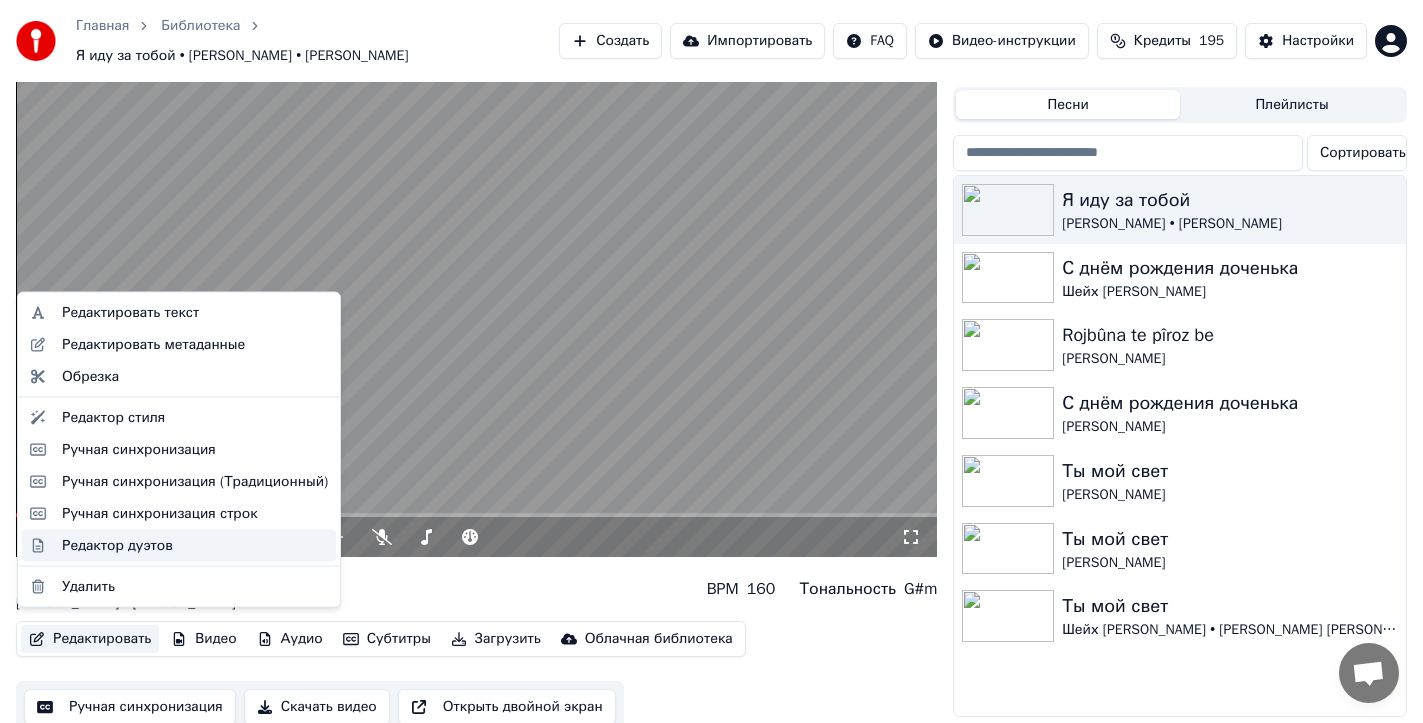 click on "Редактор дуэтов" at bounding box center (117, 545) 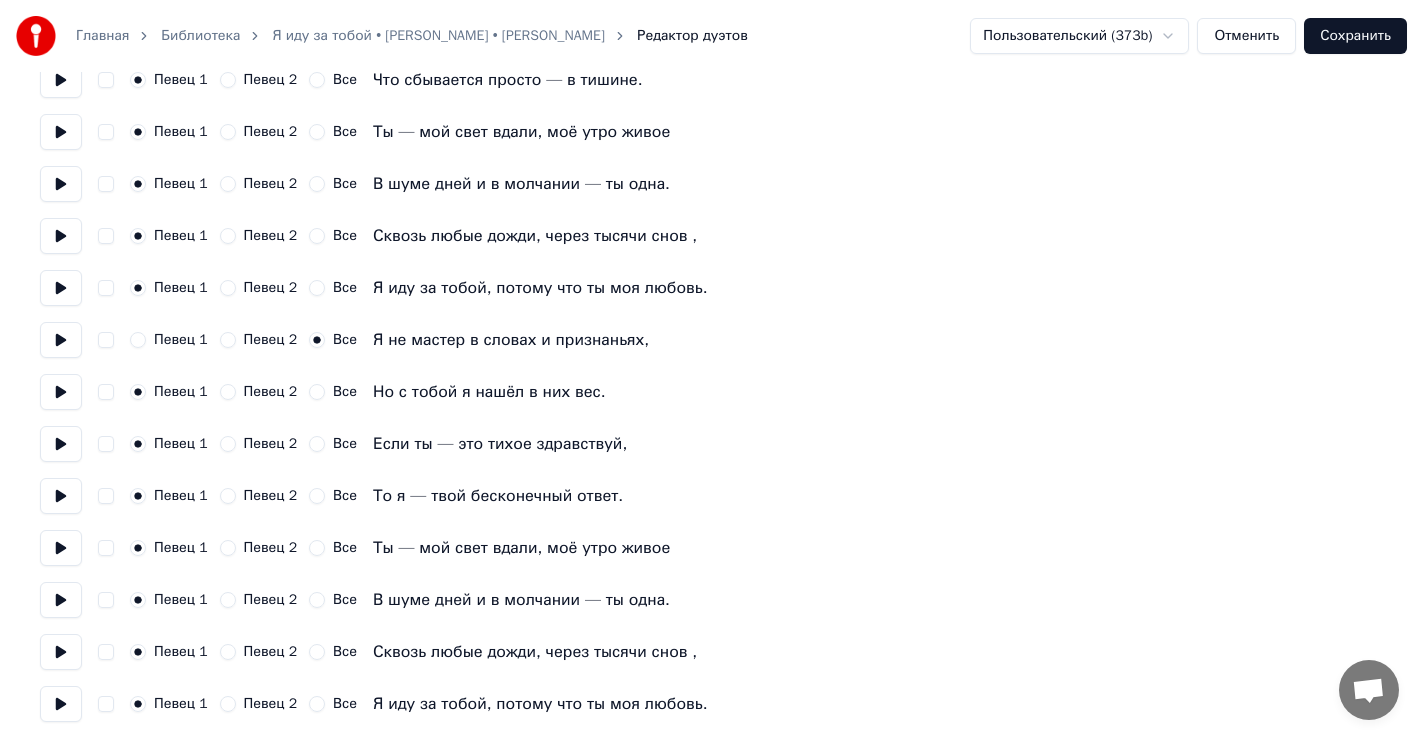scroll, scrollTop: 1176, scrollLeft: 0, axis: vertical 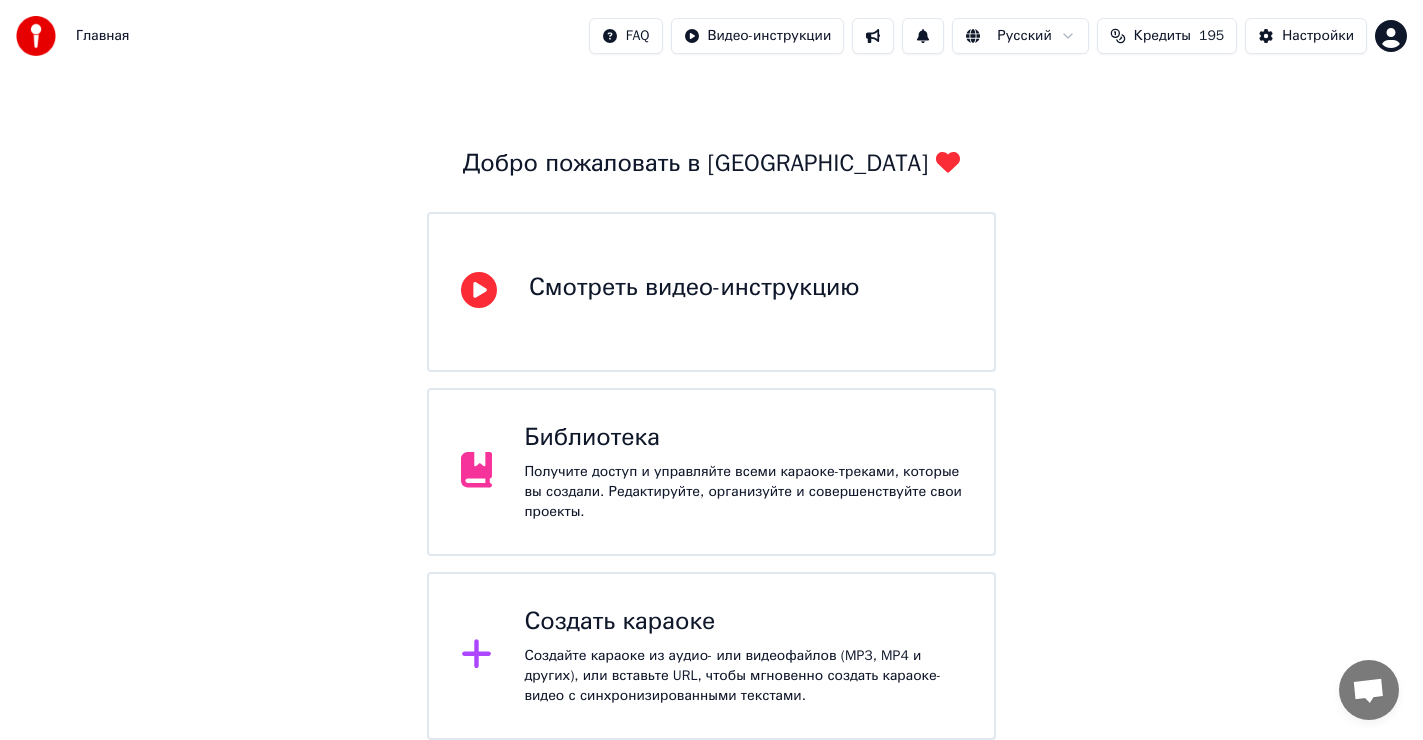 click on "Библиотека" at bounding box center (743, 438) 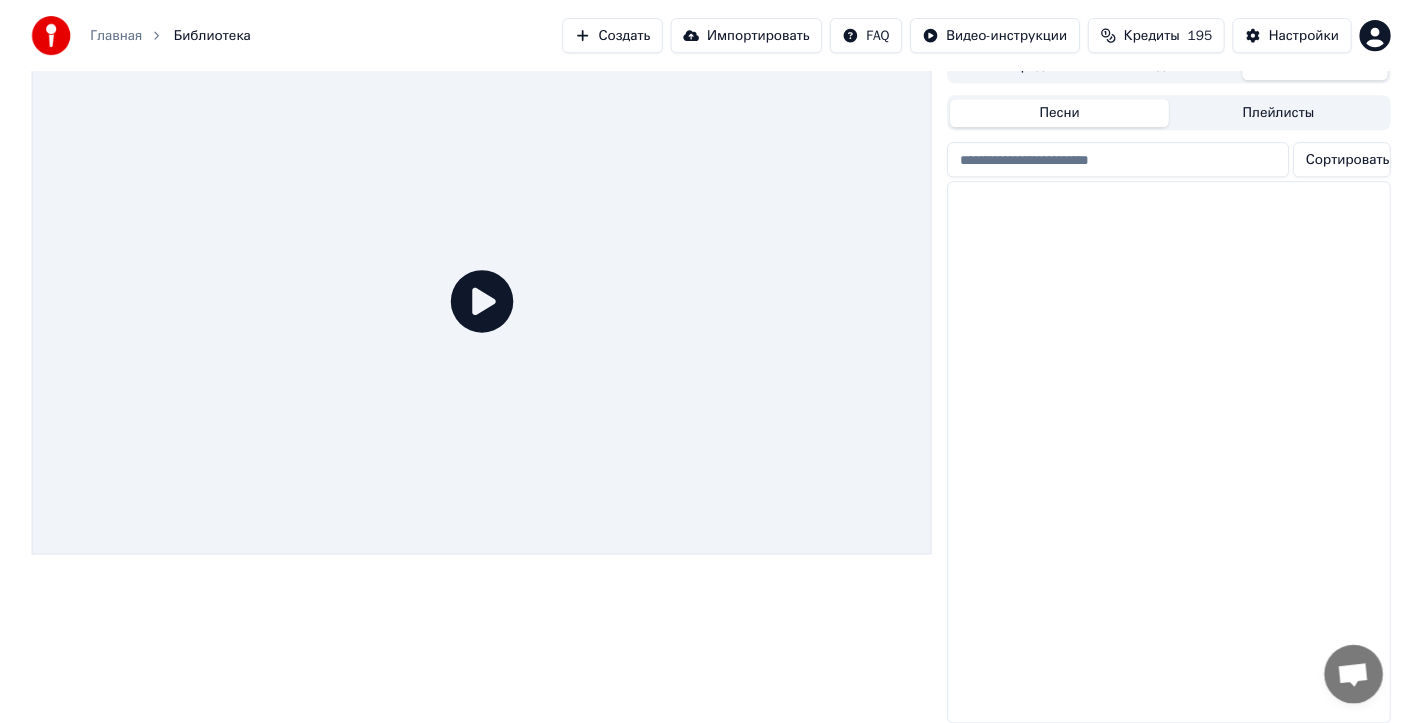 scroll, scrollTop: 40, scrollLeft: 0, axis: vertical 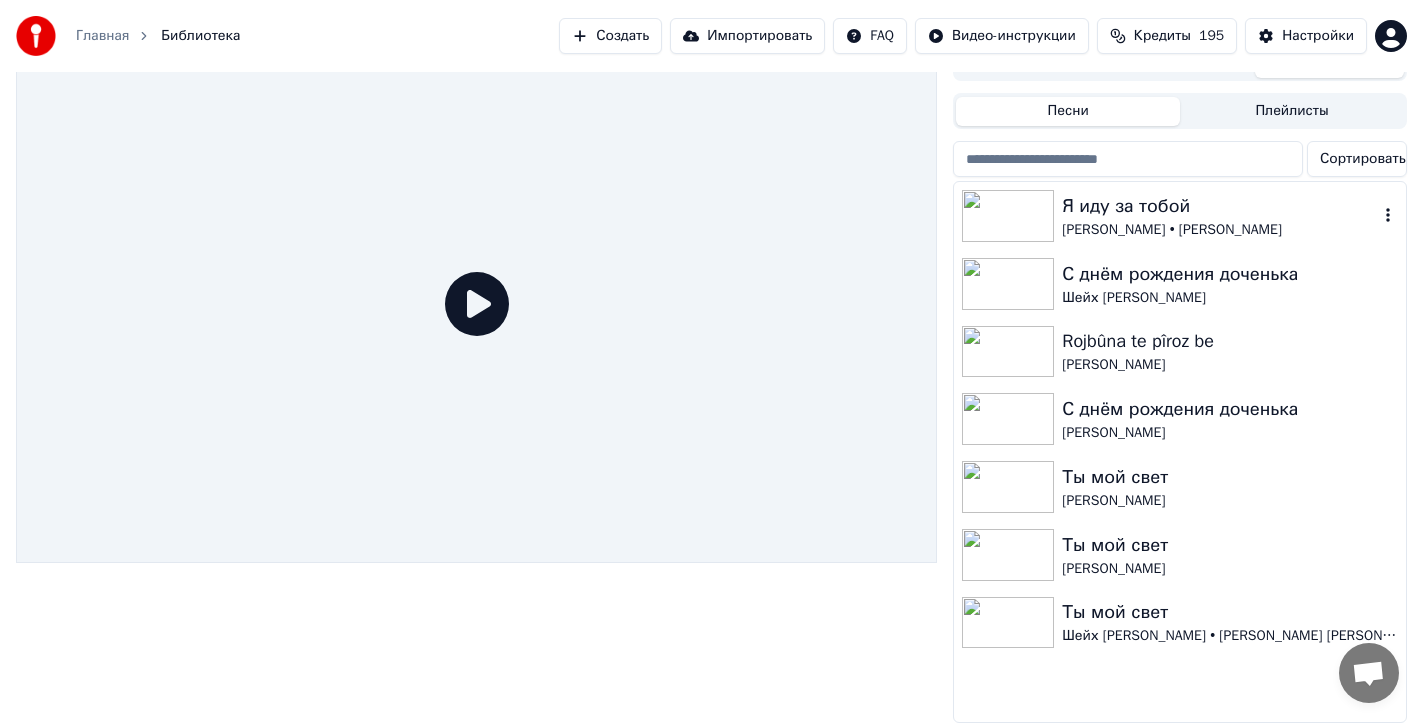 click on "[PERSON_NAME] • [PERSON_NAME]" at bounding box center (1220, 230) 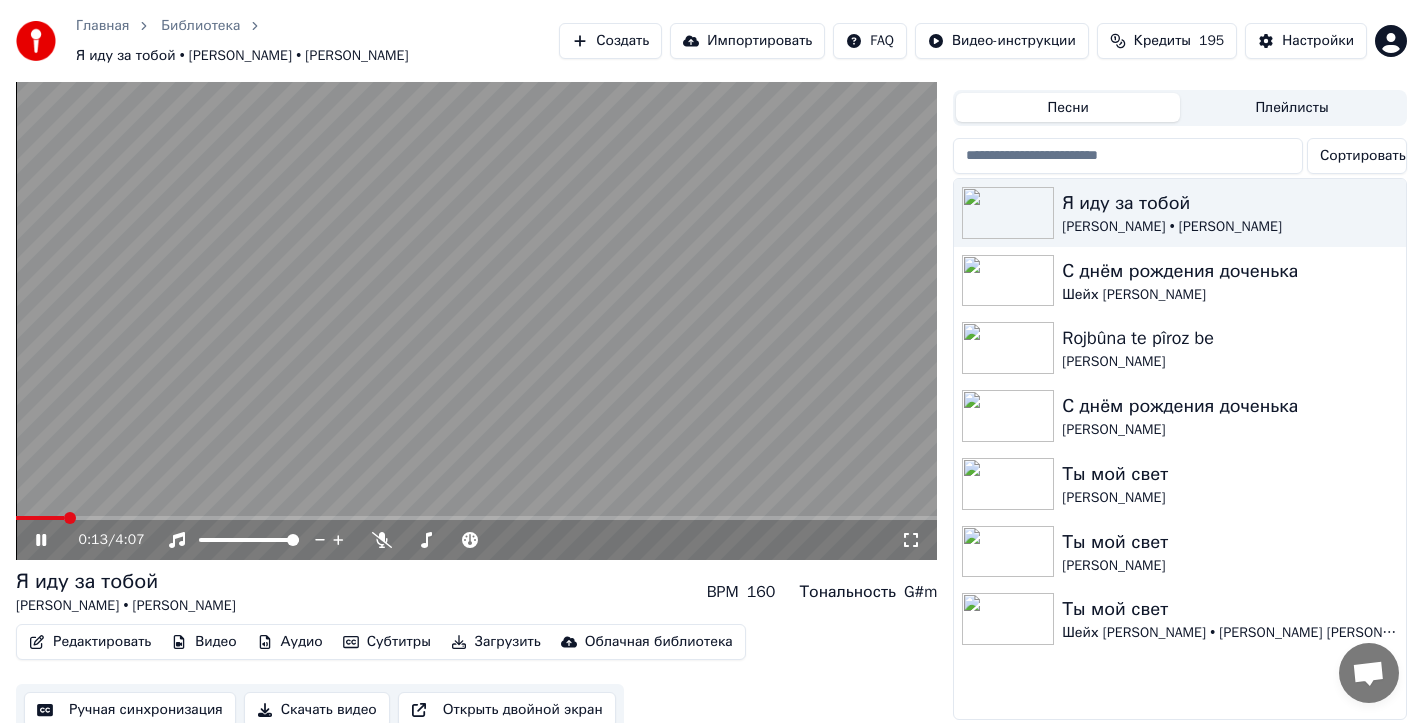 click at bounding box center (476, 518) 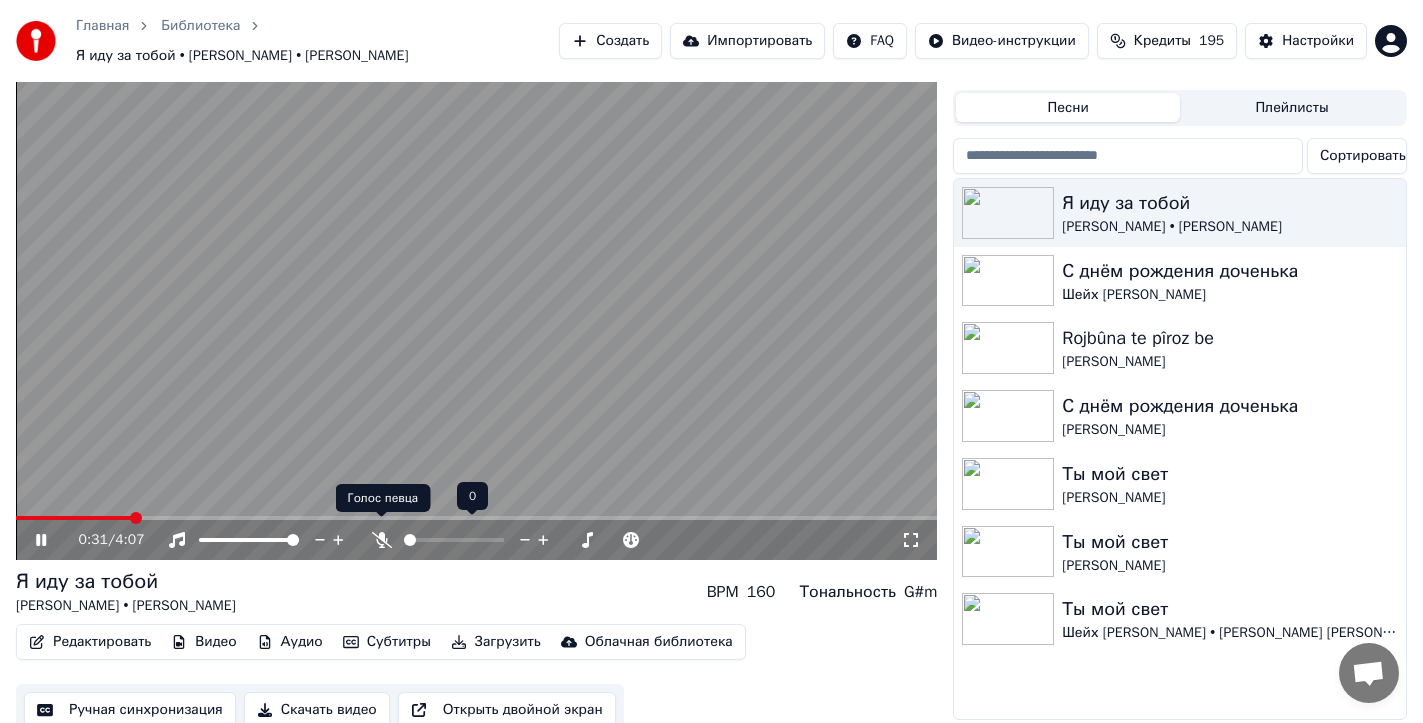 click 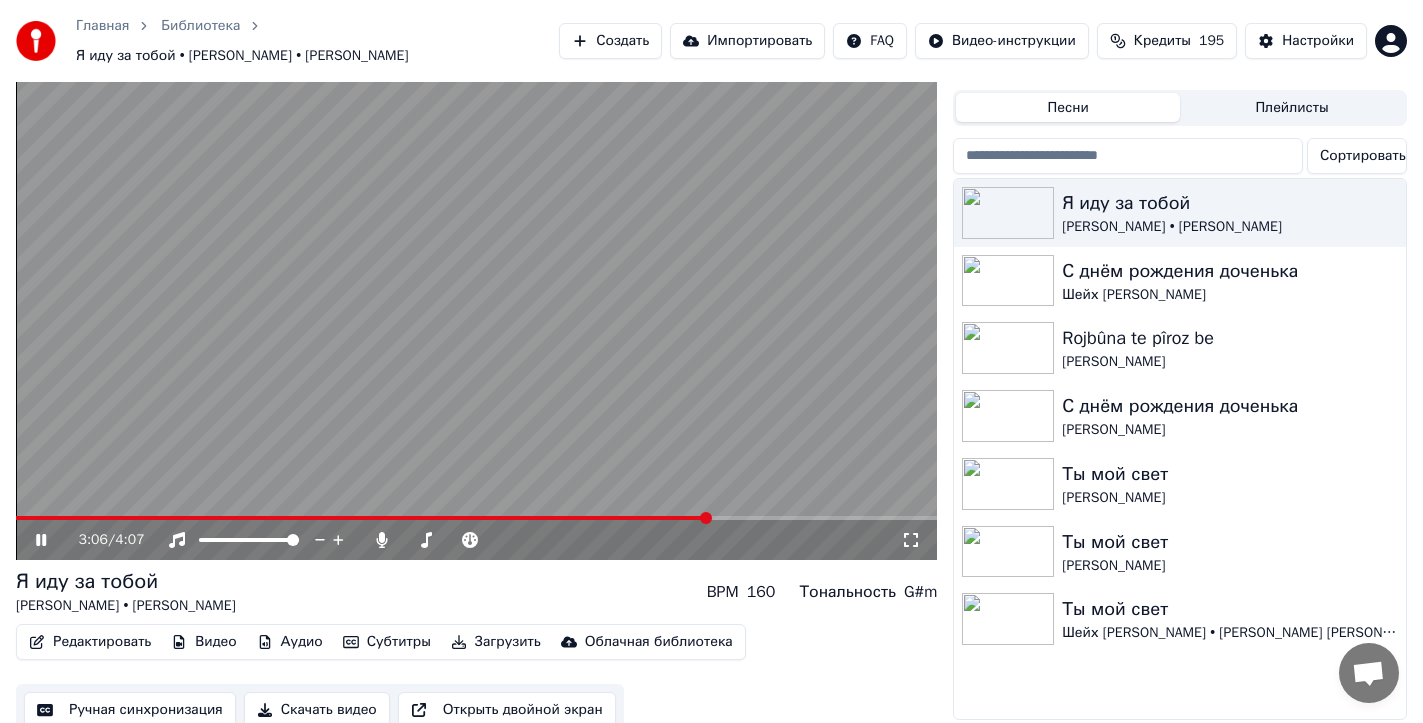 click at bounding box center (362, 518) 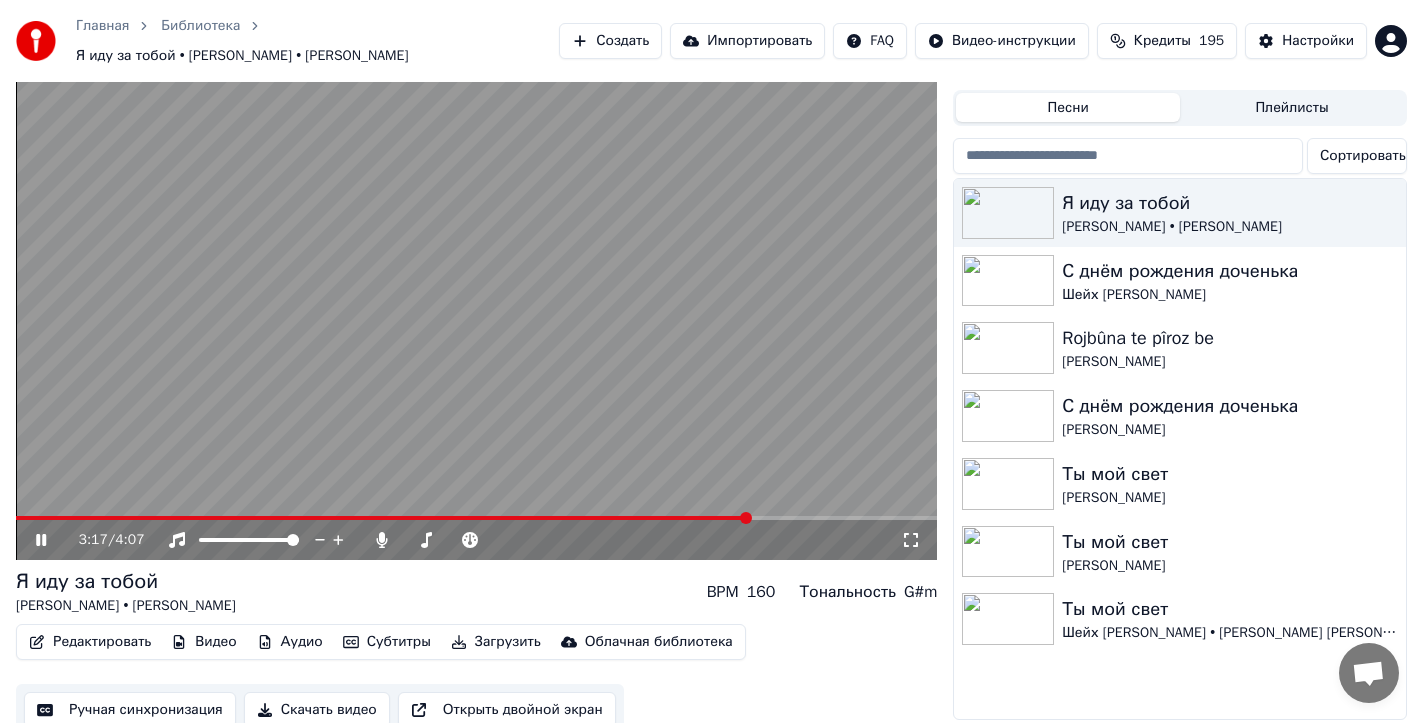 click 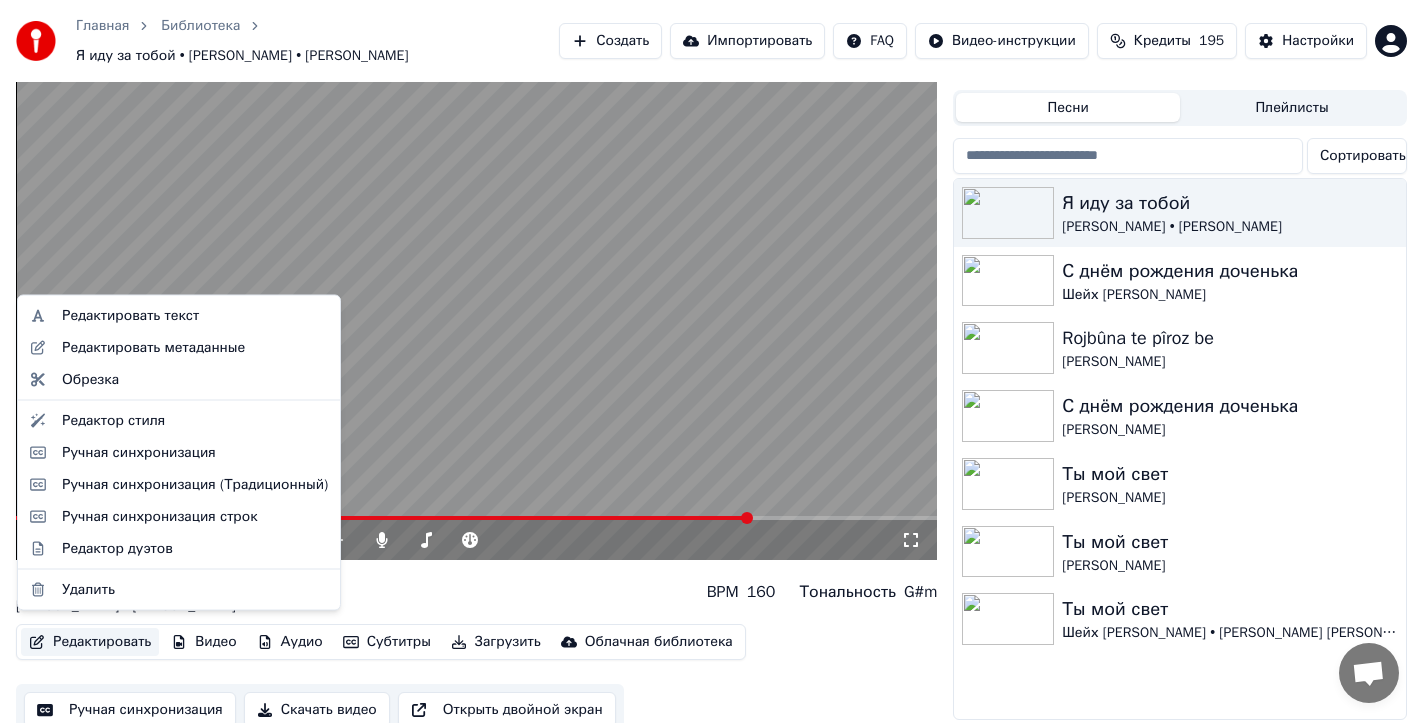 click on "Редактировать" at bounding box center (90, 642) 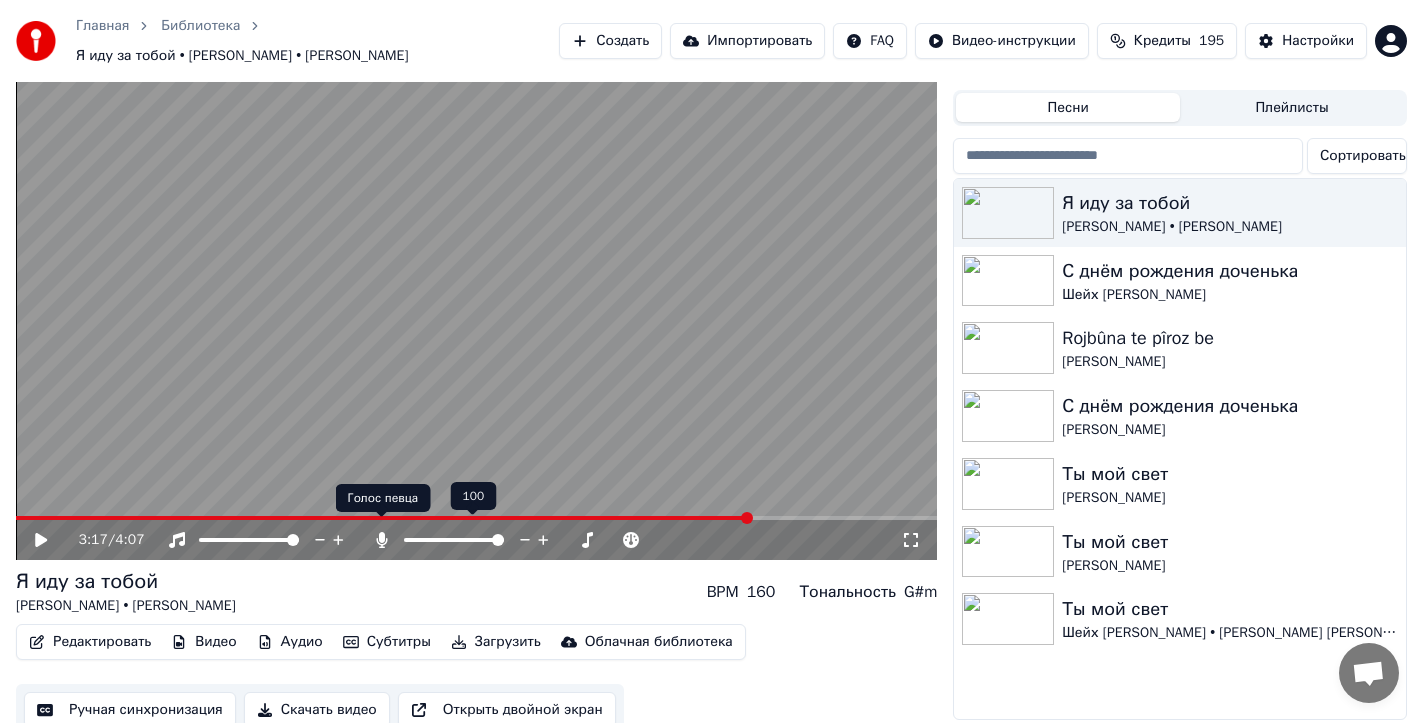 click 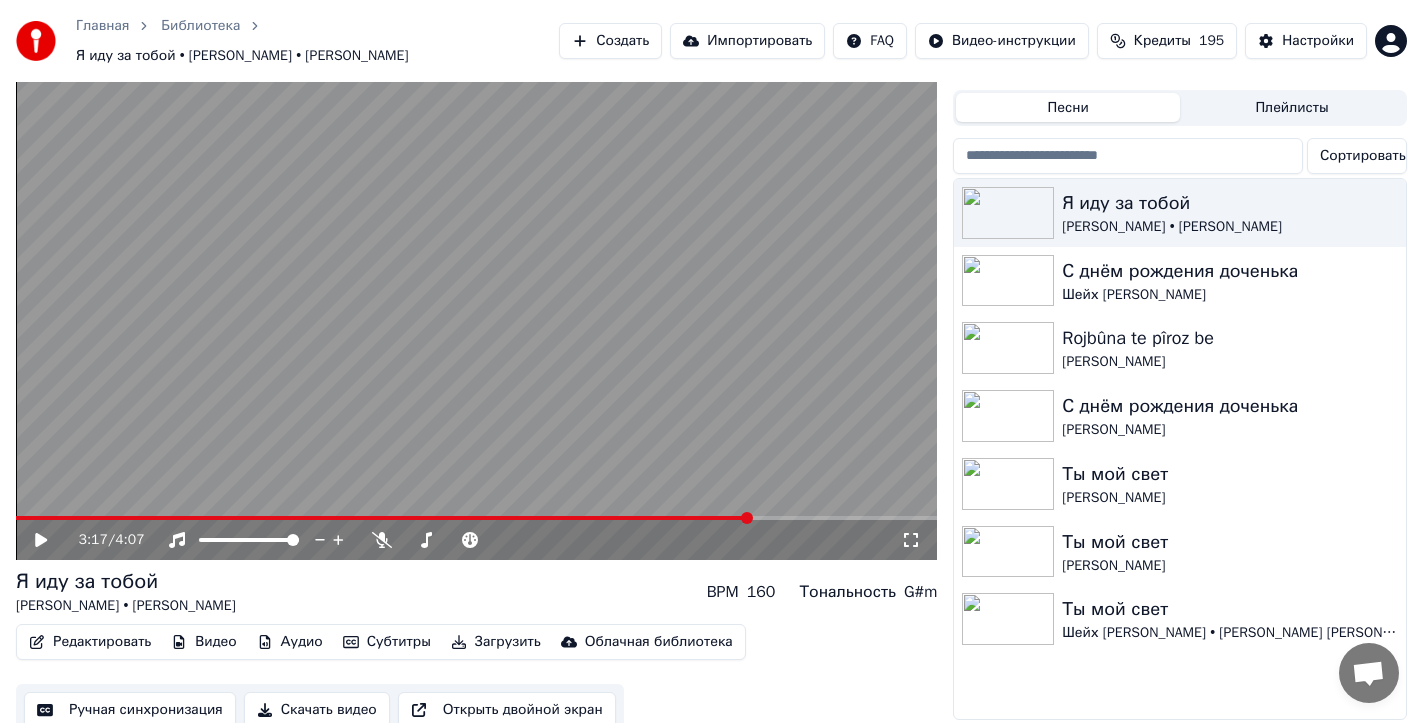 click on "Редактировать" at bounding box center [90, 642] 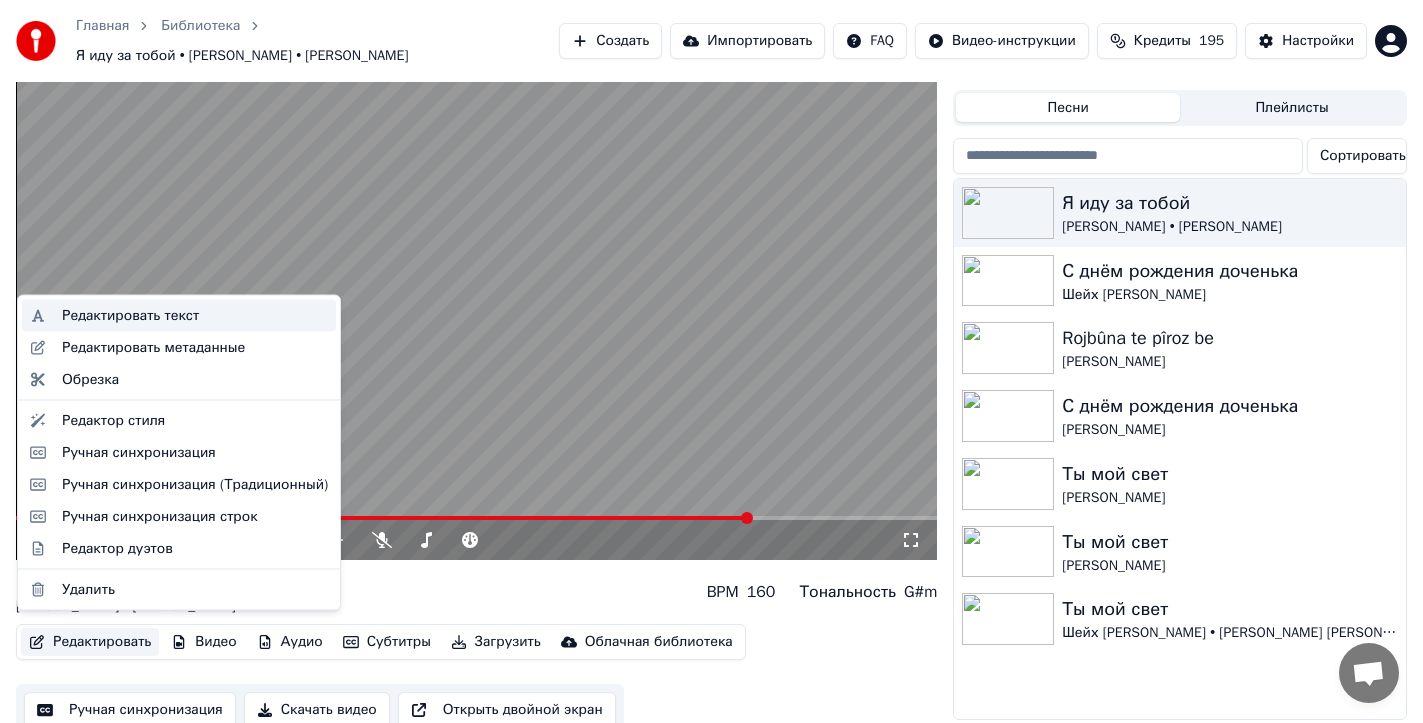 click on "Редактировать текст" at bounding box center (130, 316) 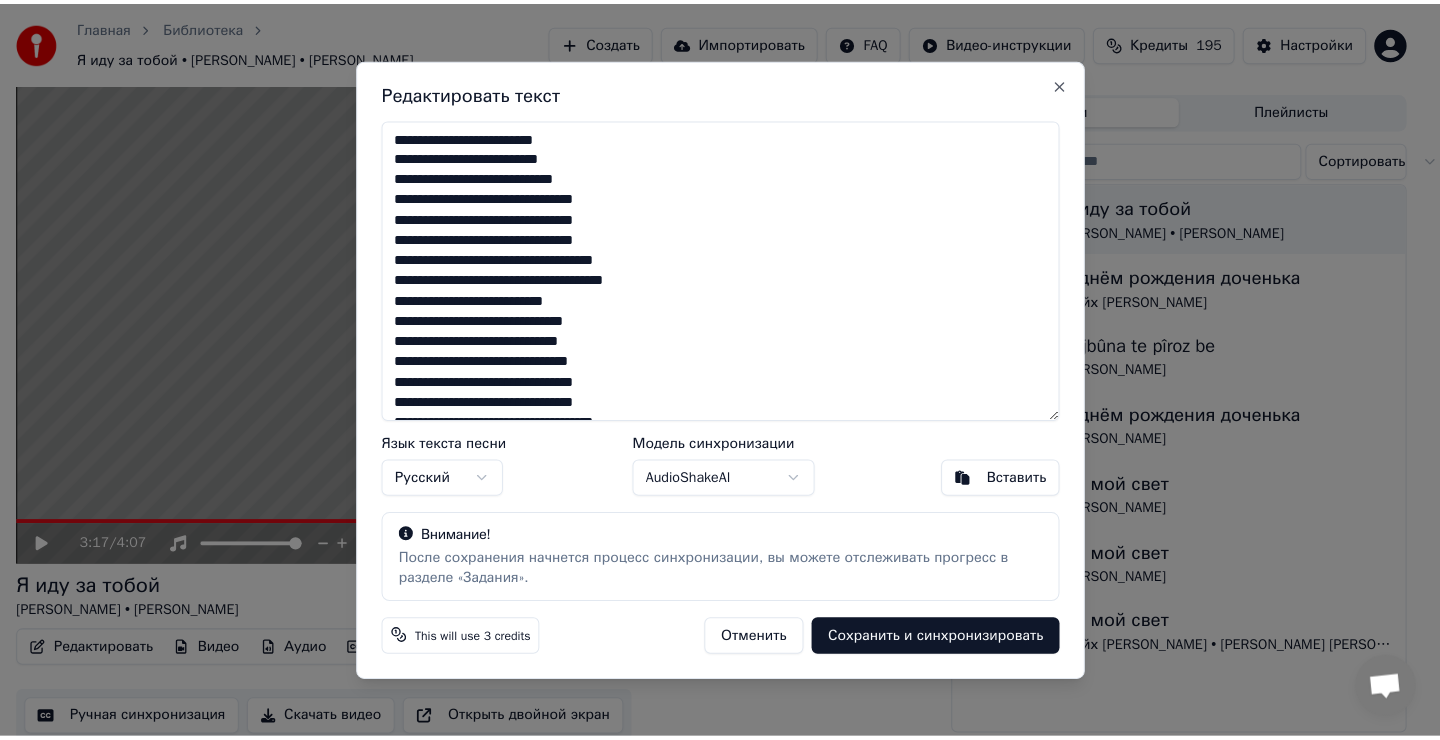 scroll, scrollTop: 26, scrollLeft: 0, axis: vertical 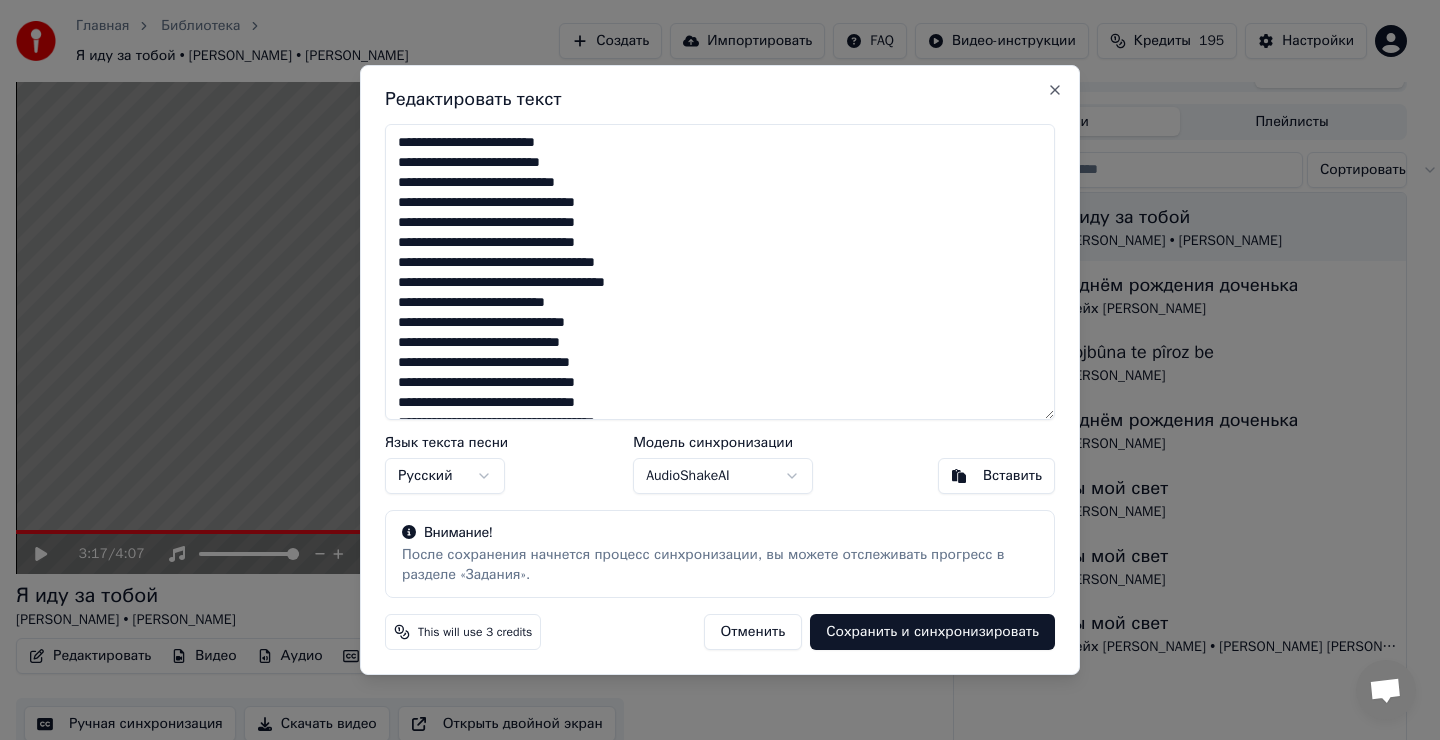 drag, startPoint x: 648, startPoint y: 207, endPoint x: 658, endPoint y: 209, distance: 10.198039 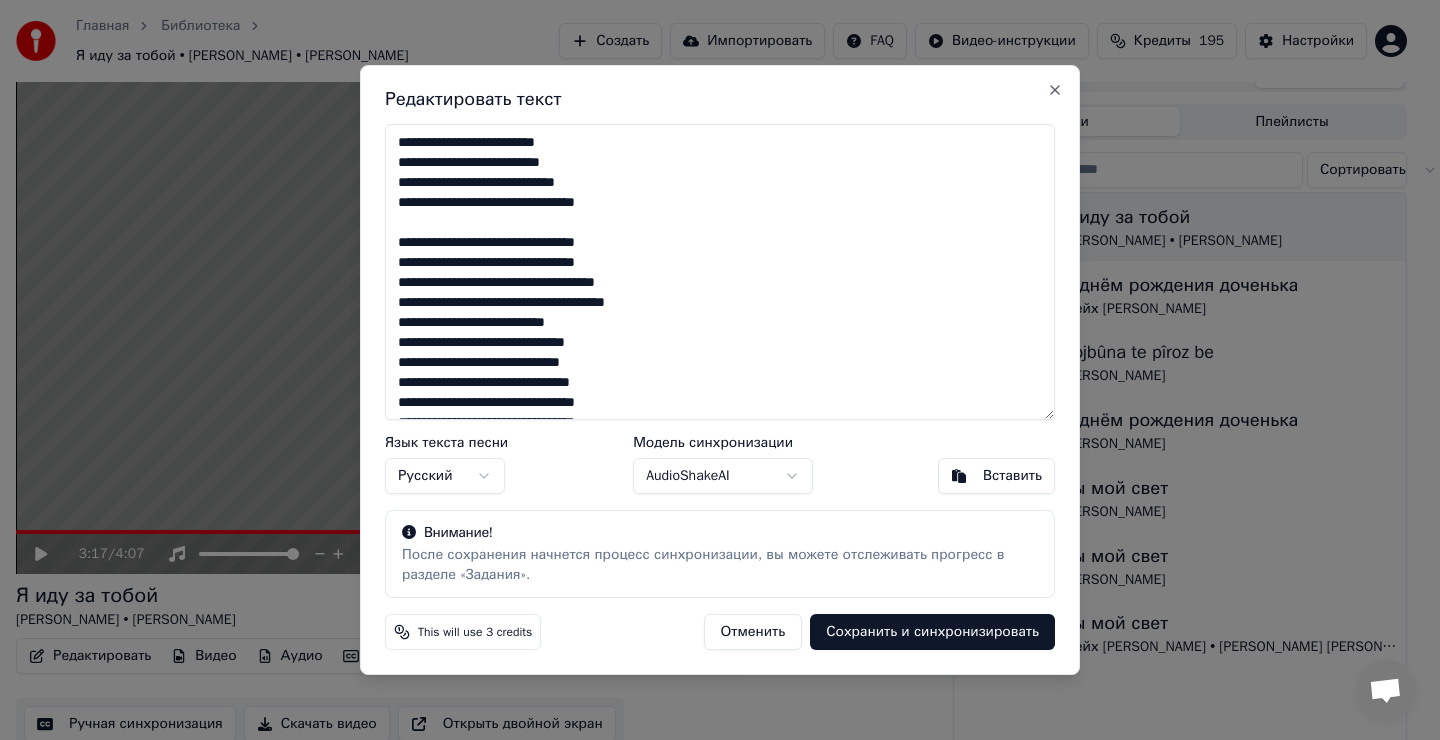 click at bounding box center [720, 272] 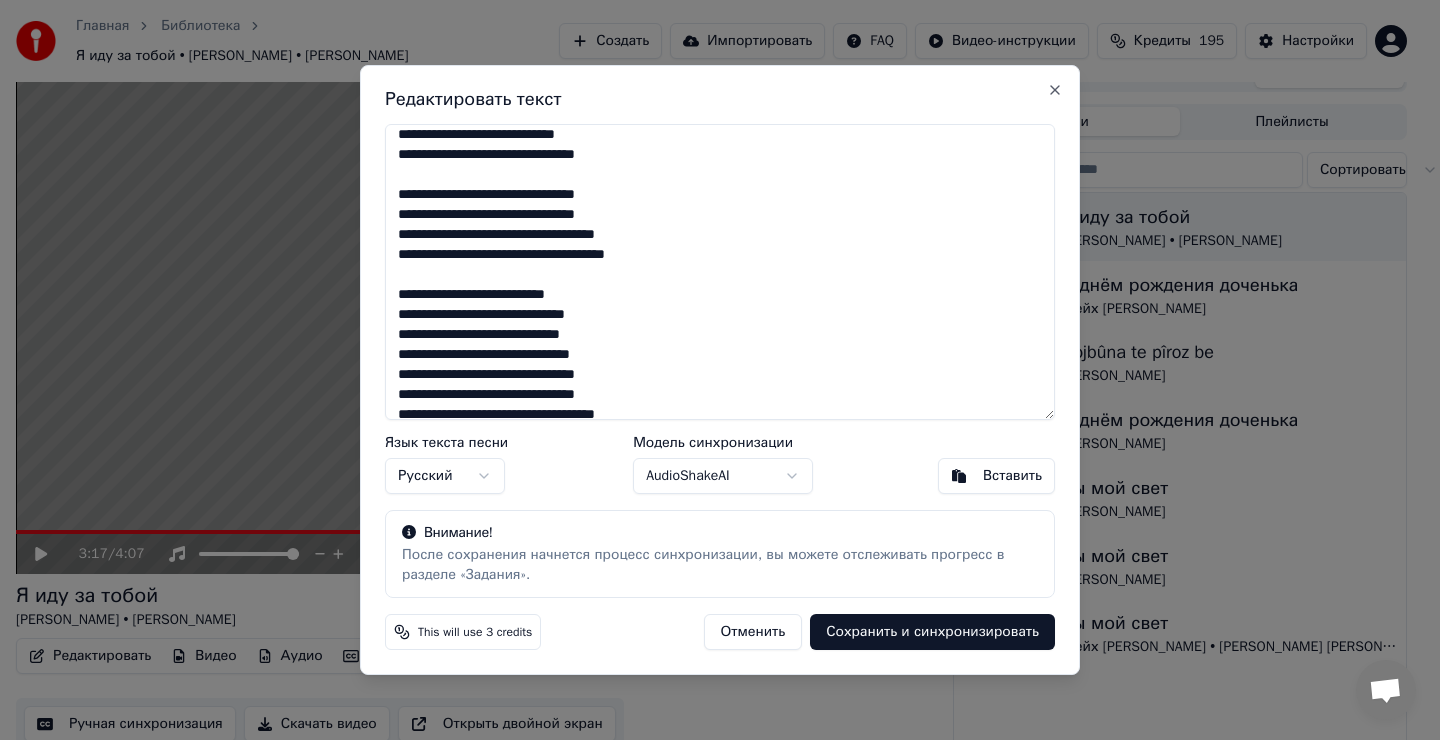 scroll, scrollTop: 100, scrollLeft: 0, axis: vertical 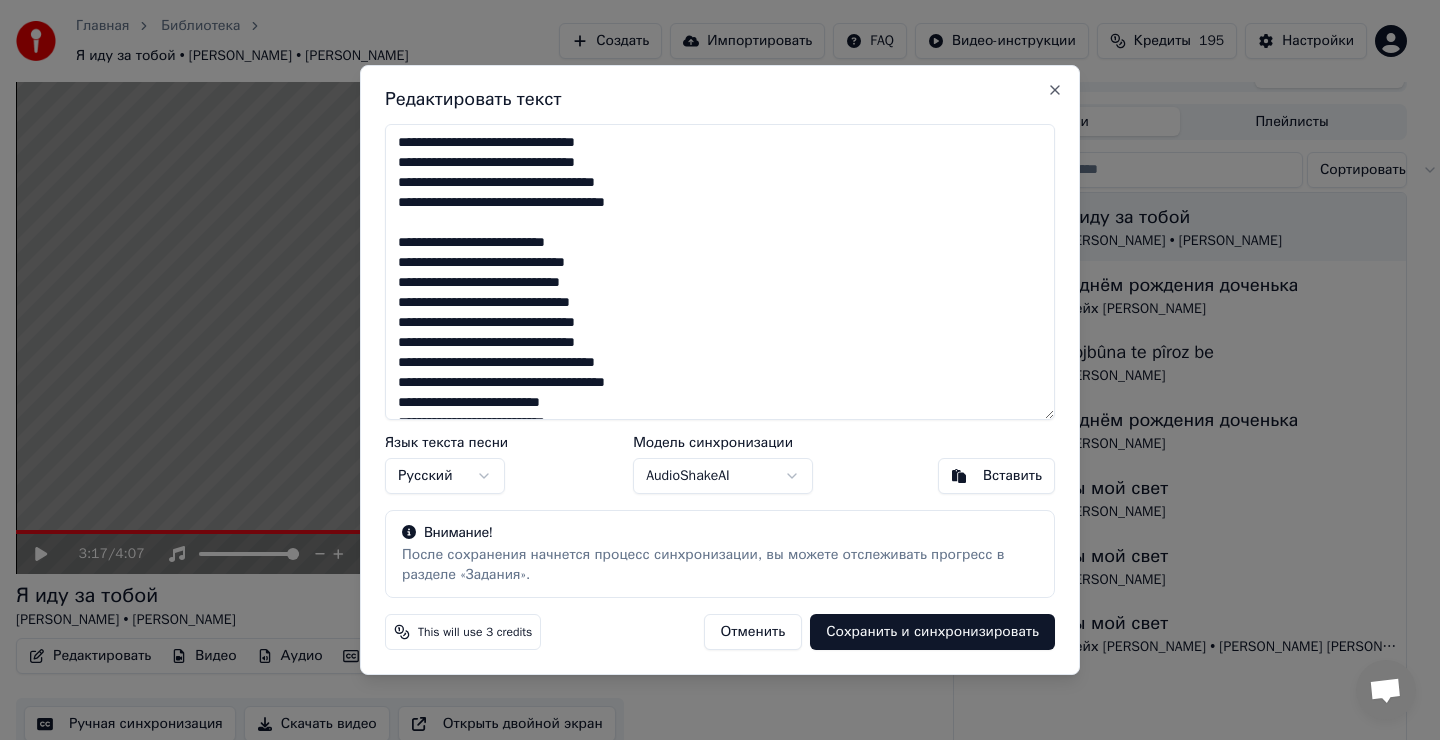 click at bounding box center [720, 272] 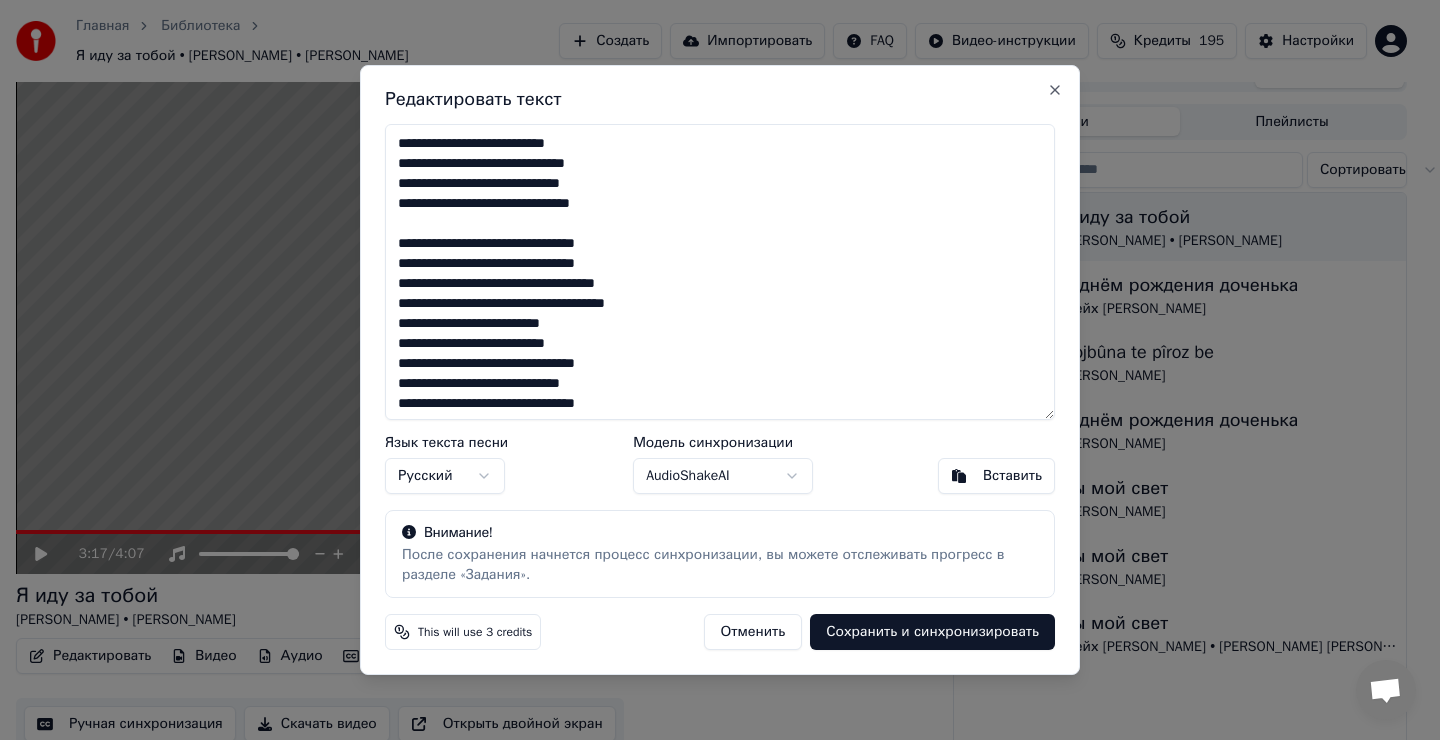 scroll, scrollTop: 200, scrollLeft: 0, axis: vertical 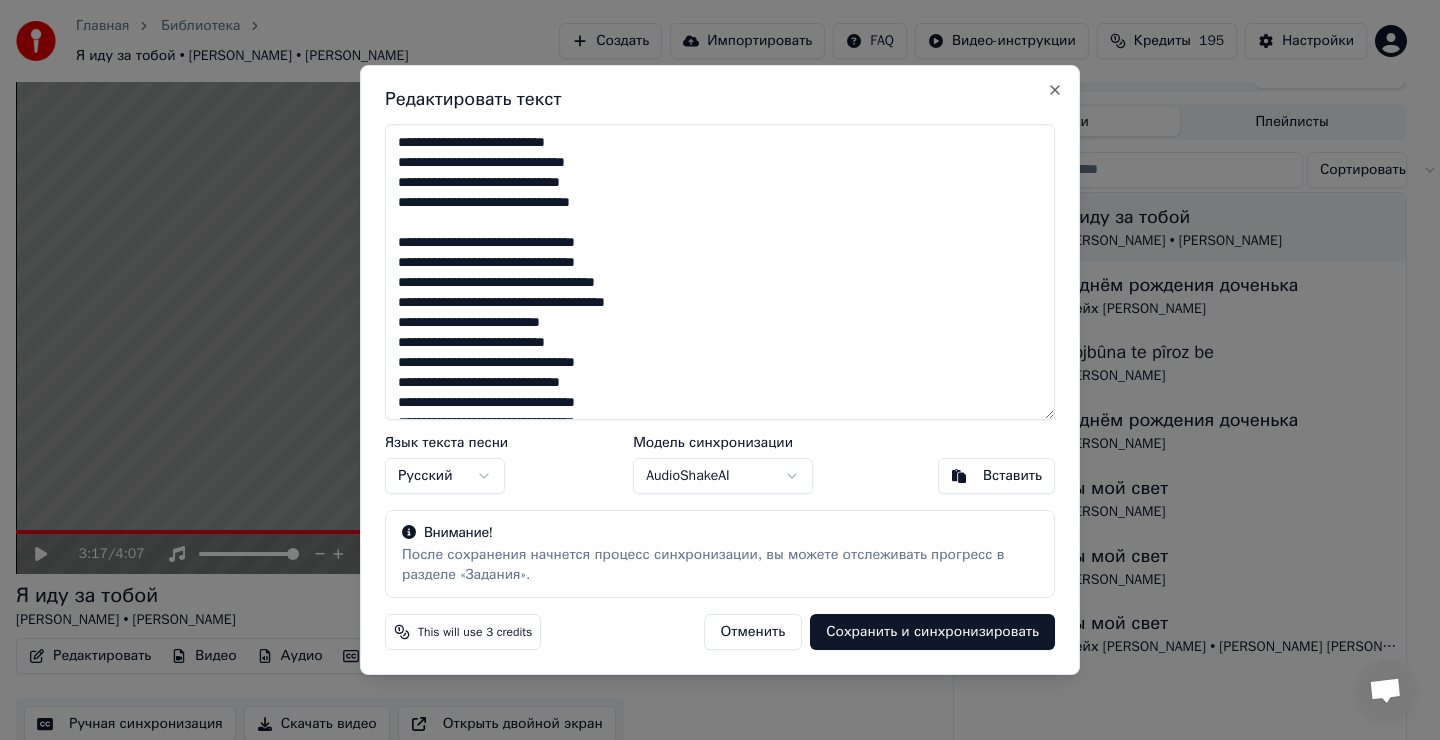 click at bounding box center (720, 272) 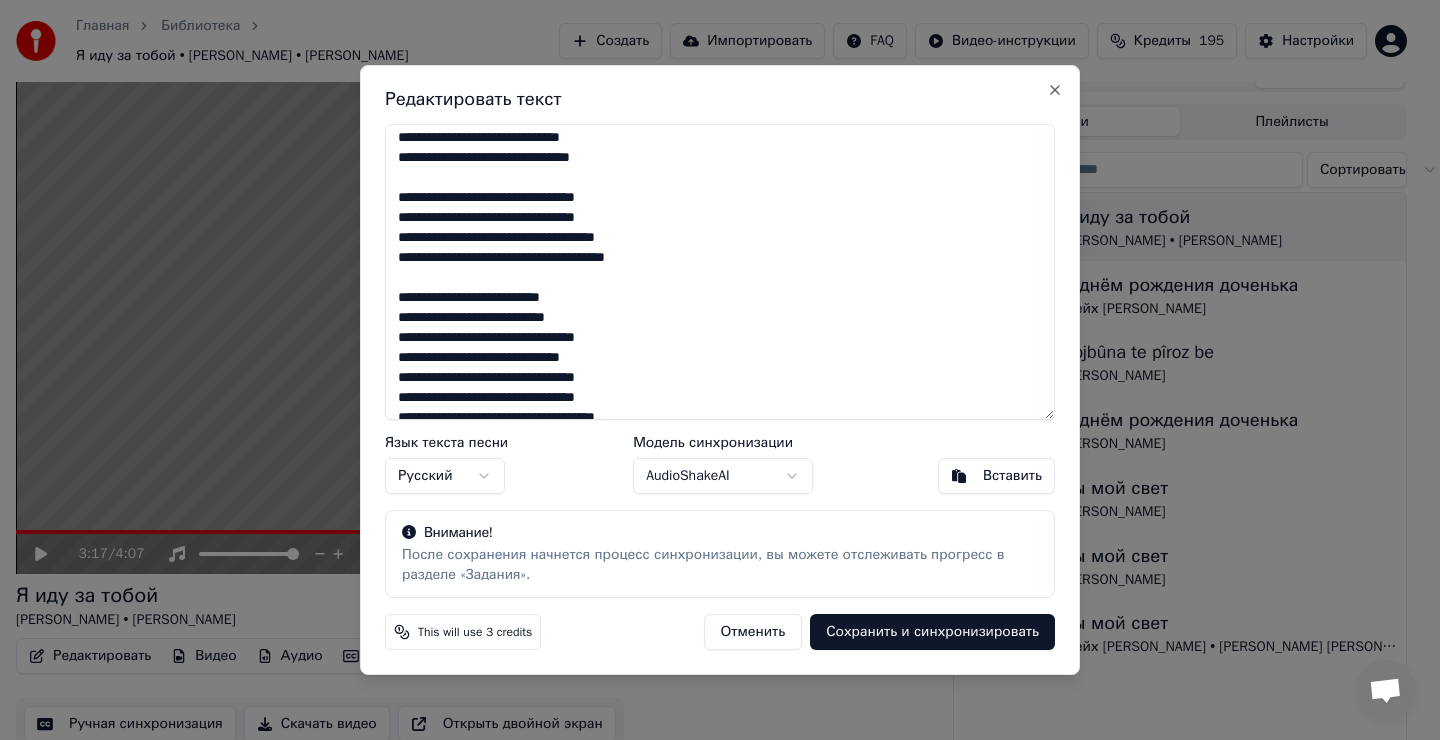 scroll, scrollTop: 300, scrollLeft: 0, axis: vertical 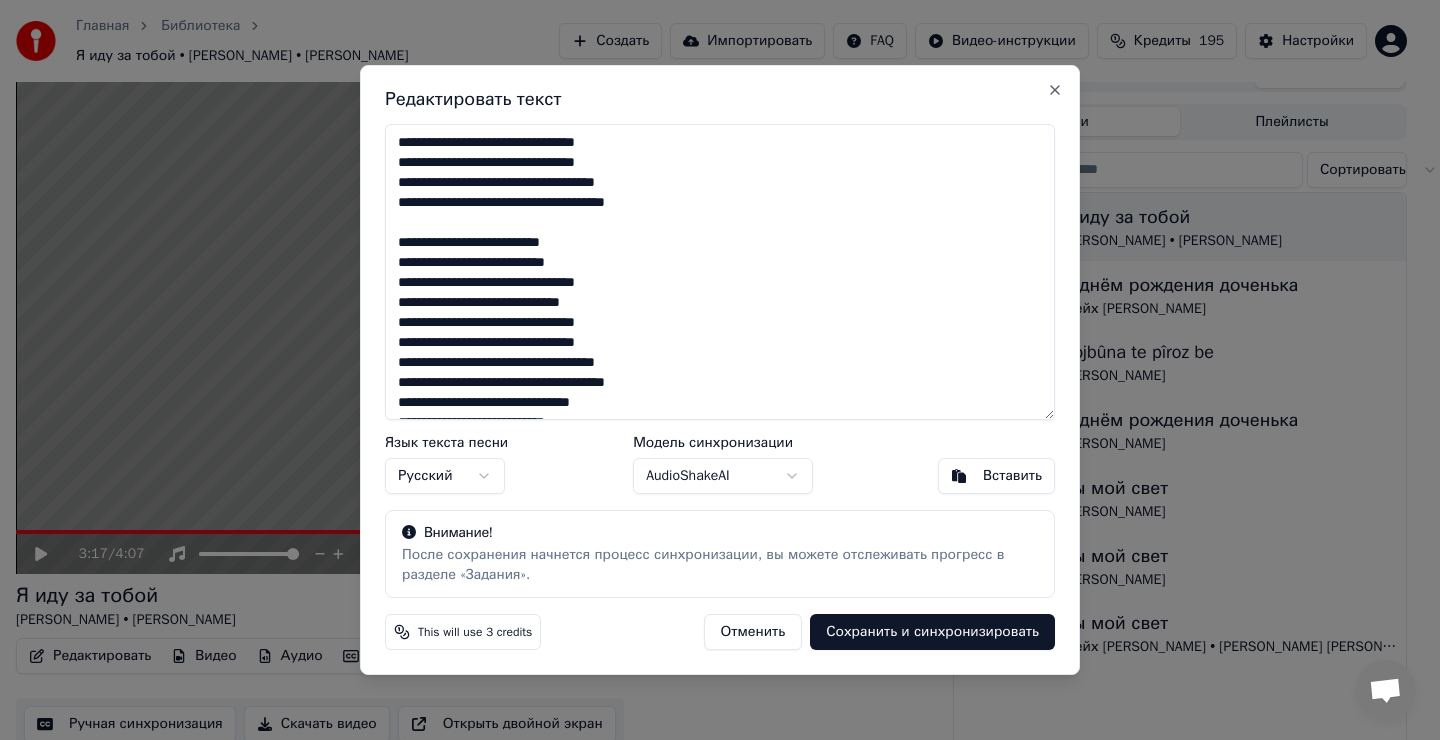 click at bounding box center [720, 272] 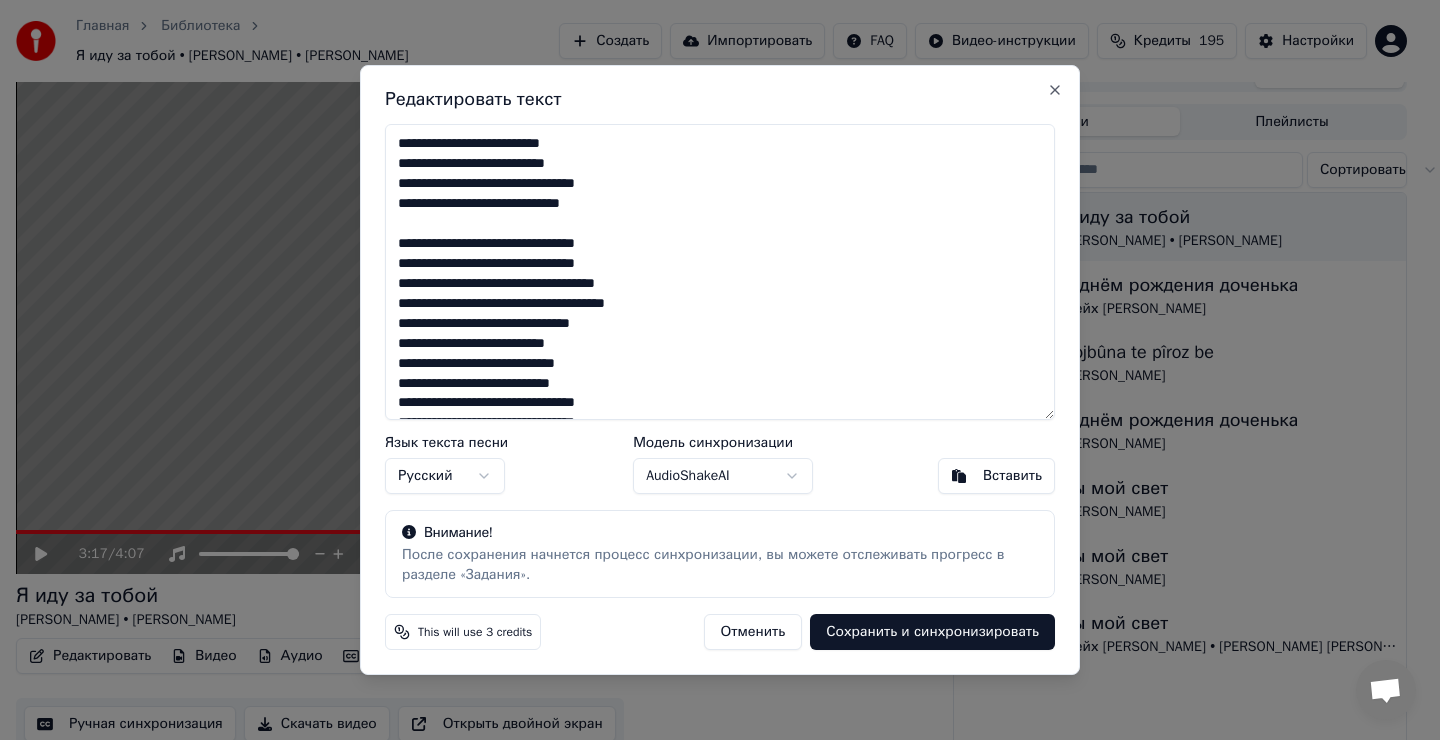 scroll, scrollTop: 400, scrollLeft: 0, axis: vertical 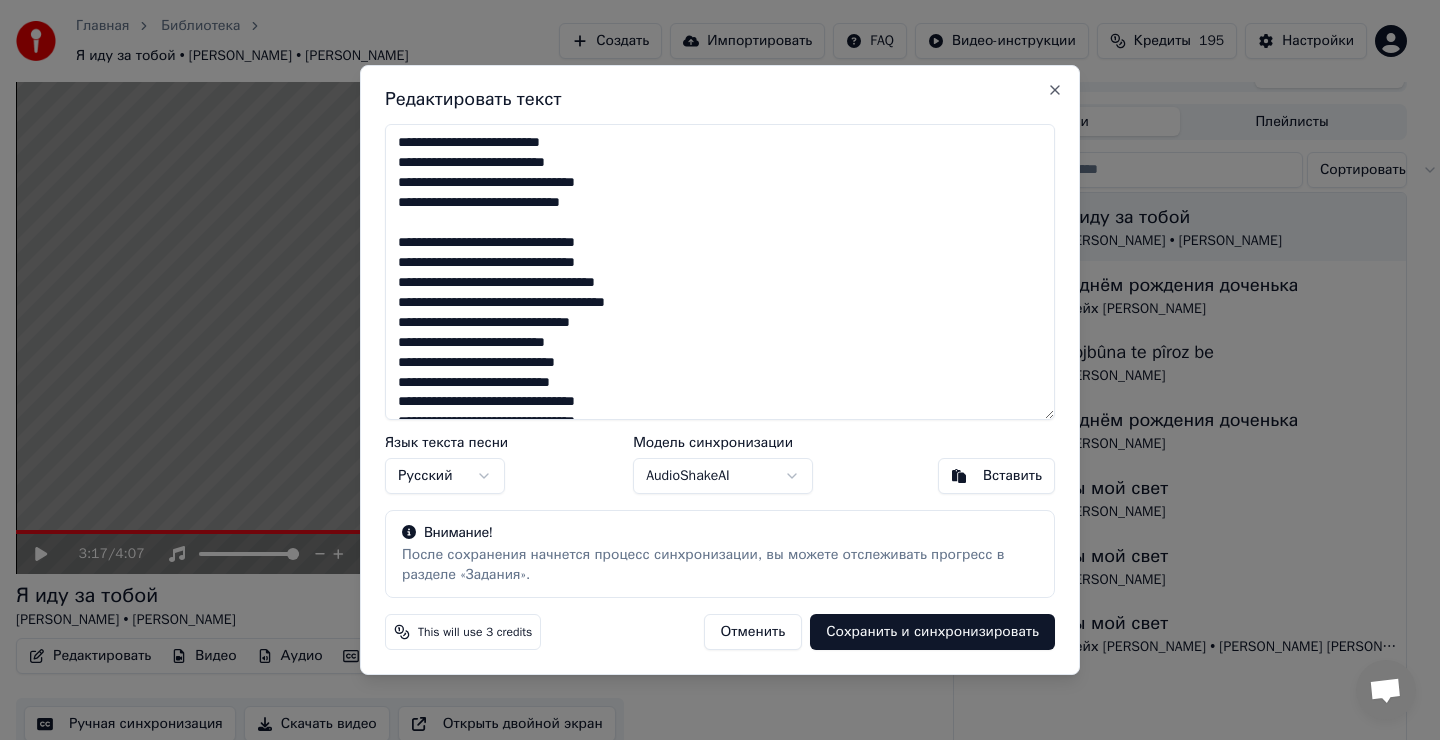 click at bounding box center (720, 272) 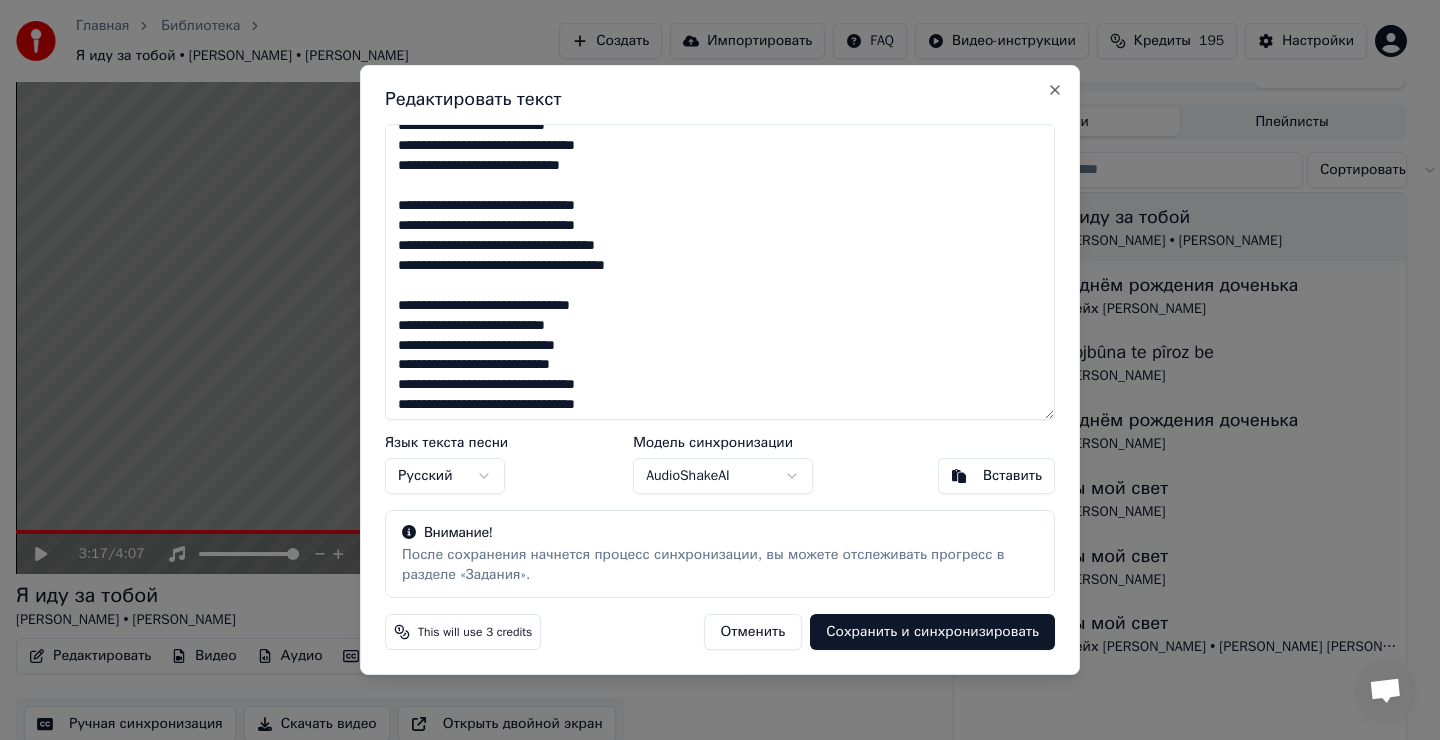 scroll, scrollTop: 481, scrollLeft: 0, axis: vertical 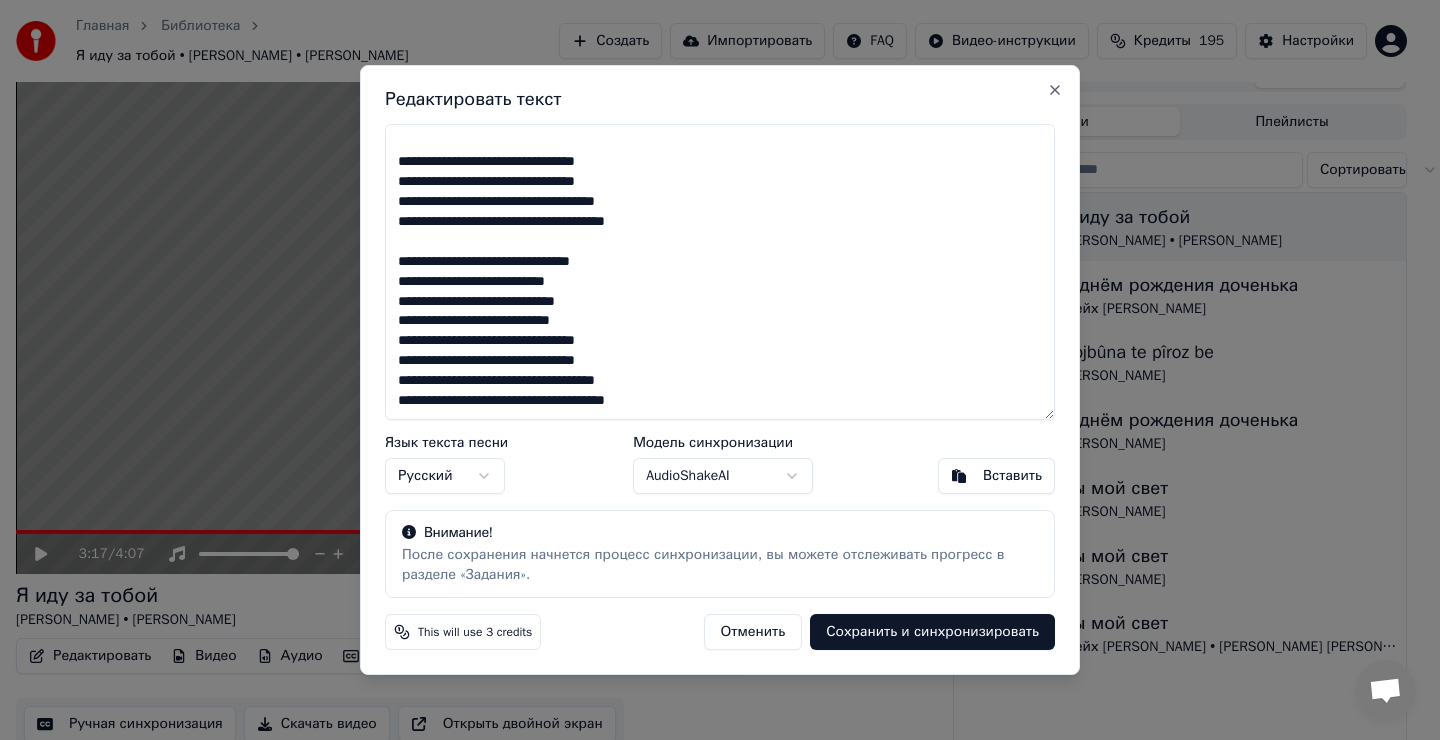 drag, startPoint x: 626, startPoint y: 320, endPoint x: 642, endPoint y: 318, distance: 16.124516 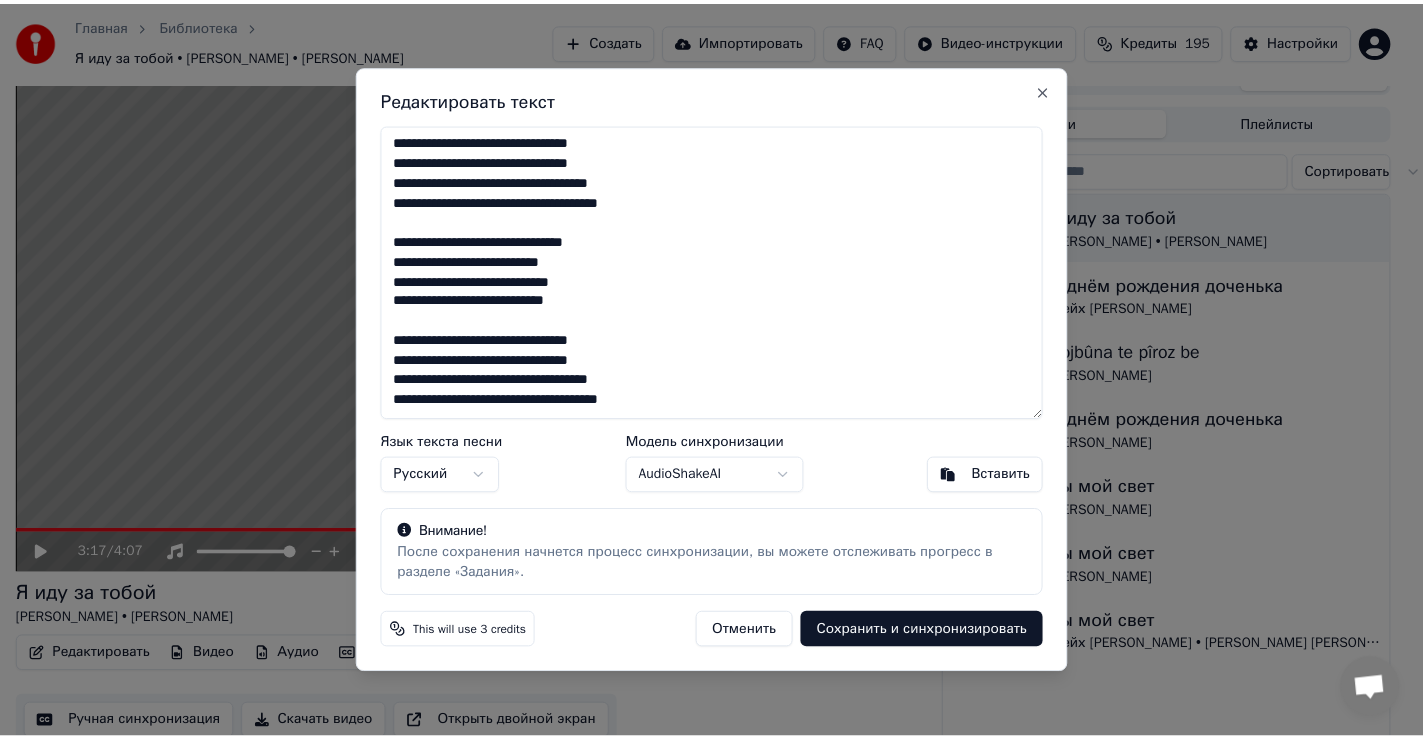 scroll, scrollTop: 501, scrollLeft: 0, axis: vertical 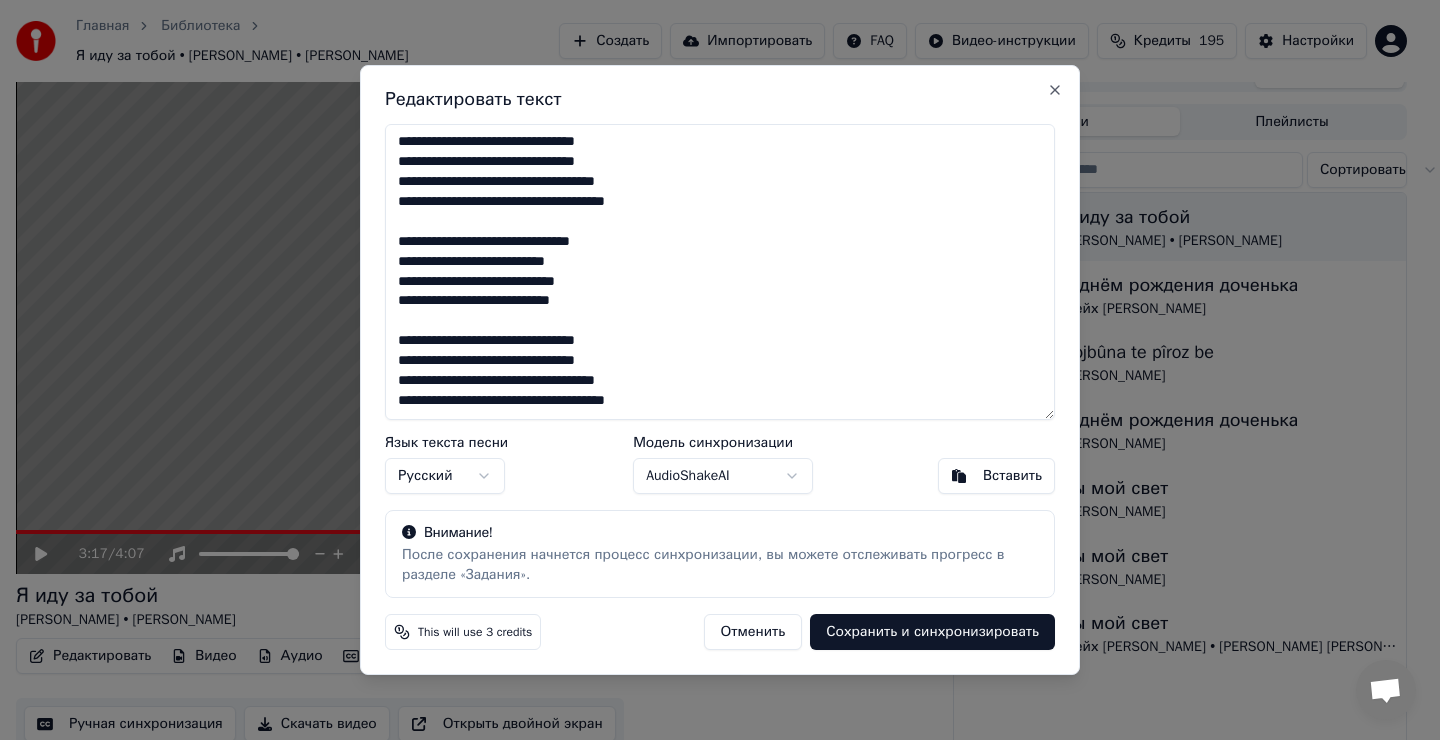 click at bounding box center [720, 272] 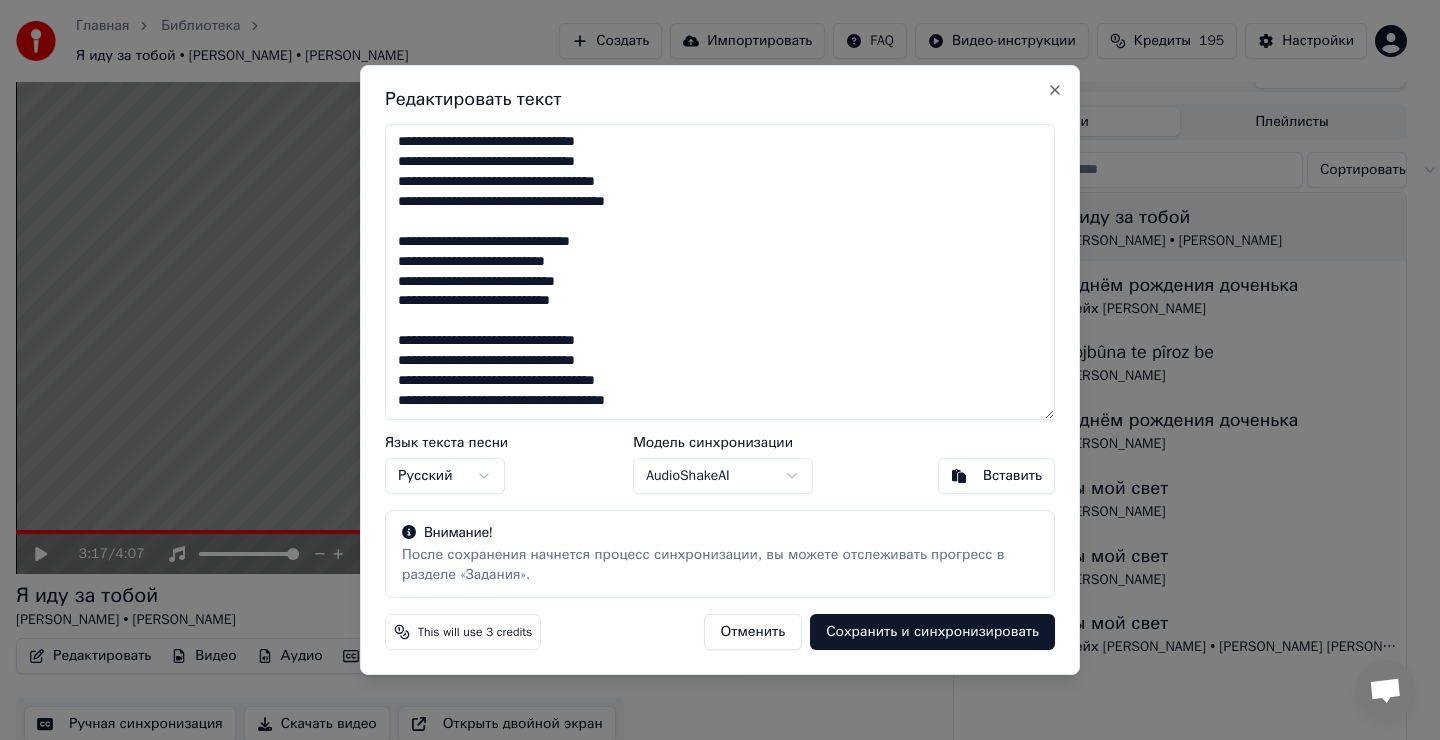 type on "**********" 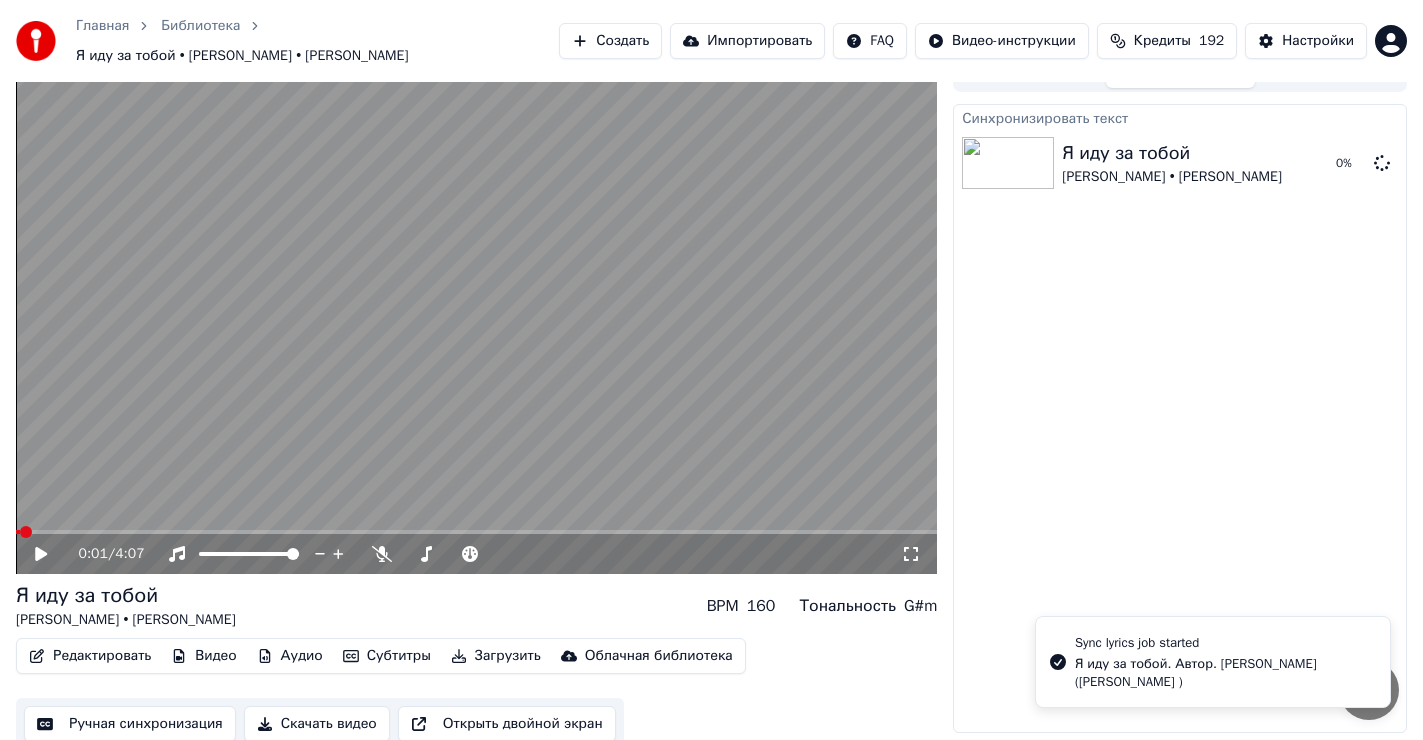 click at bounding box center (18, 532) 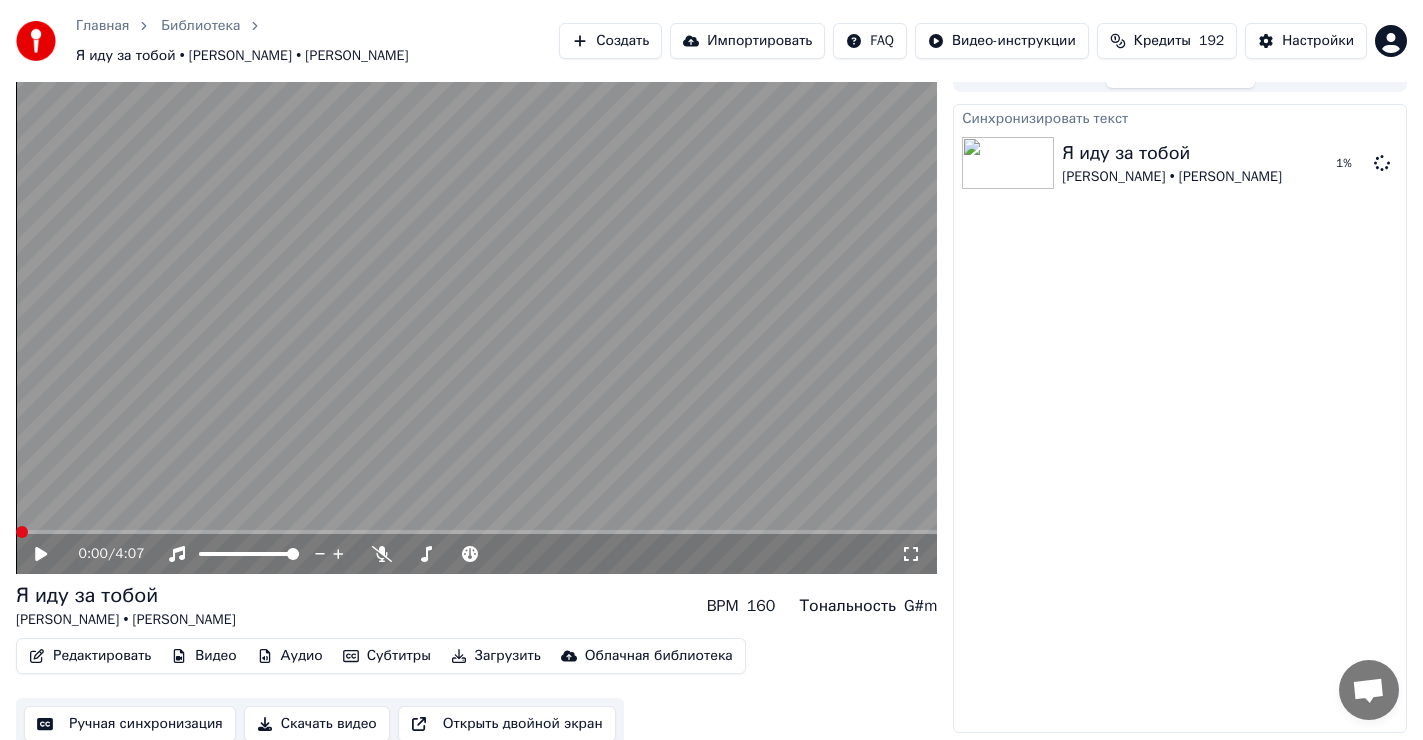 click at bounding box center [22, 532] 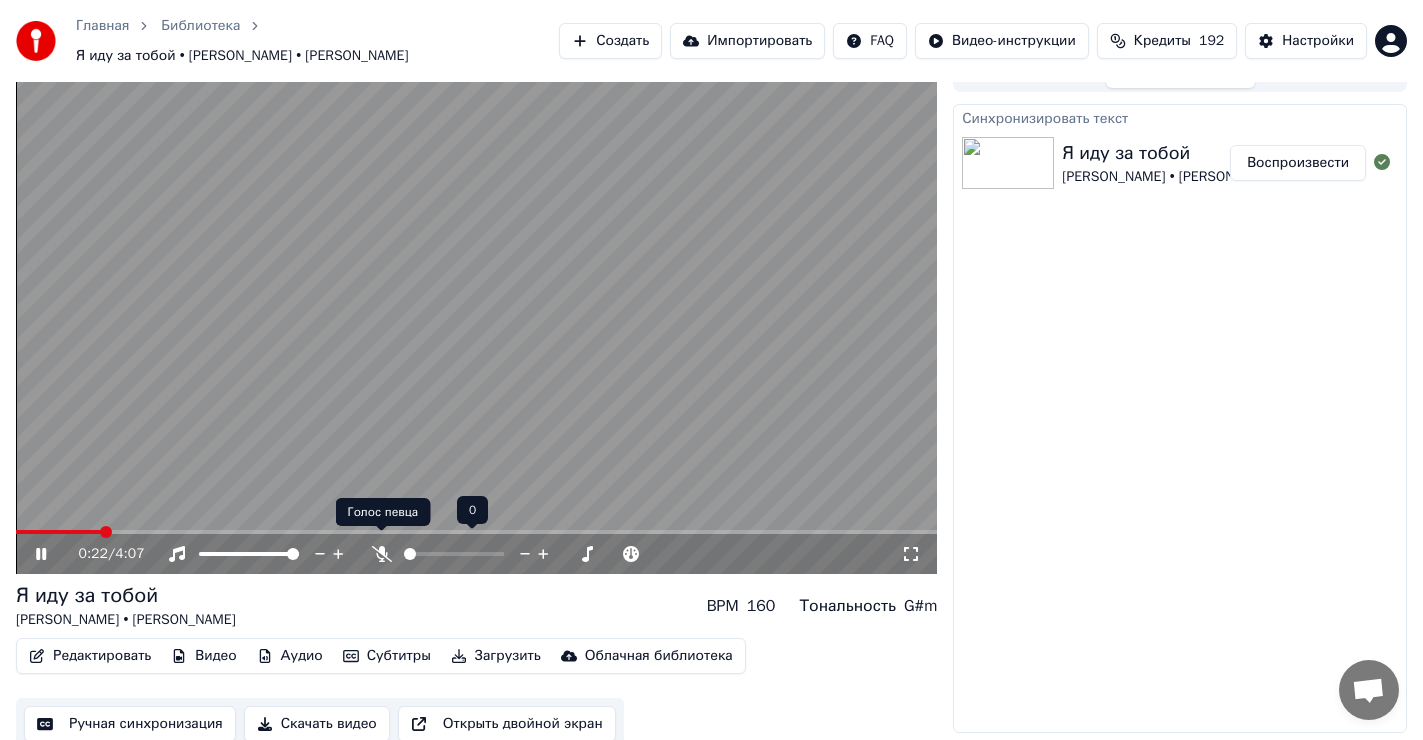 click 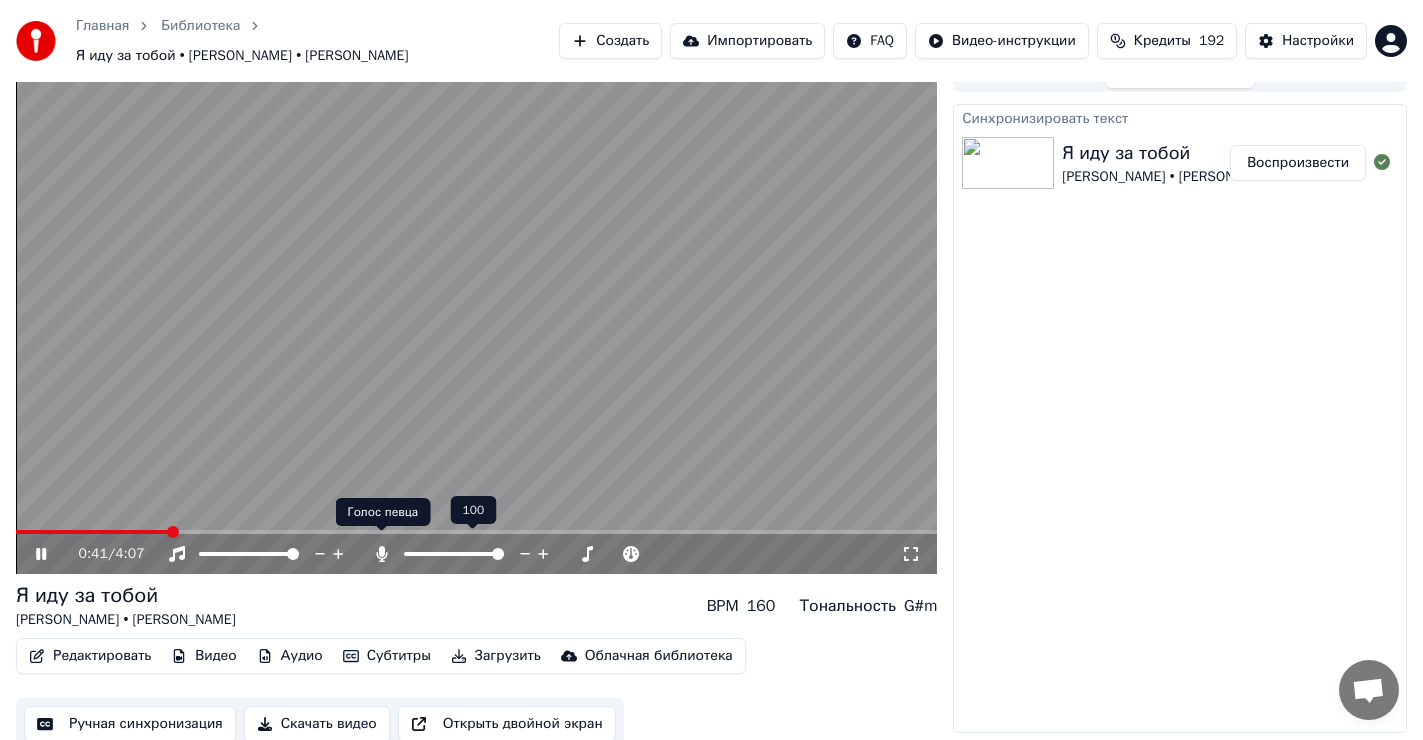 click 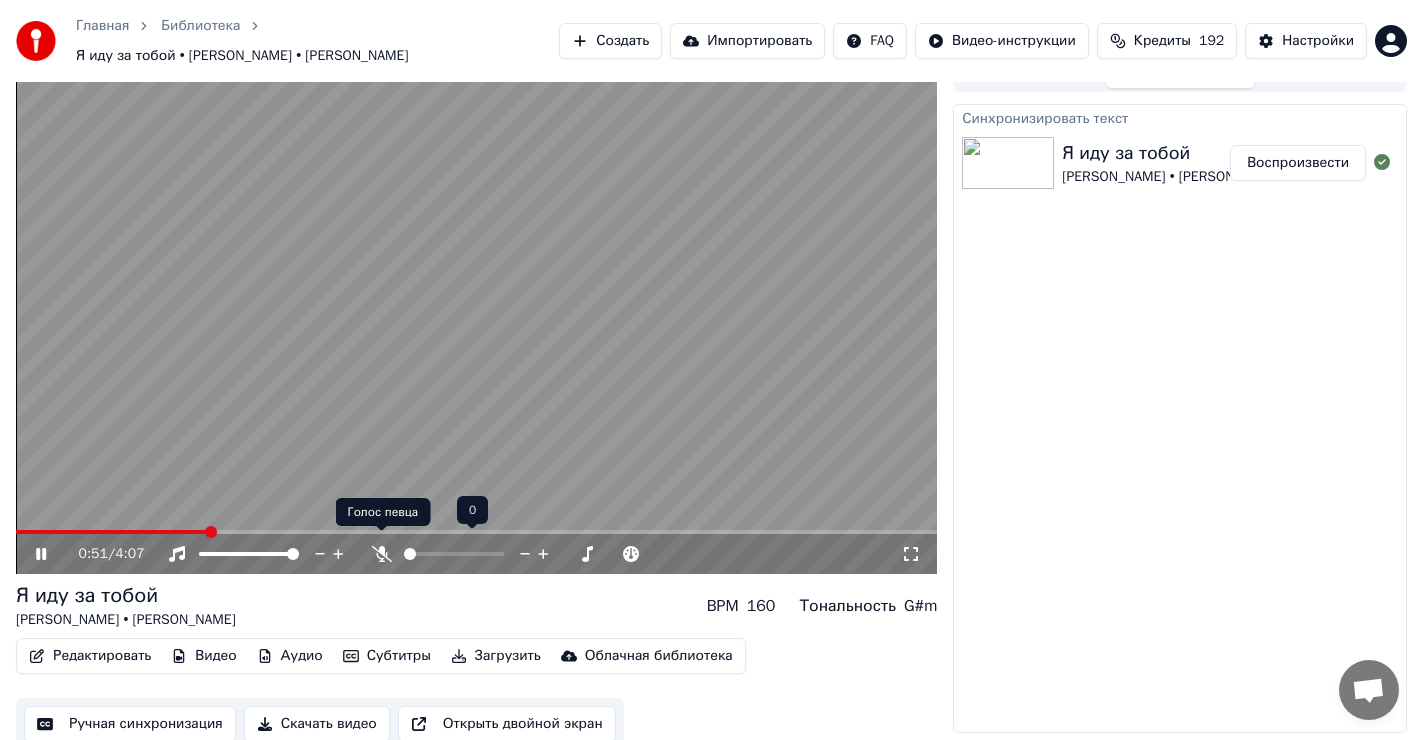 click 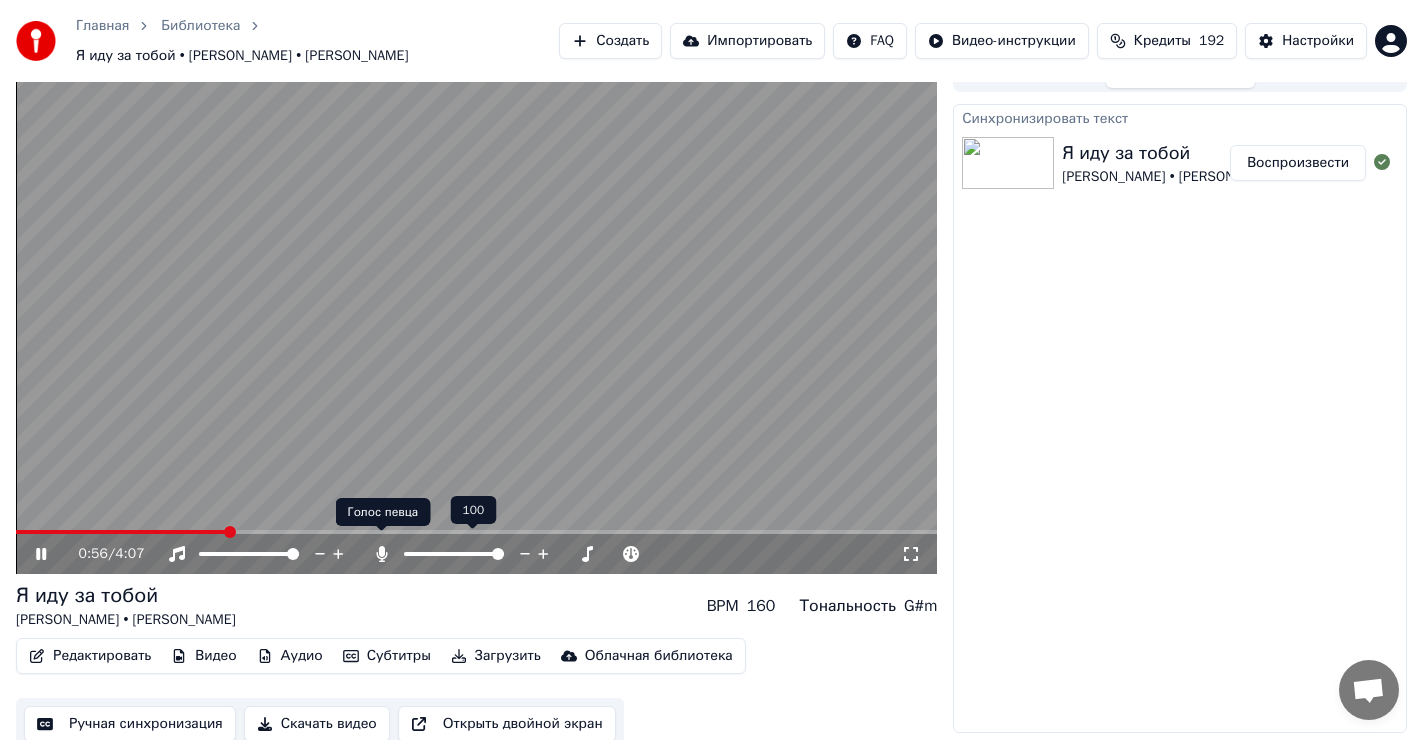 click 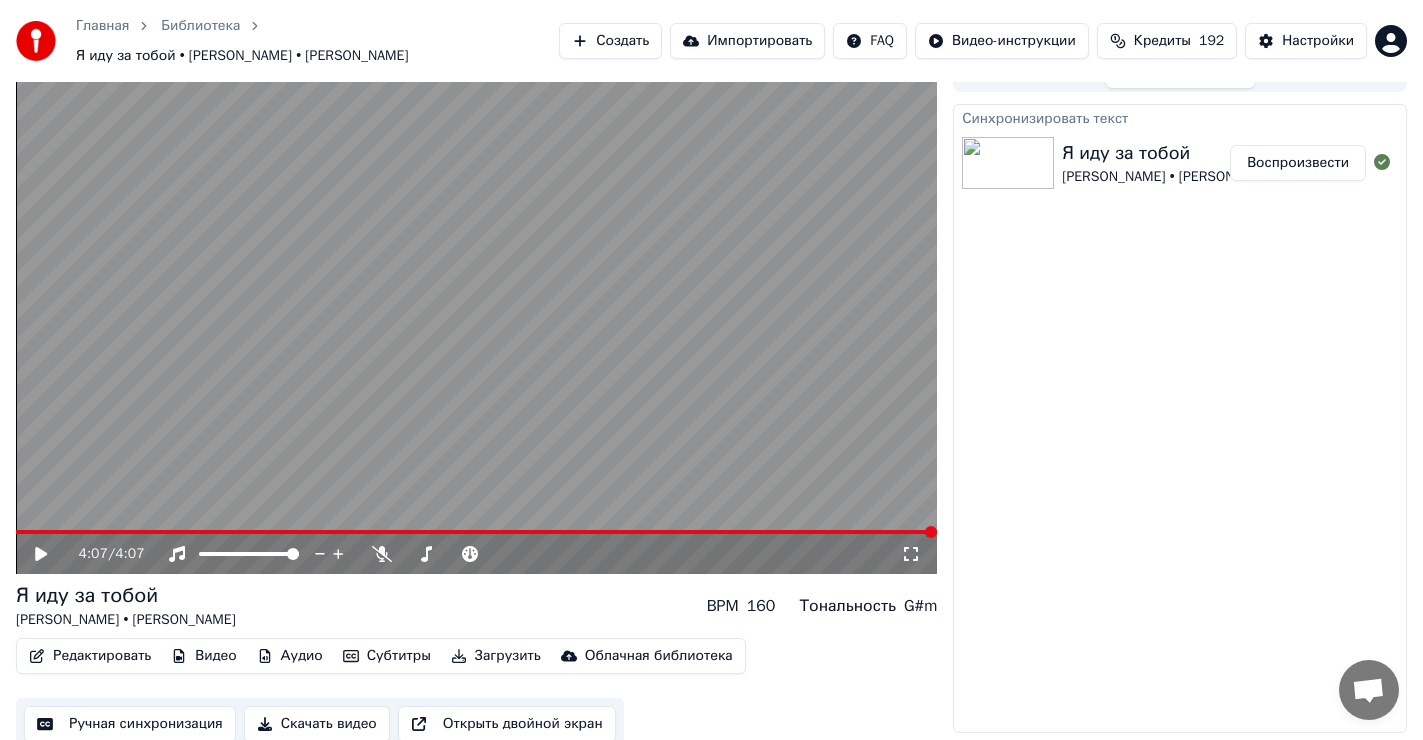 click 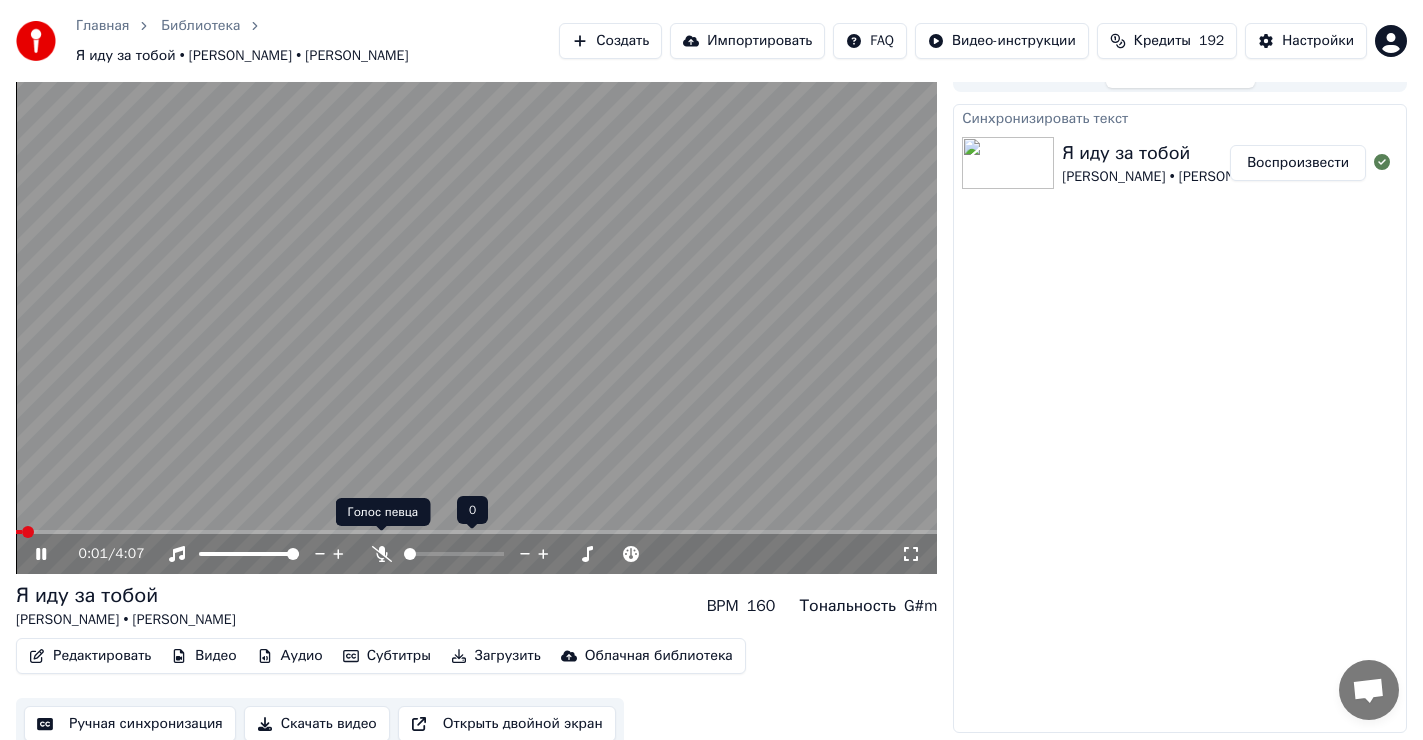 click 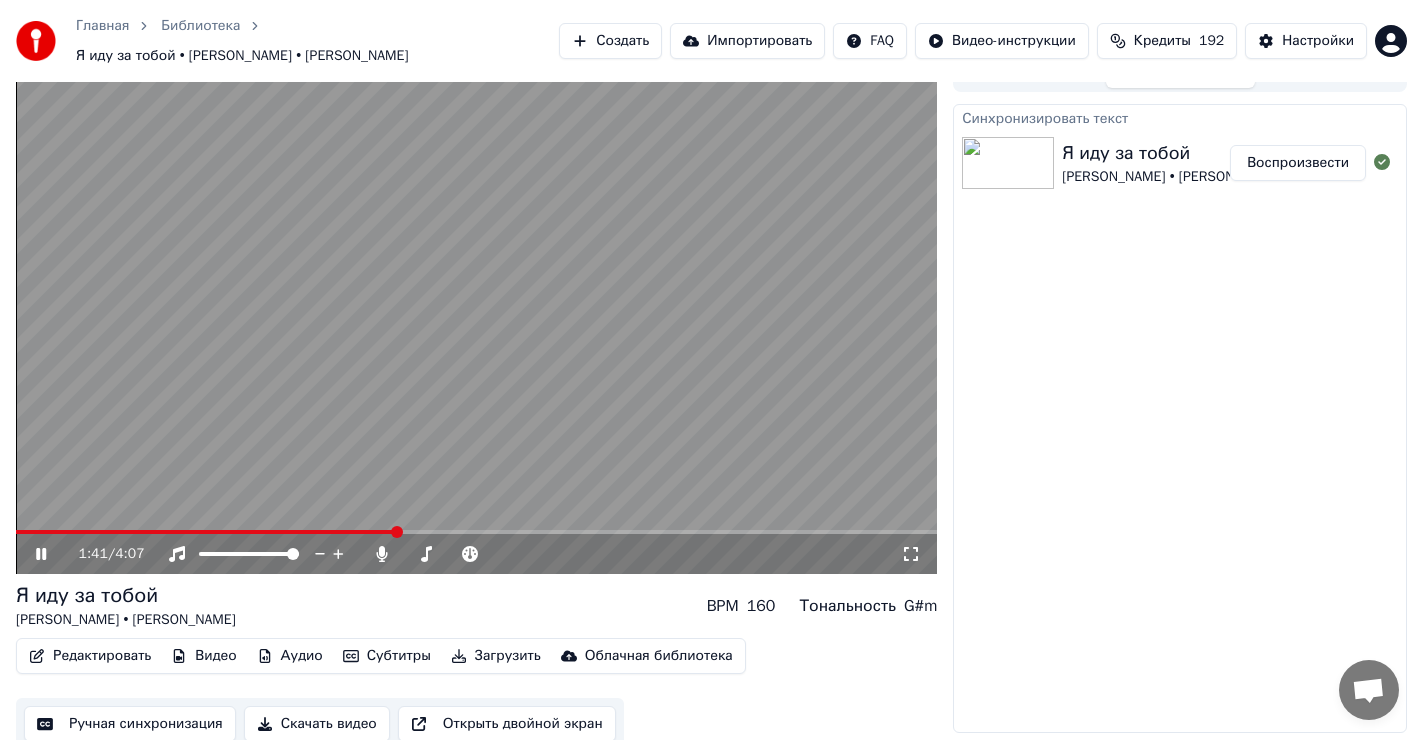 click at bounding box center [206, 532] 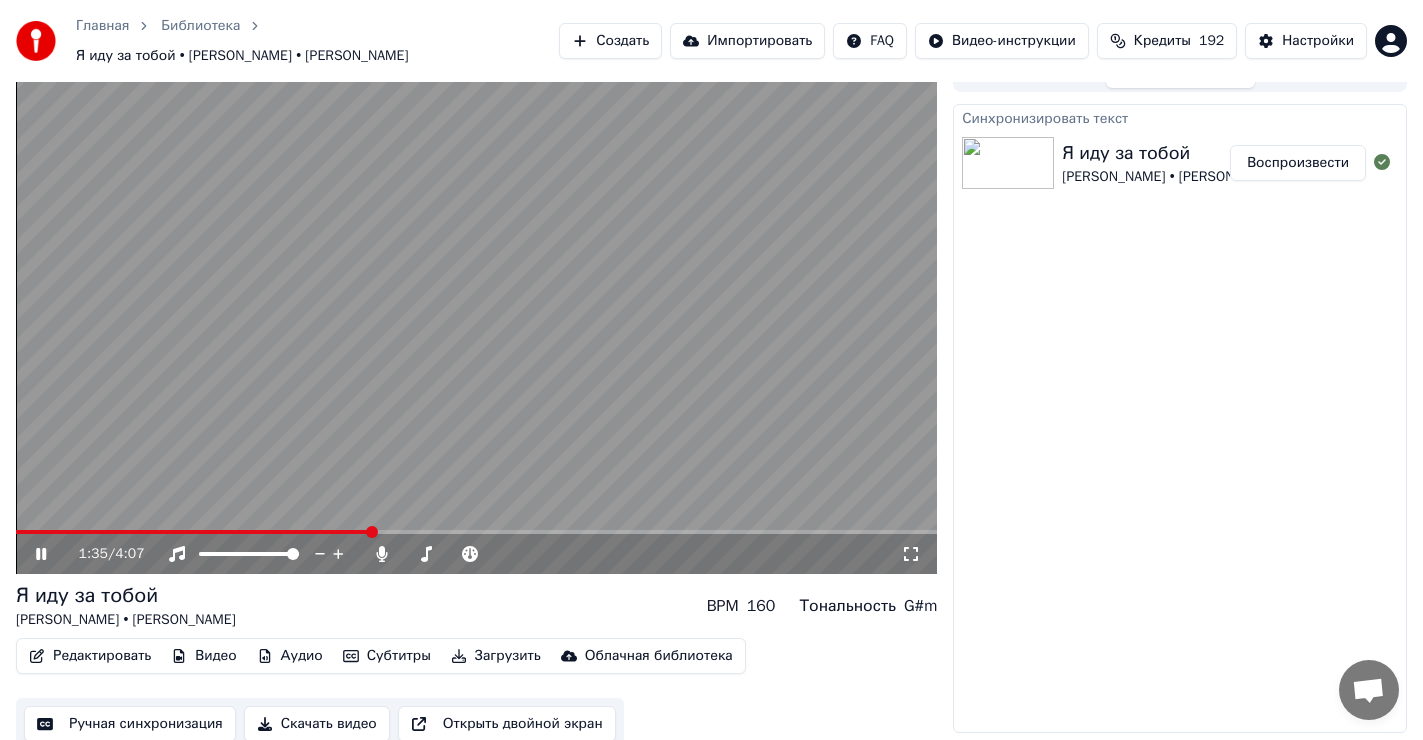 click at bounding box center [193, 532] 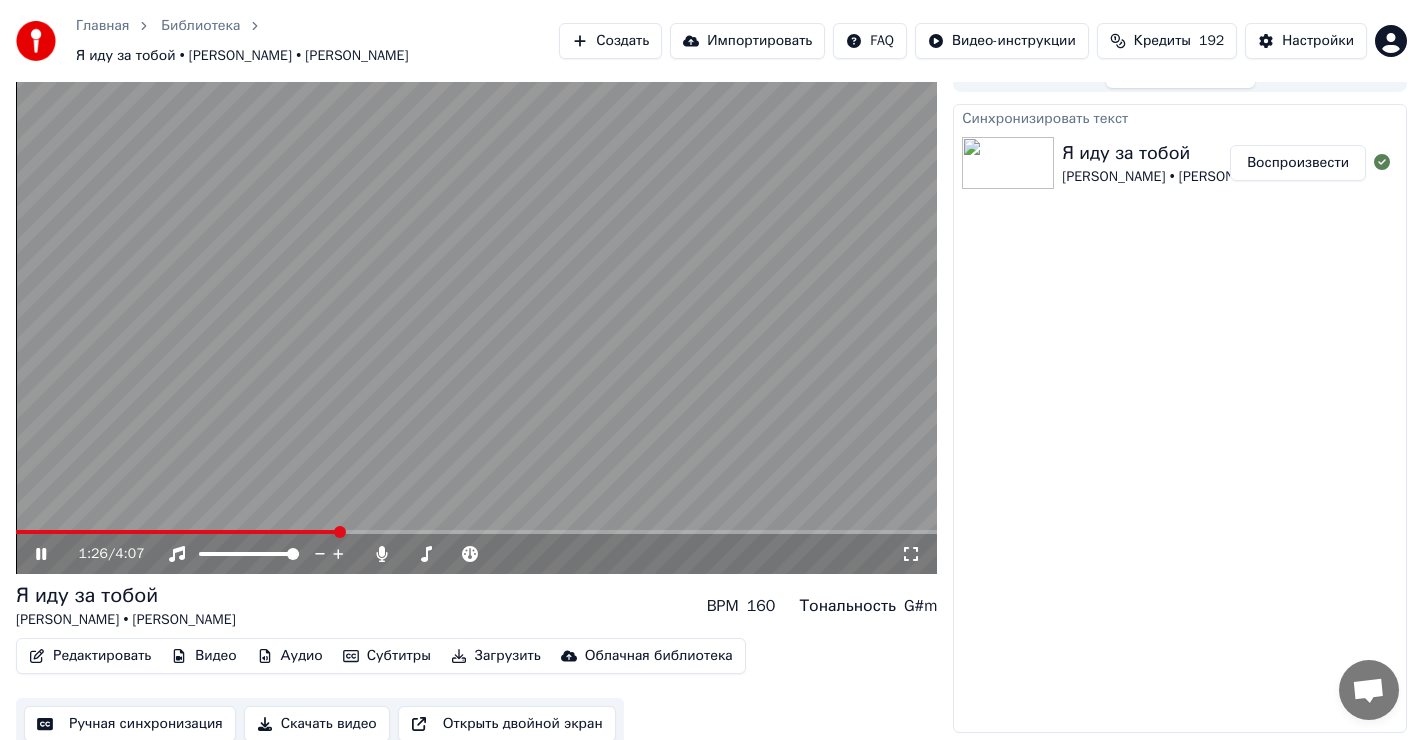 click at bounding box center [476, 532] 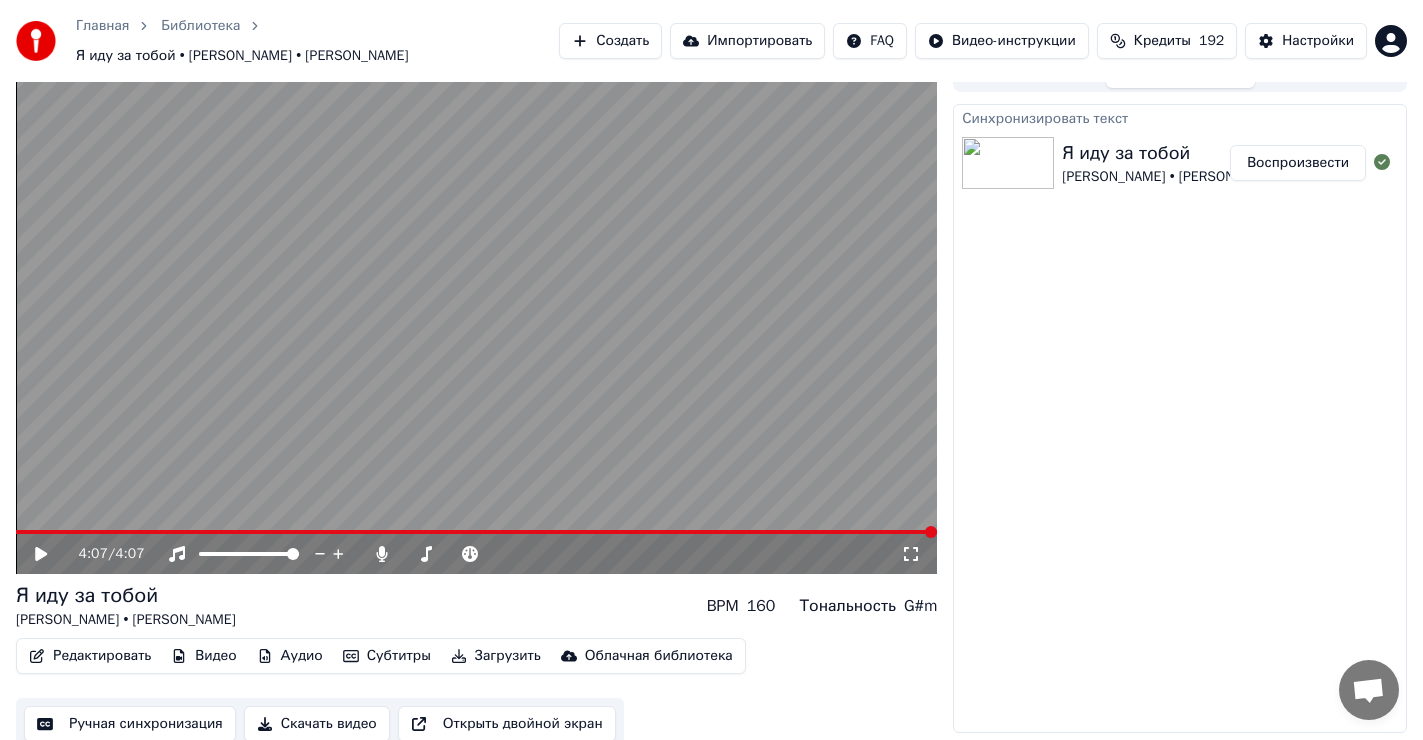 click on "Загрузить" at bounding box center (496, 656) 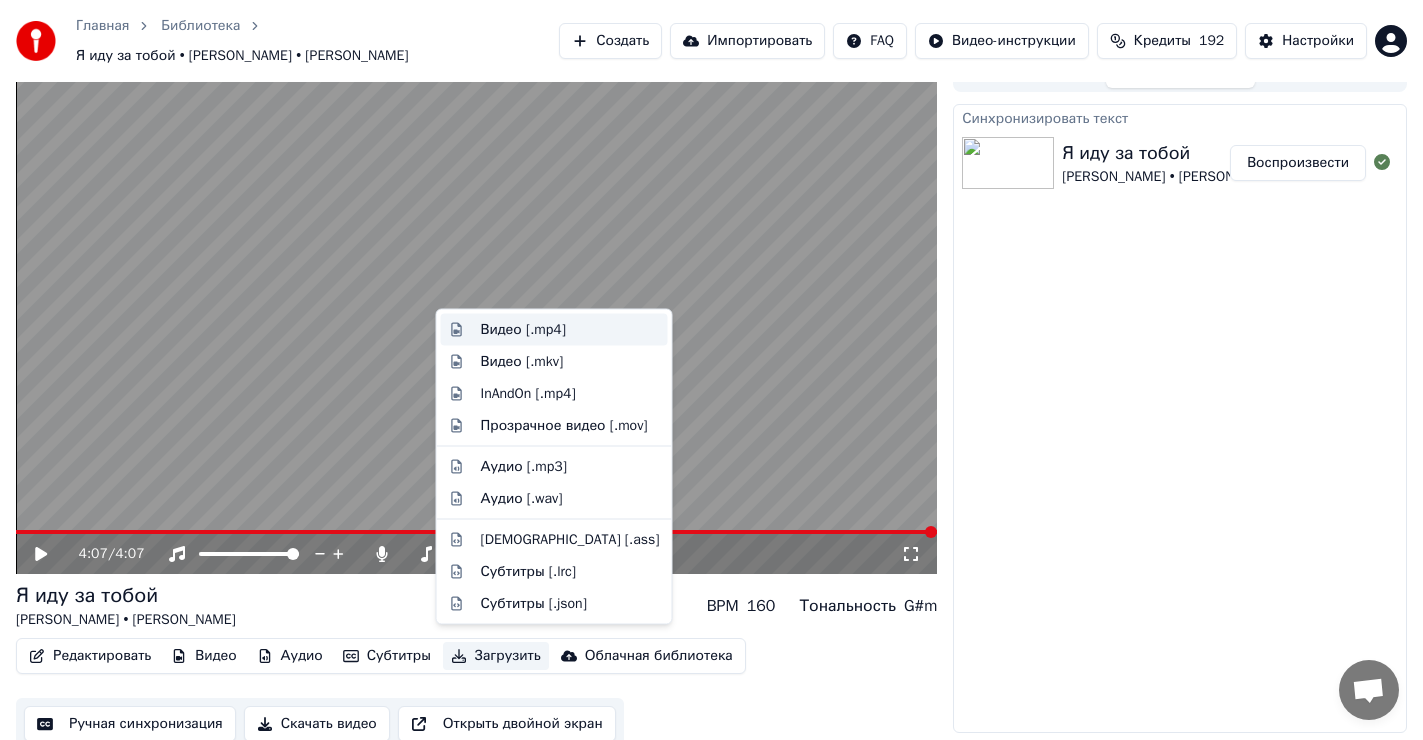 click on "Видео [.mp4]" at bounding box center (523, 330) 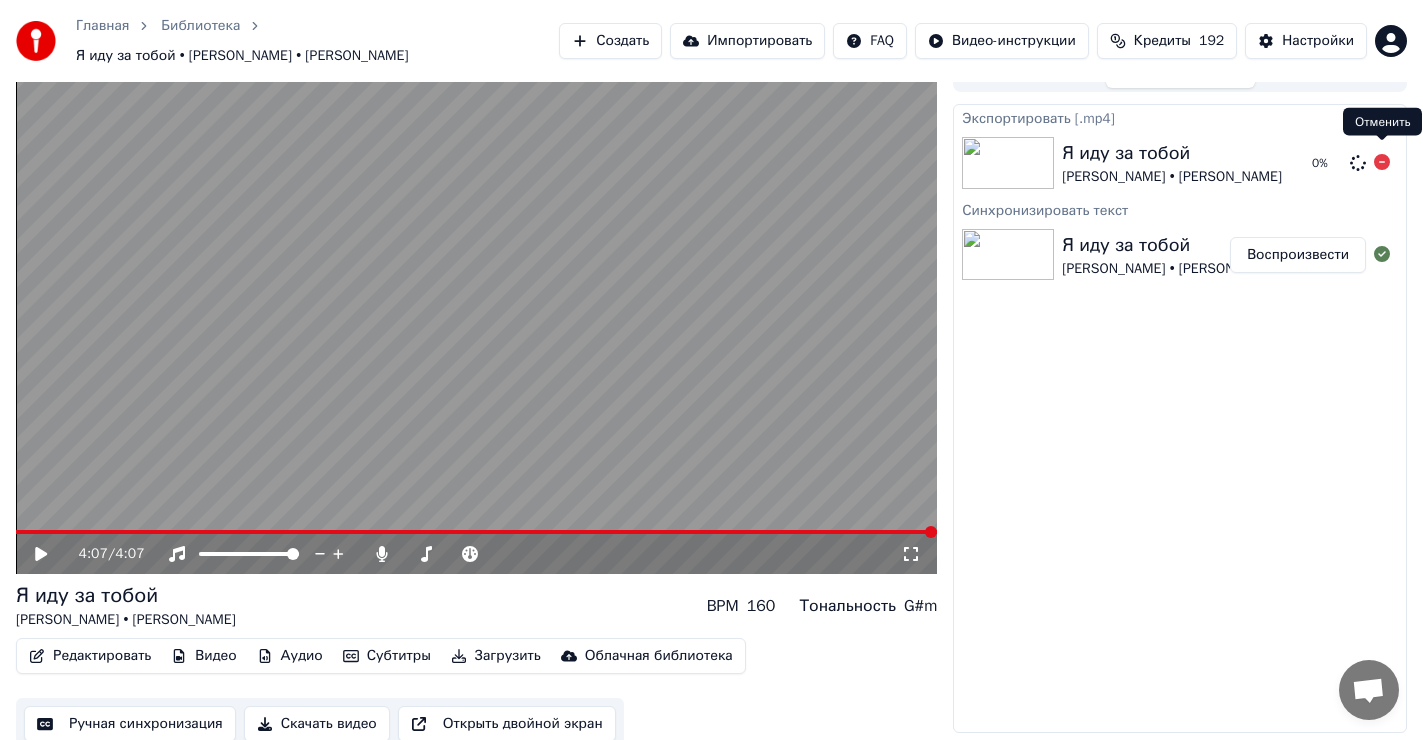 click 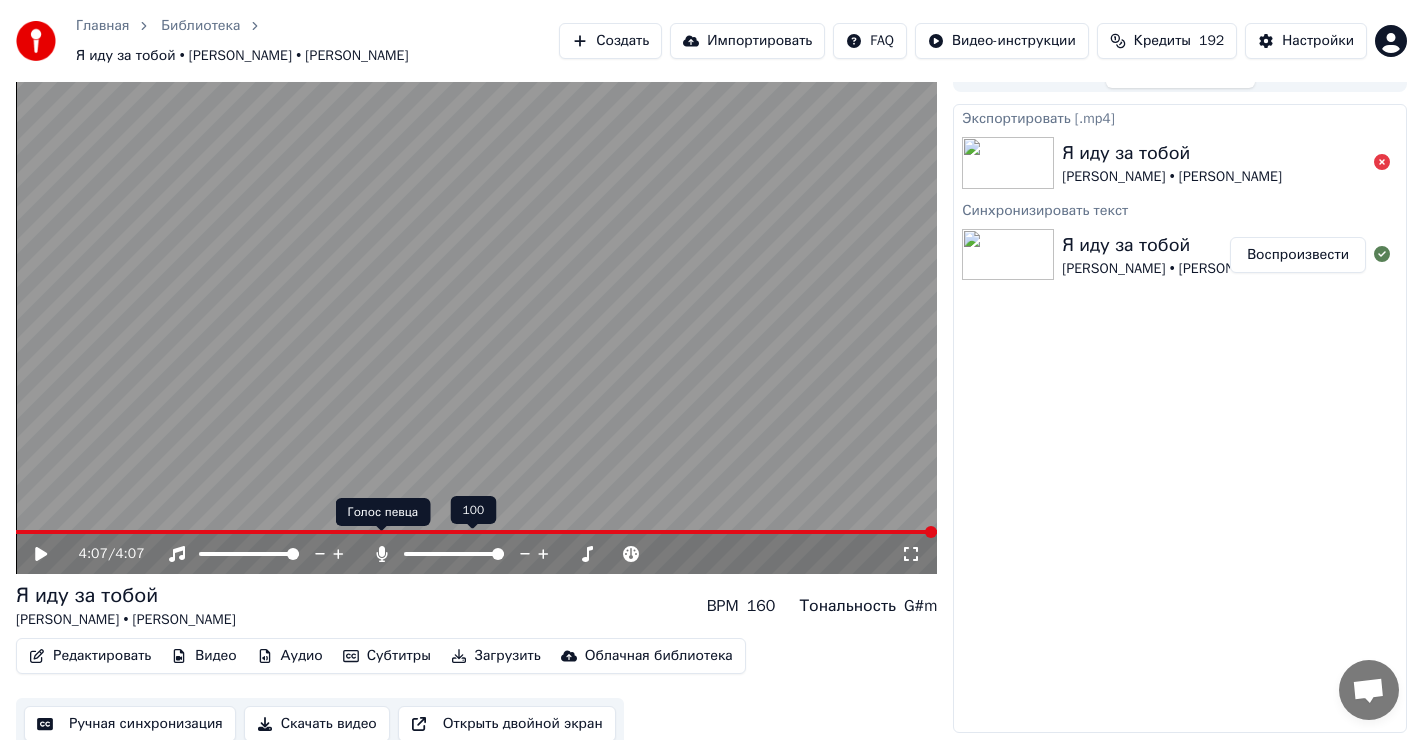 click 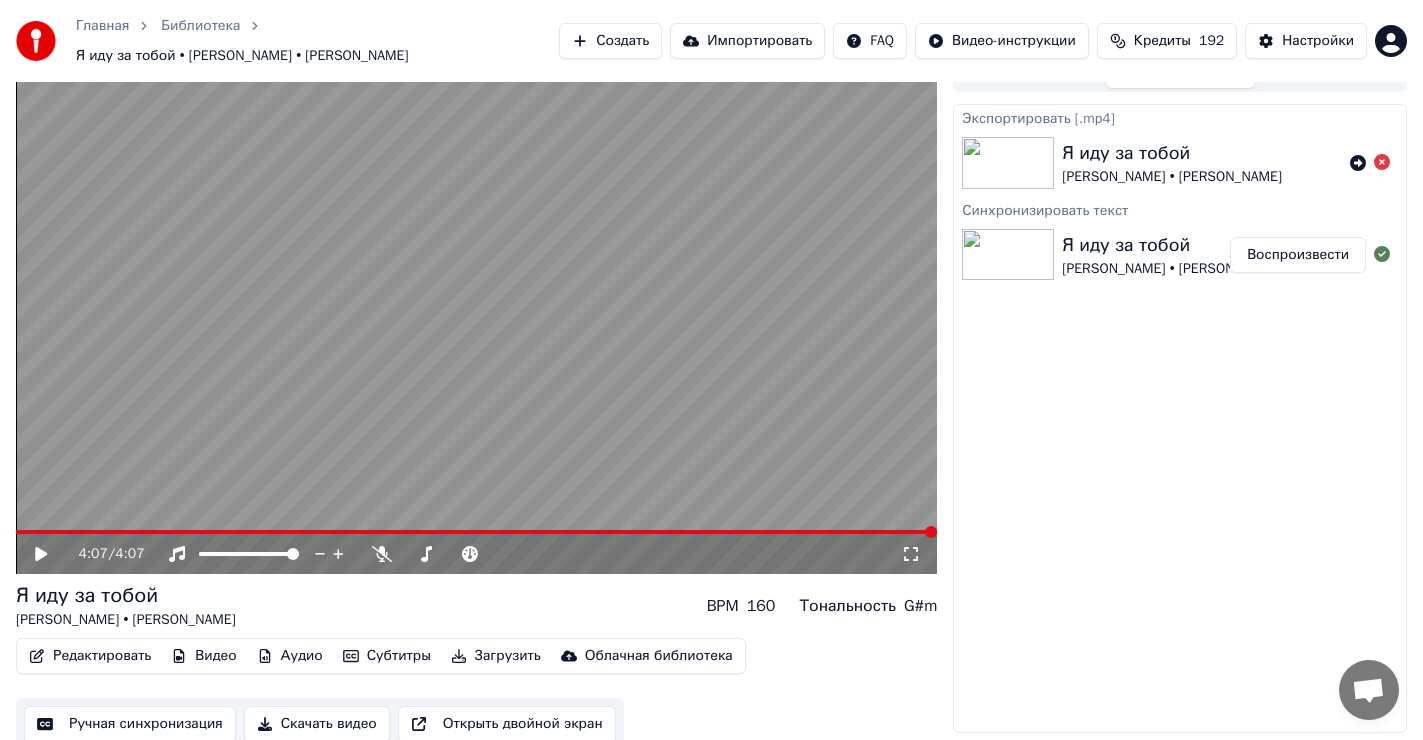 click on "Загрузить" at bounding box center [496, 656] 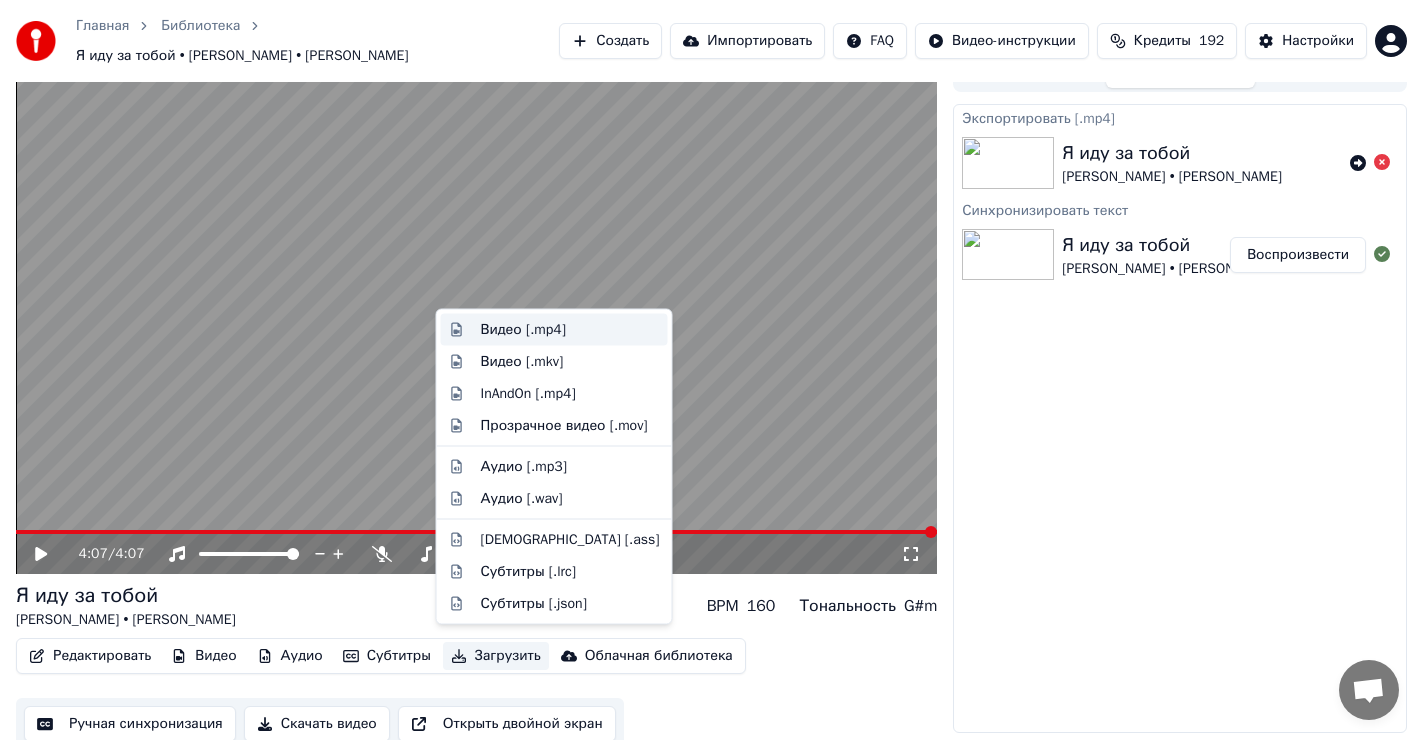click on "Видео [.mp4]" at bounding box center [523, 330] 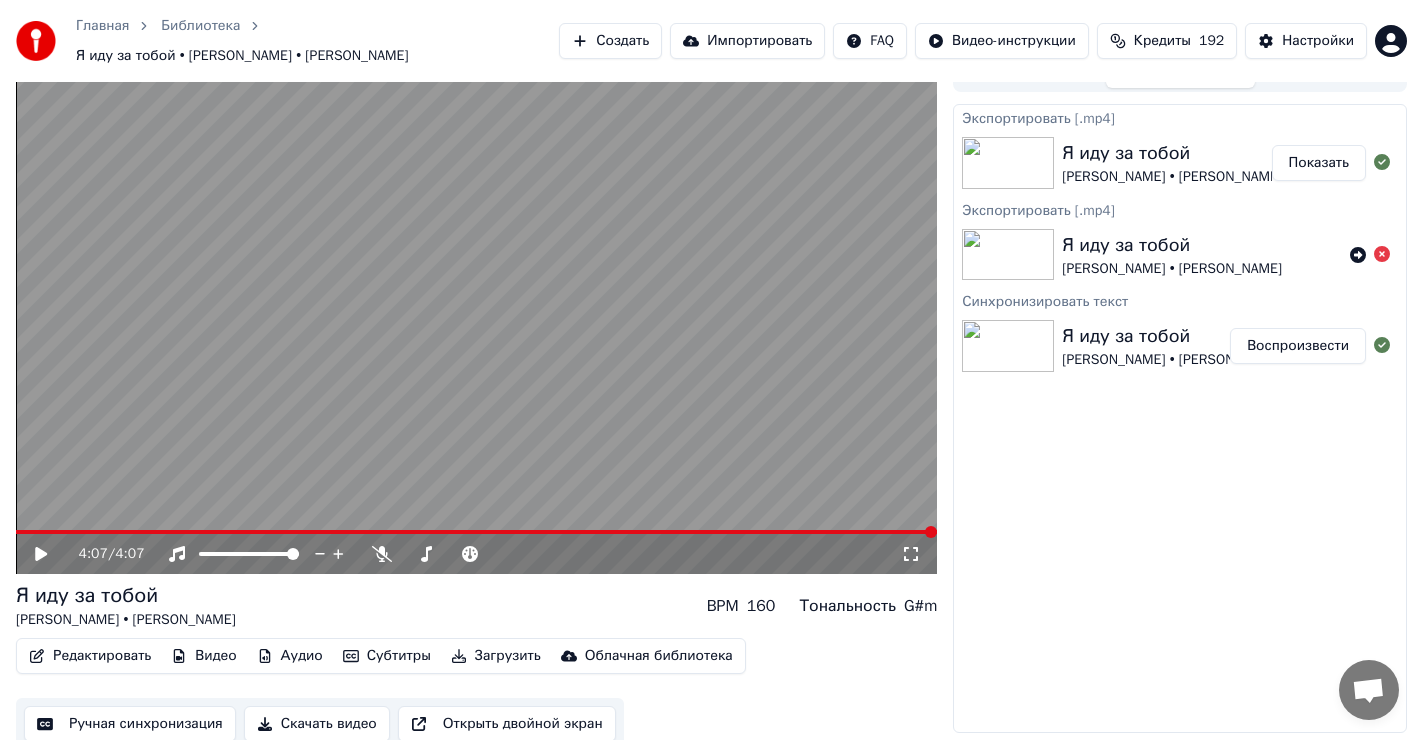 click on "Показать" at bounding box center [1319, 163] 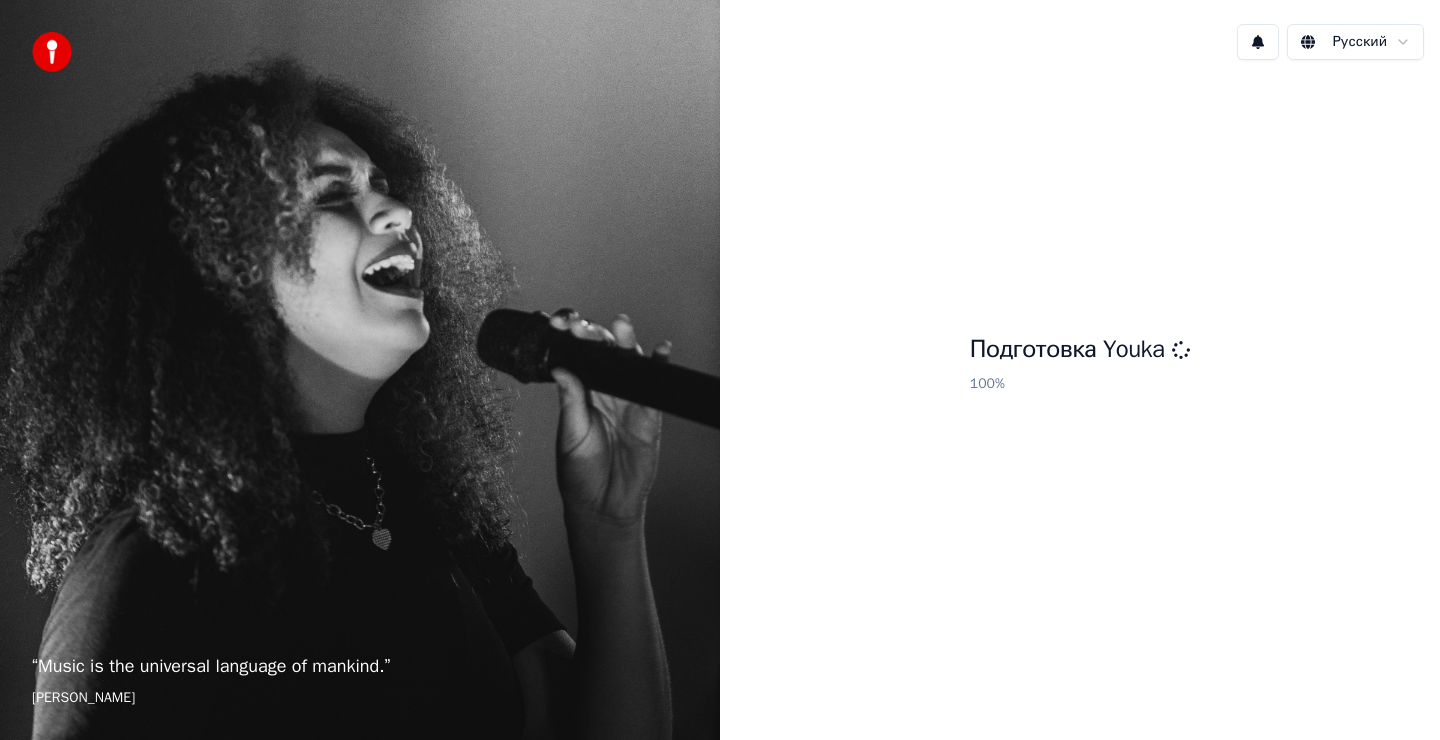 scroll, scrollTop: 0, scrollLeft: 0, axis: both 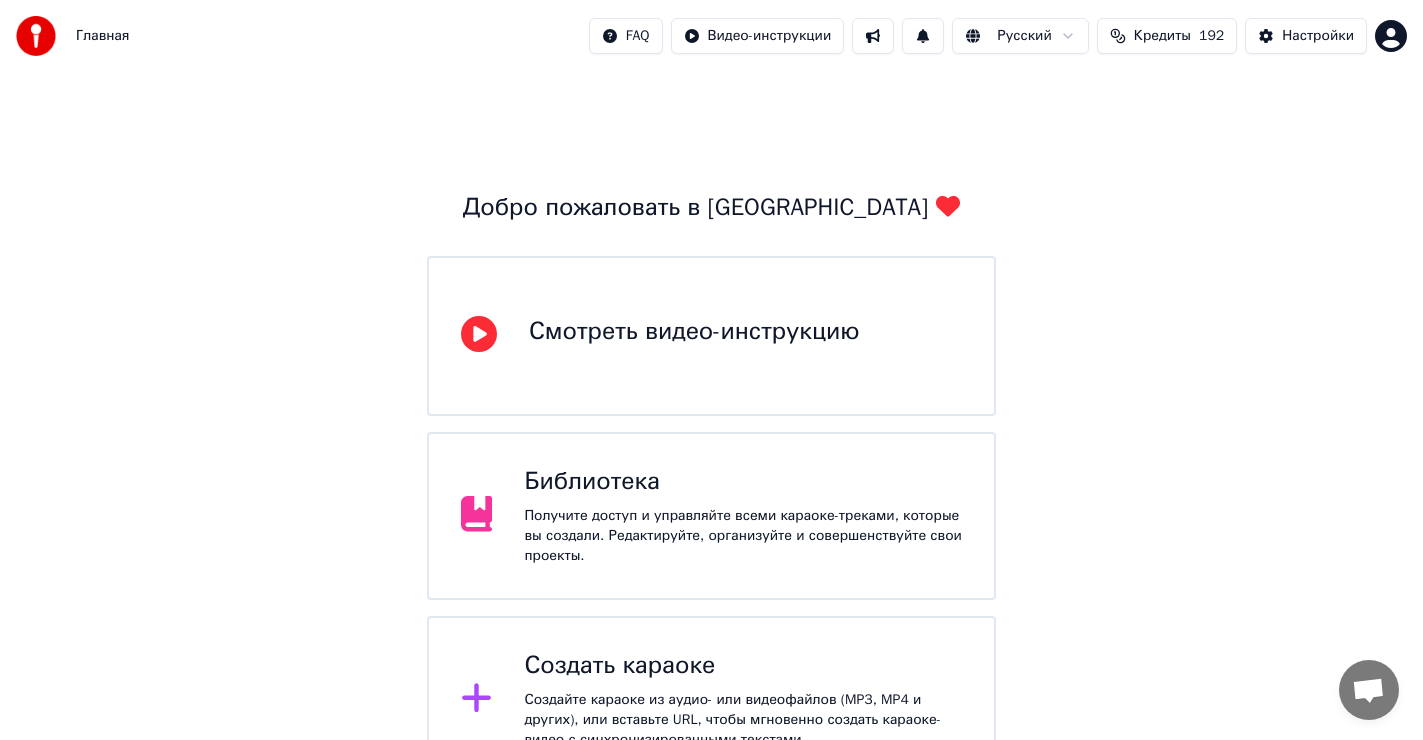 click on "Библиотека" at bounding box center [743, 482] 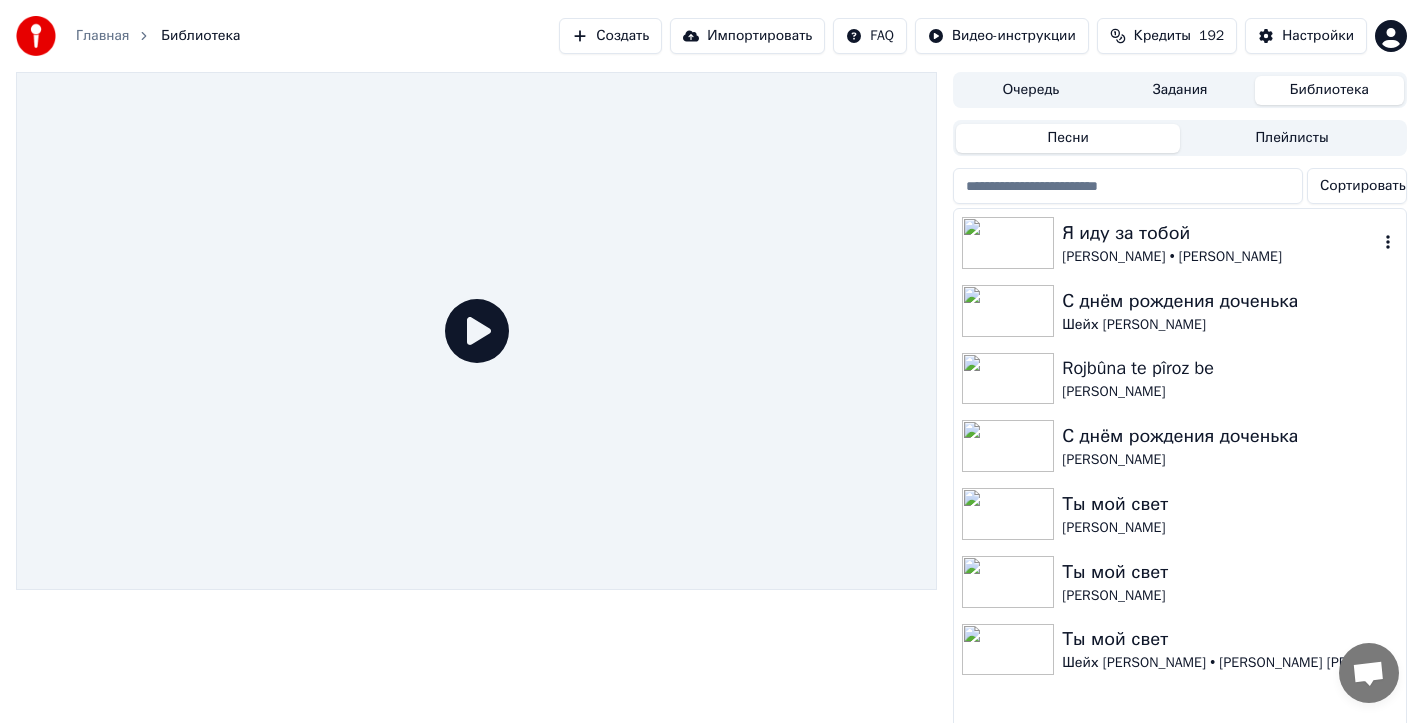 click on "Я иду за тобой" at bounding box center (1220, 233) 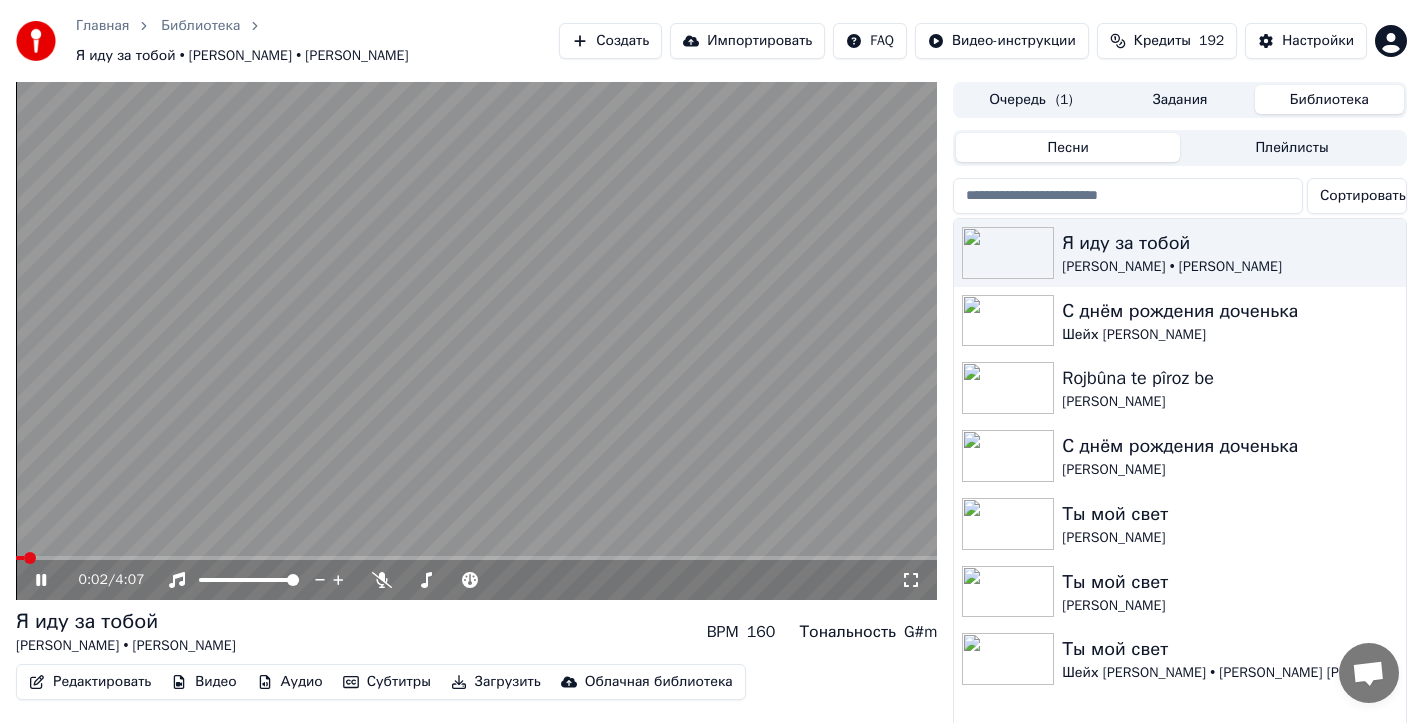 click 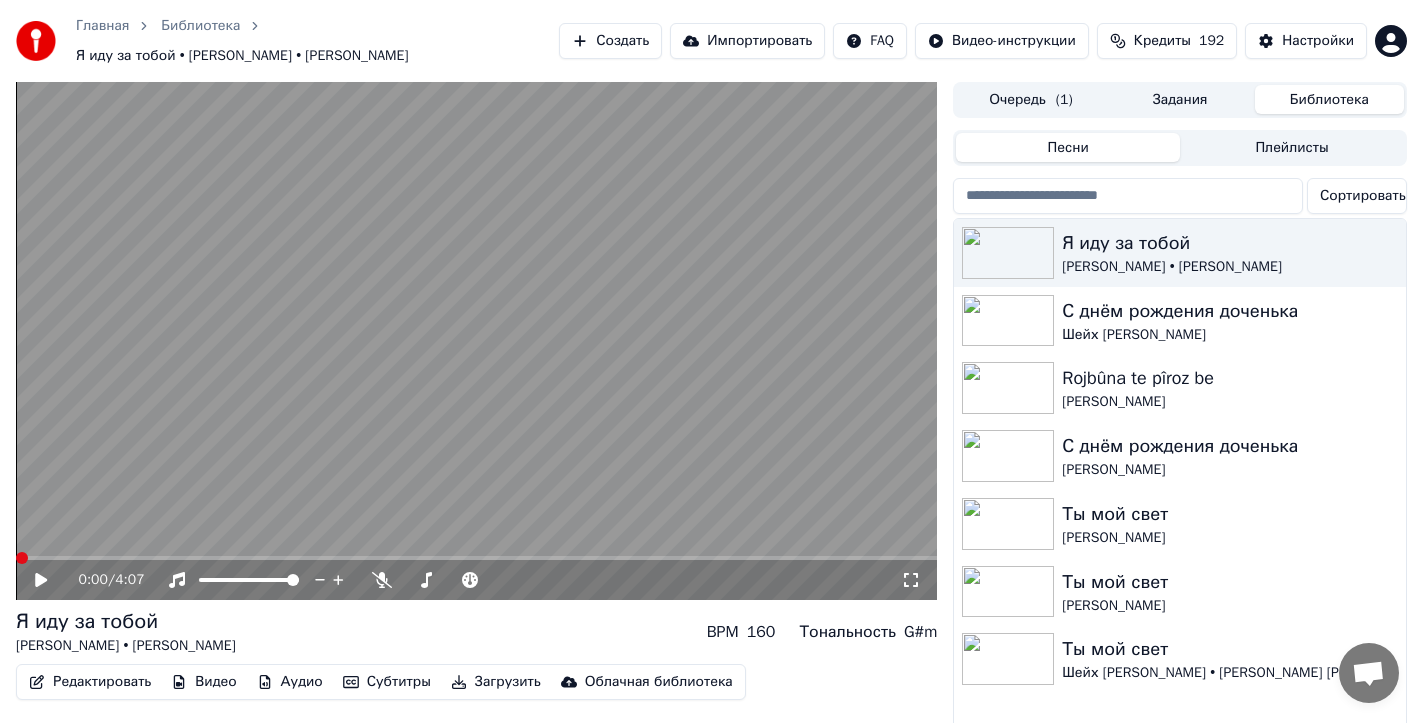 click at bounding box center (22, 558) 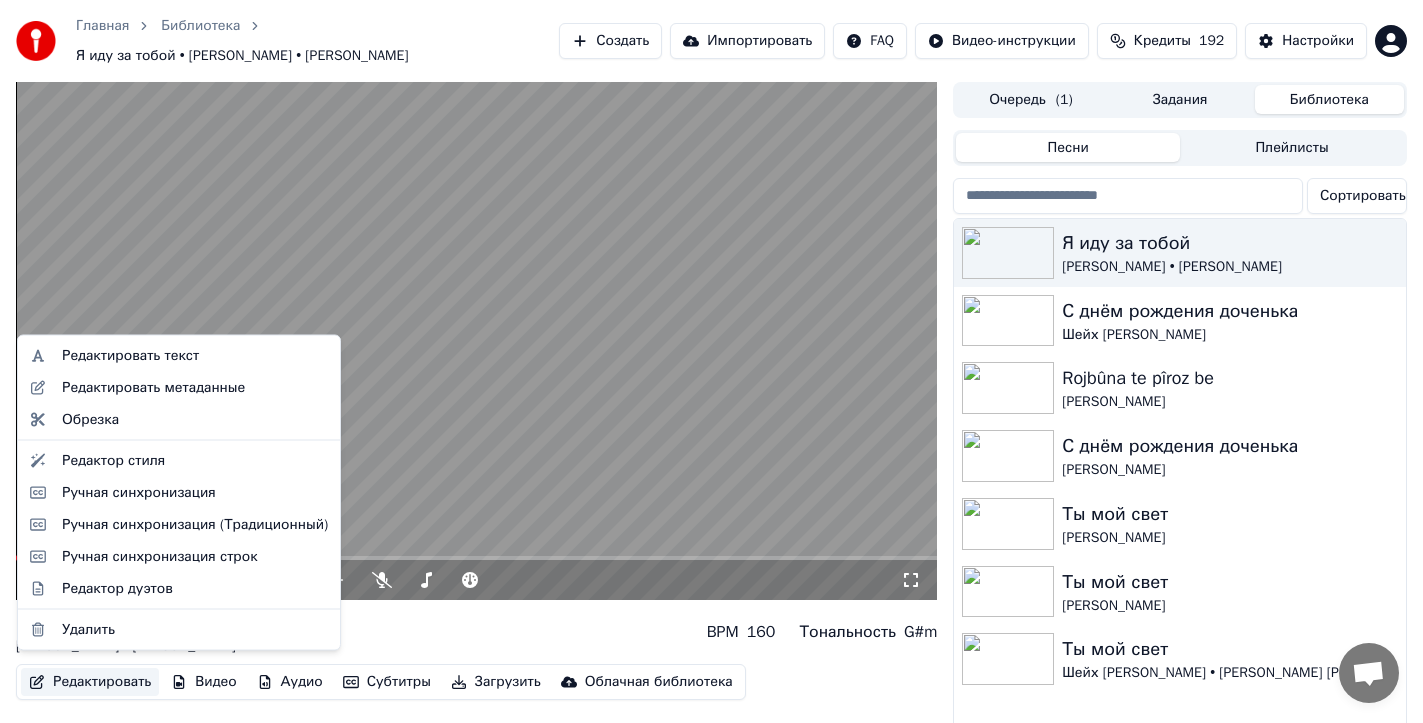 click on "Редактировать" at bounding box center [90, 682] 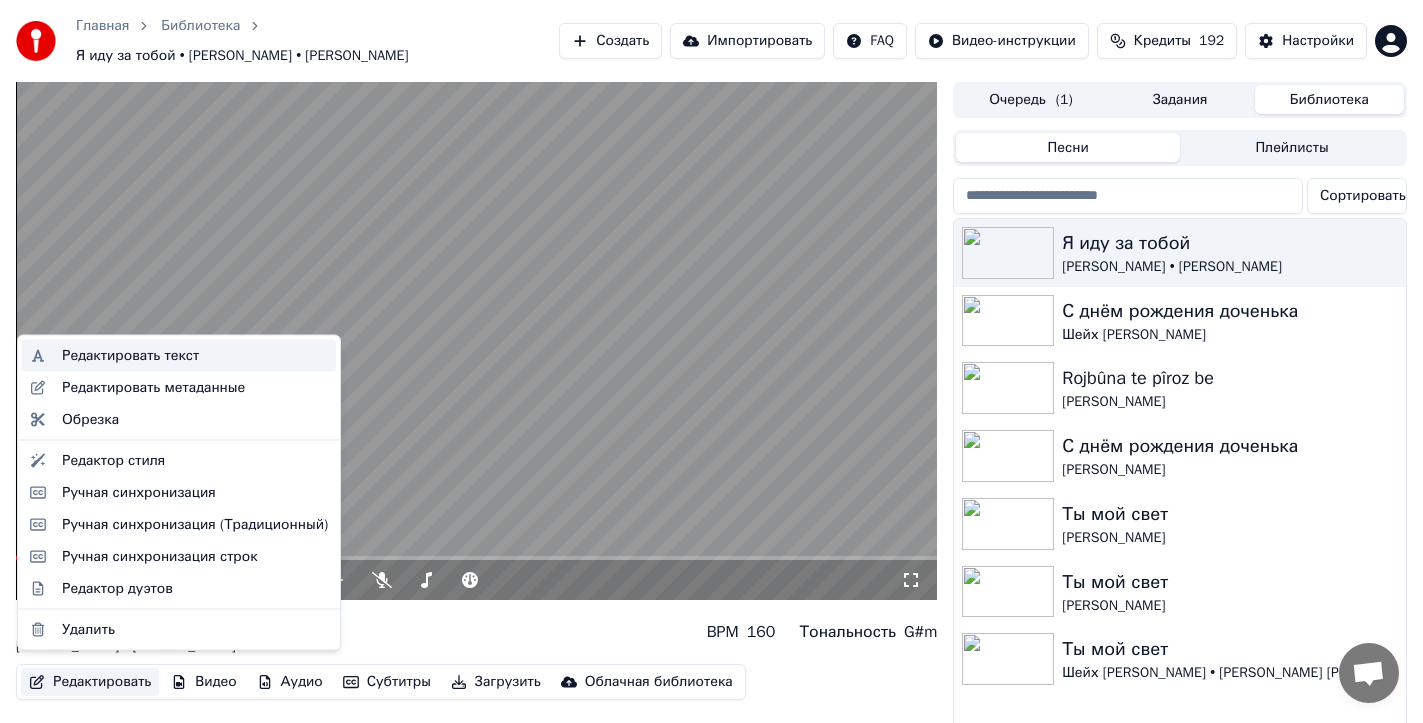 click on "Редактировать текст" at bounding box center [130, 356] 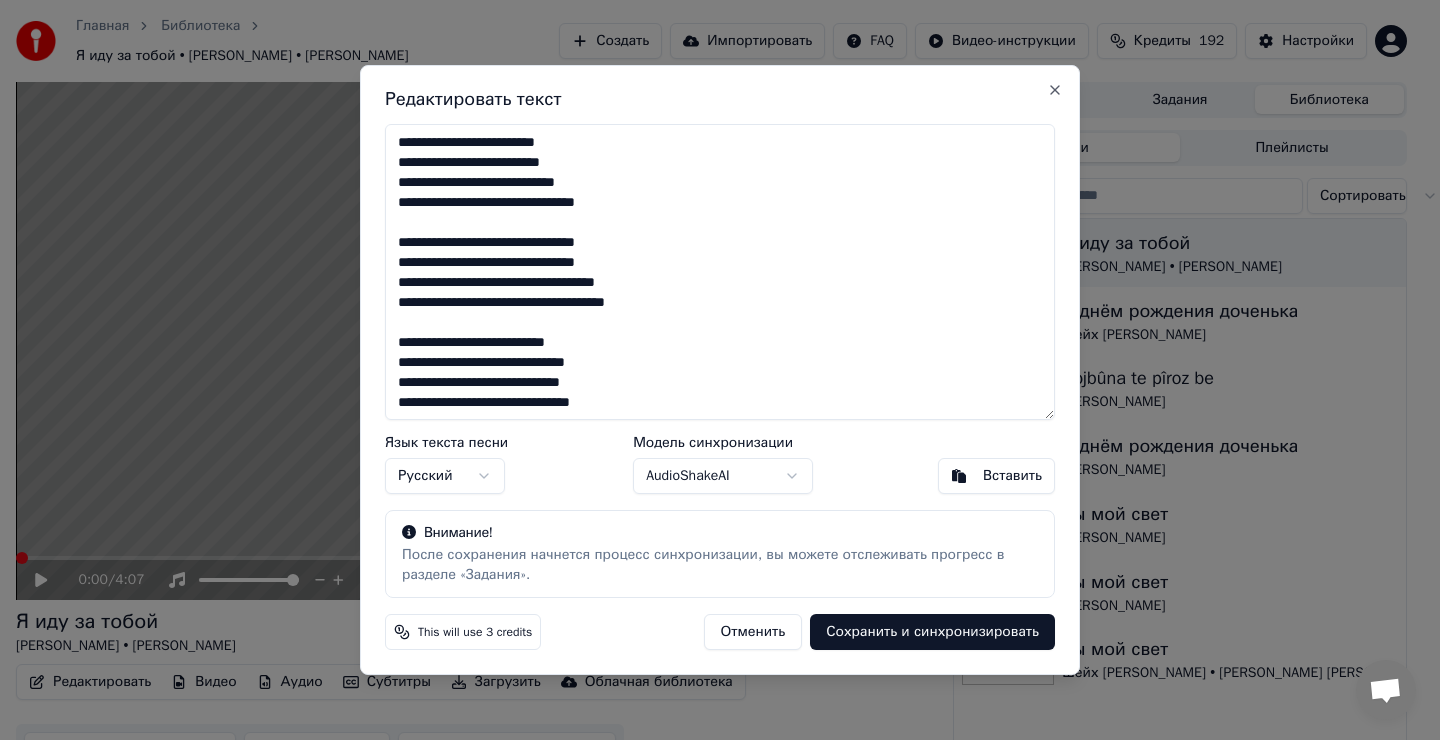 scroll, scrollTop: 0, scrollLeft: 0, axis: both 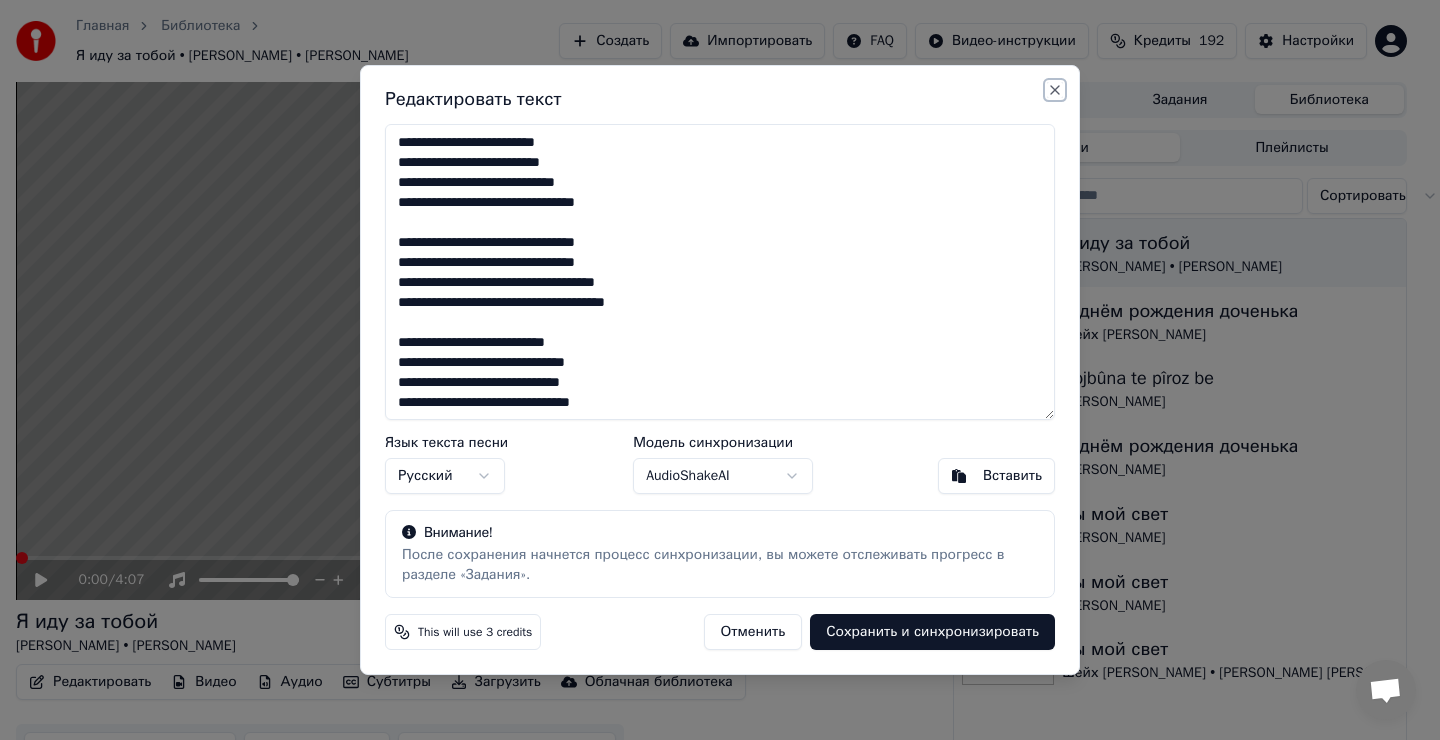 click on "Close" at bounding box center (1055, 90) 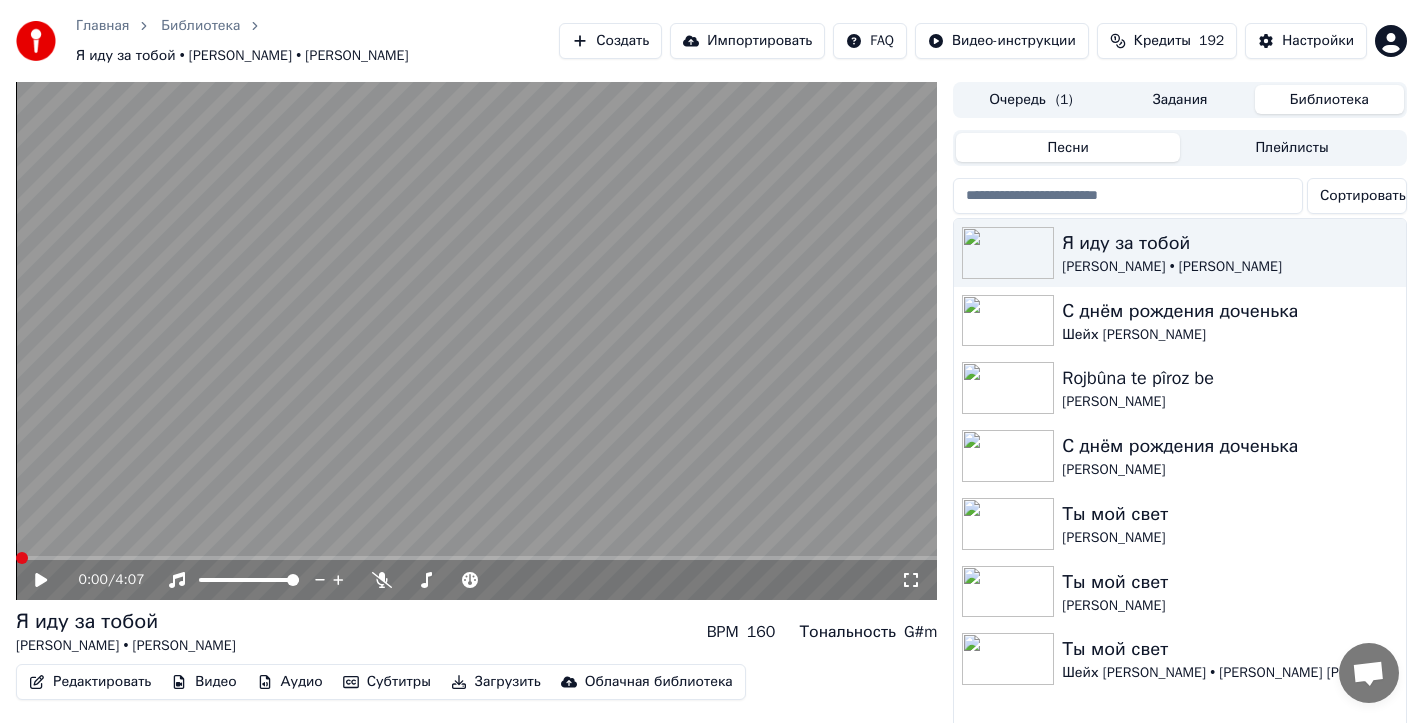 click on "Редактировать" at bounding box center [90, 682] 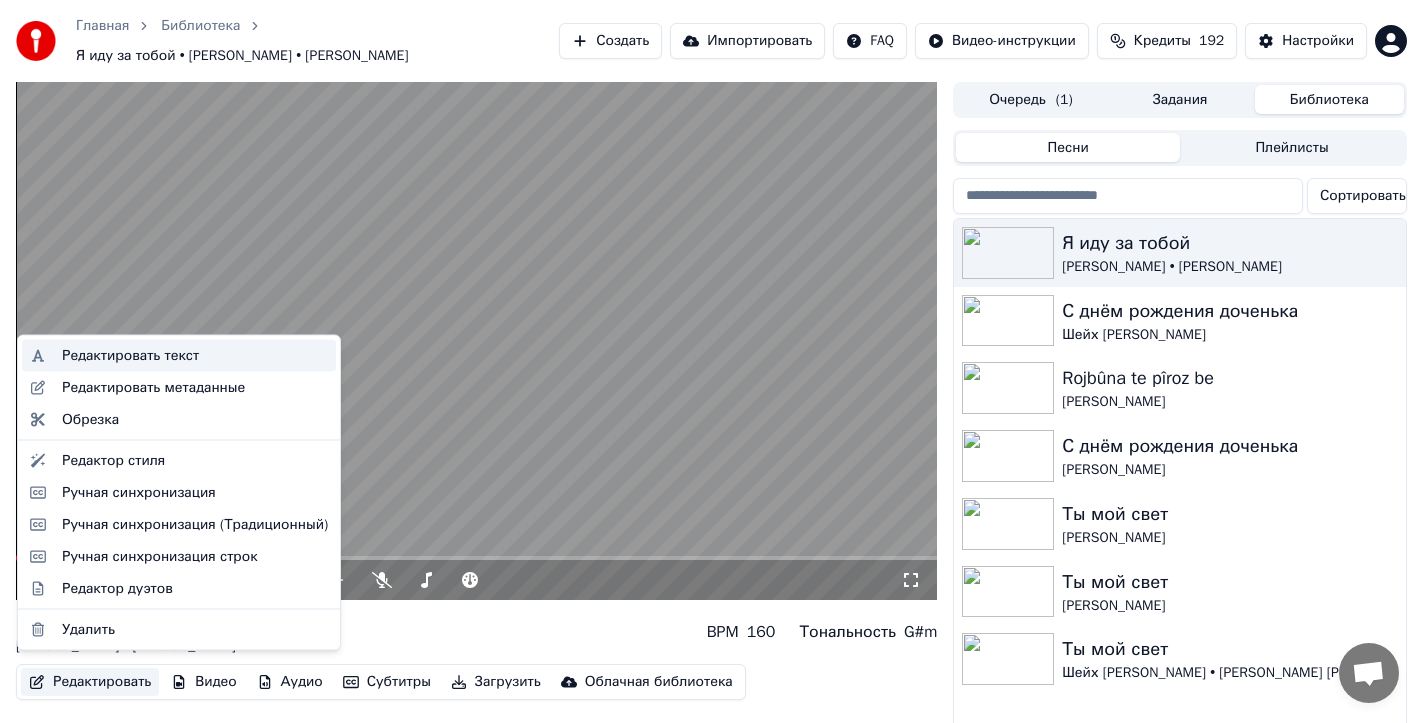 click on "Редактировать текст" at bounding box center [130, 356] 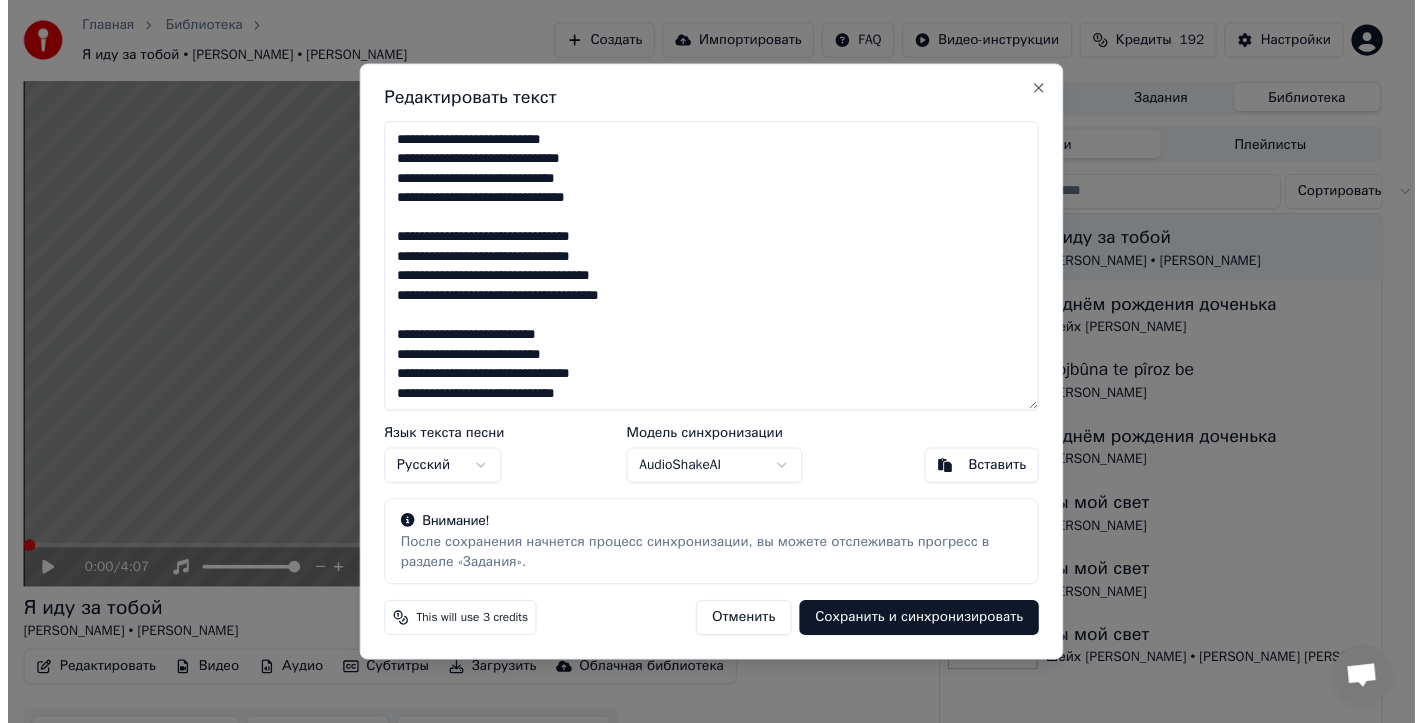 scroll, scrollTop: 0, scrollLeft: 0, axis: both 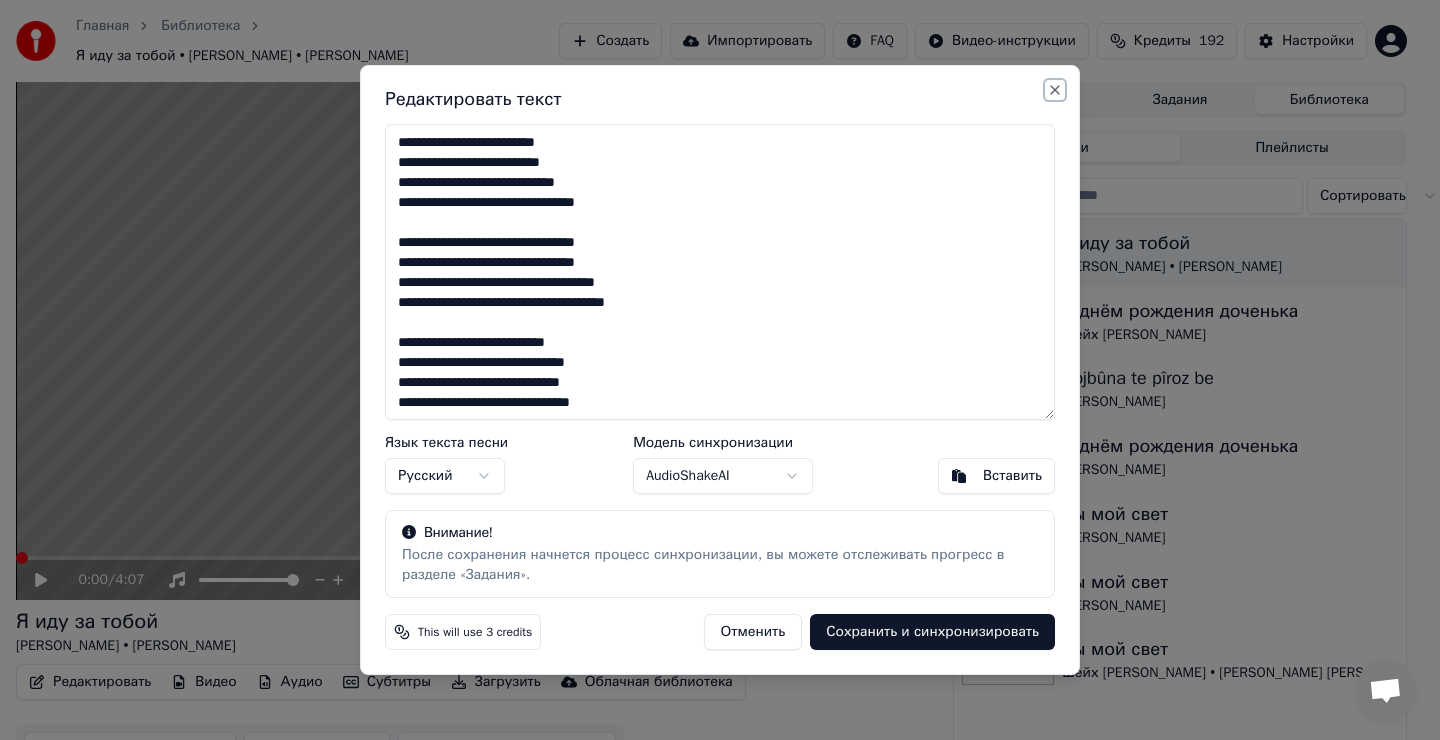 click on "Close" at bounding box center (1055, 90) 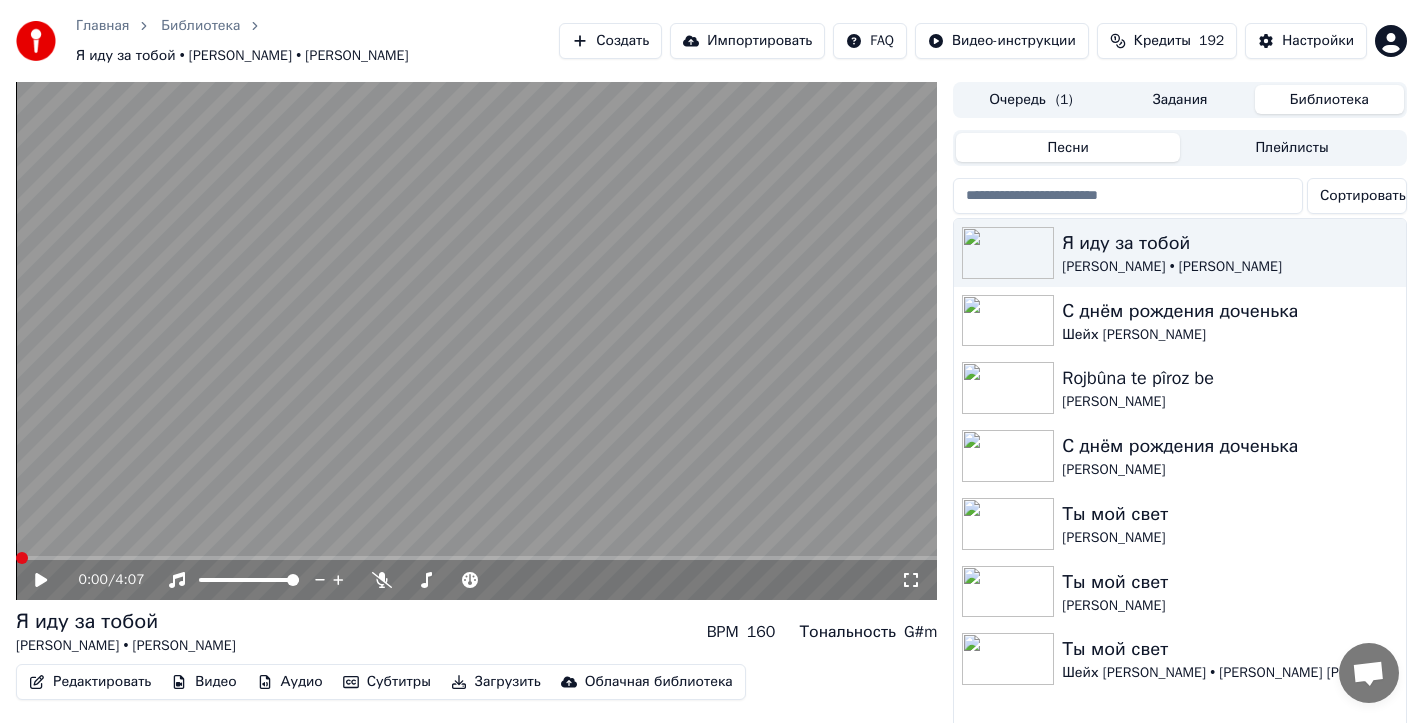 click on "Редактировать" at bounding box center (90, 682) 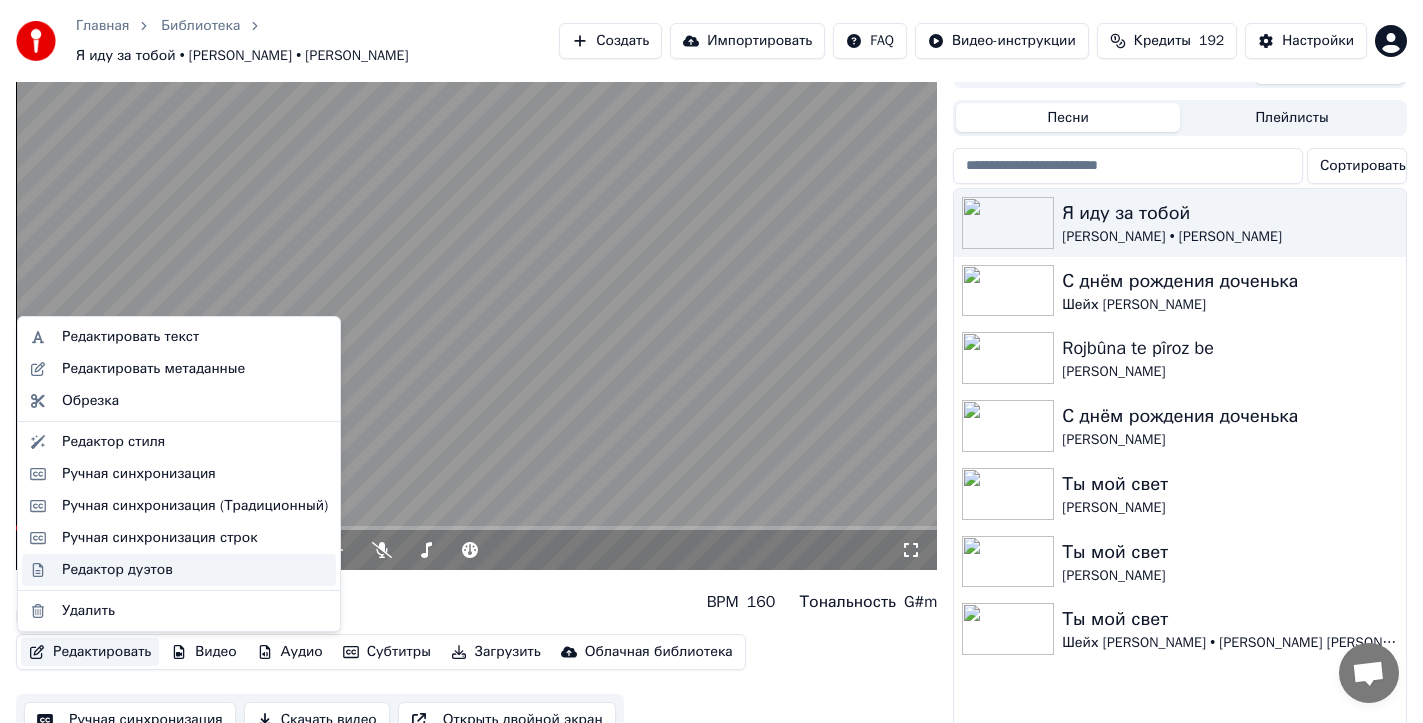 scroll, scrollTop: 43, scrollLeft: 0, axis: vertical 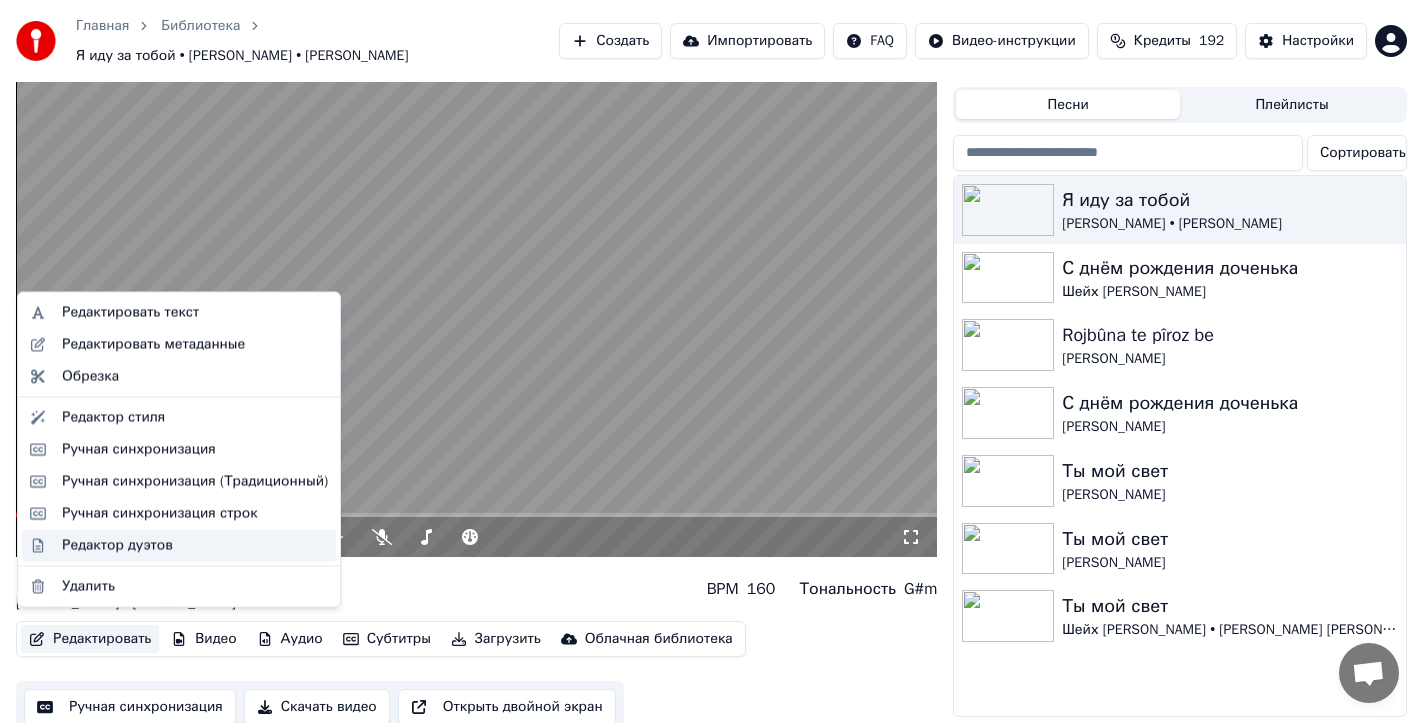 click on "Редактор дуэтов" at bounding box center [117, 545] 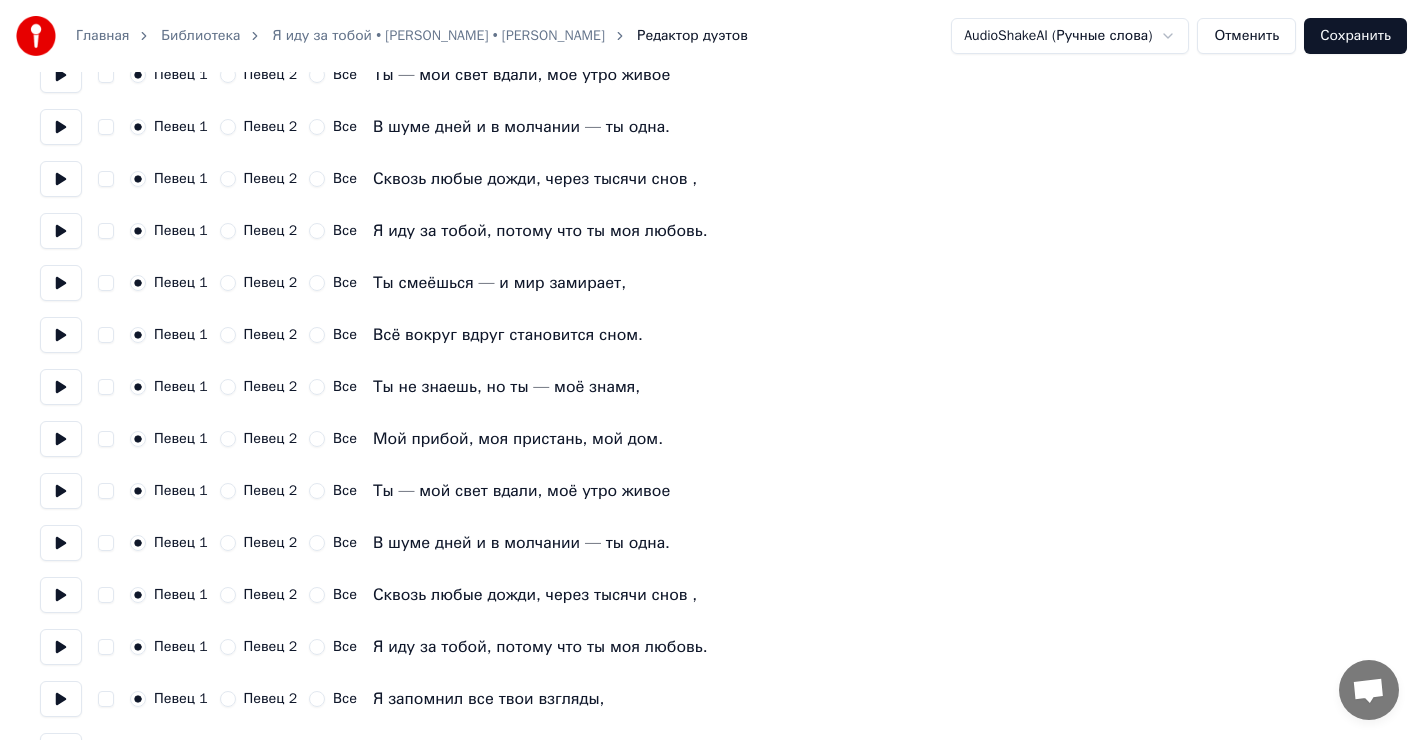 scroll, scrollTop: 400, scrollLeft: 0, axis: vertical 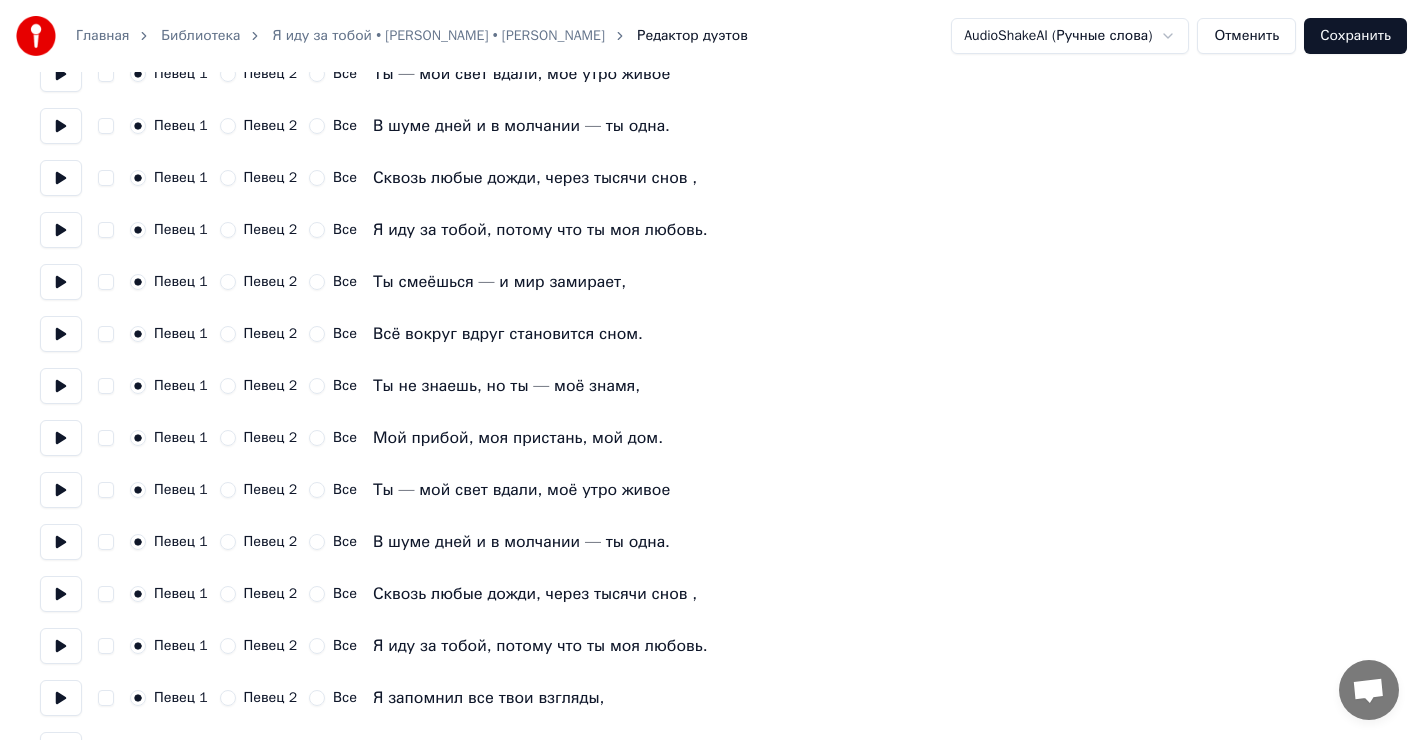 click on "Певец 2" at bounding box center (228, 282) 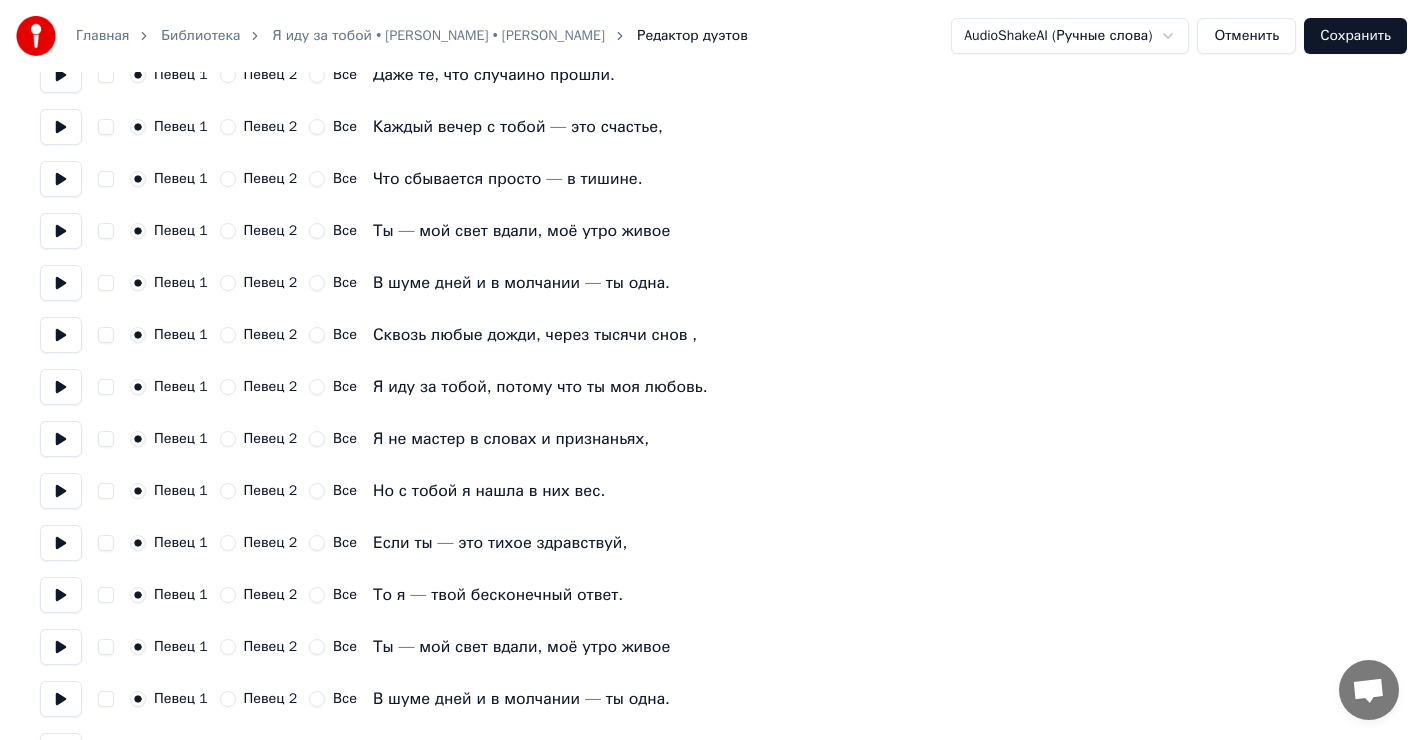scroll, scrollTop: 1076, scrollLeft: 0, axis: vertical 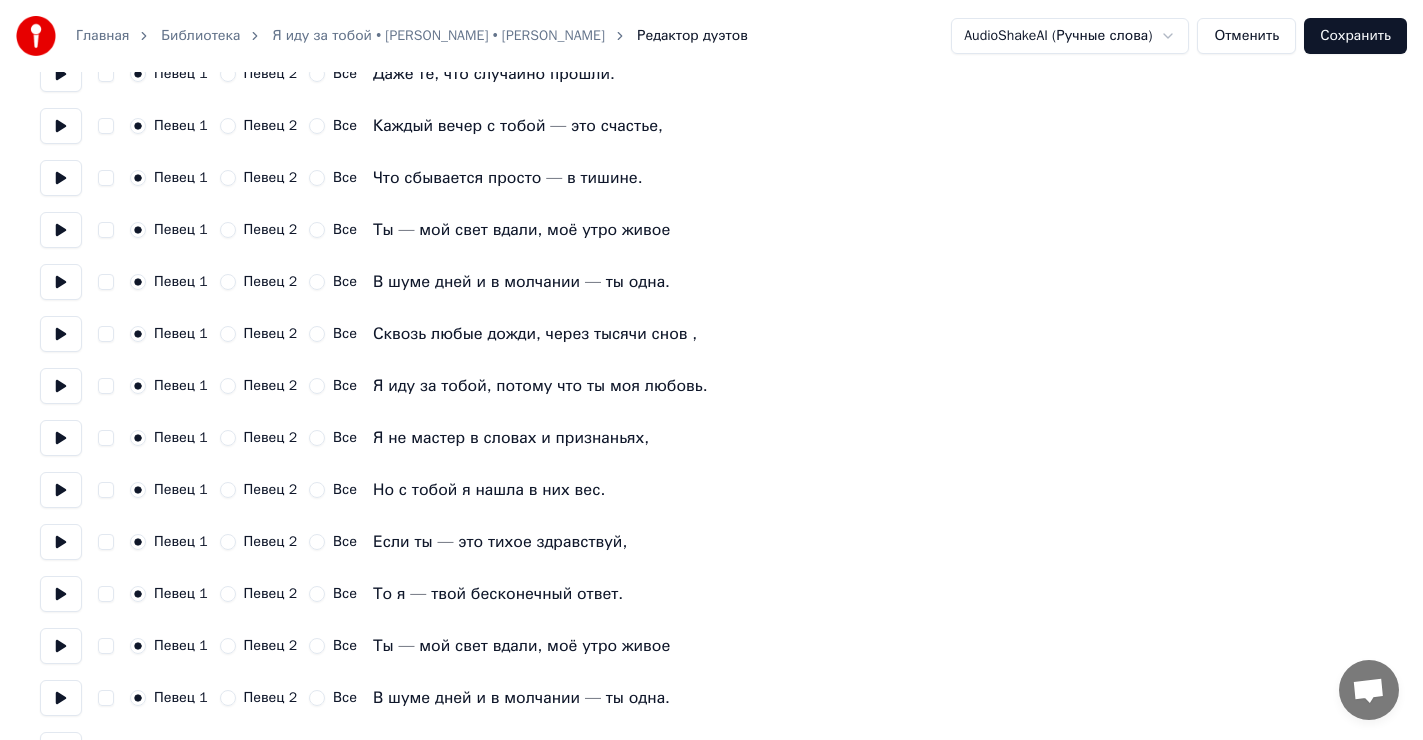 click on "Певец 2" at bounding box center (228, 438) 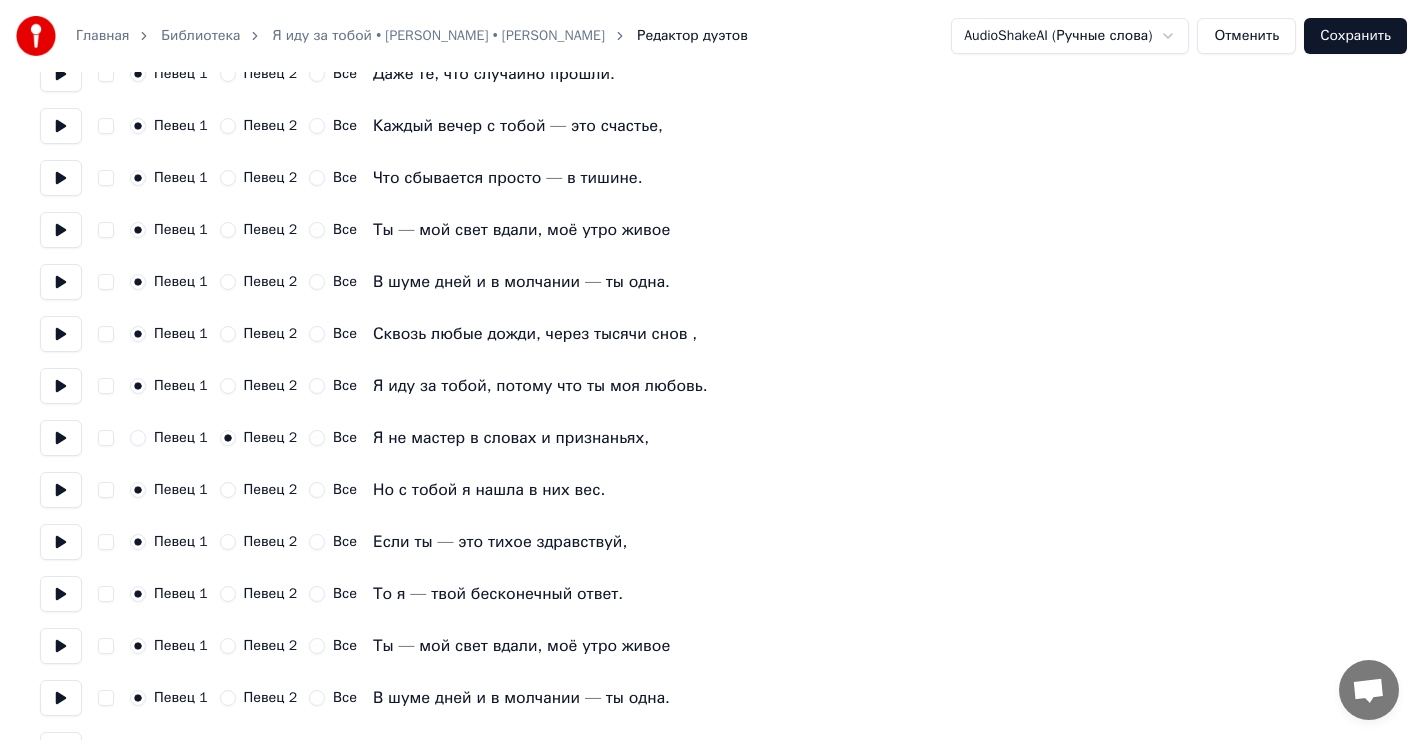 scroll, scrollTop: 1076, scrollLeft: 0, axis: vertical 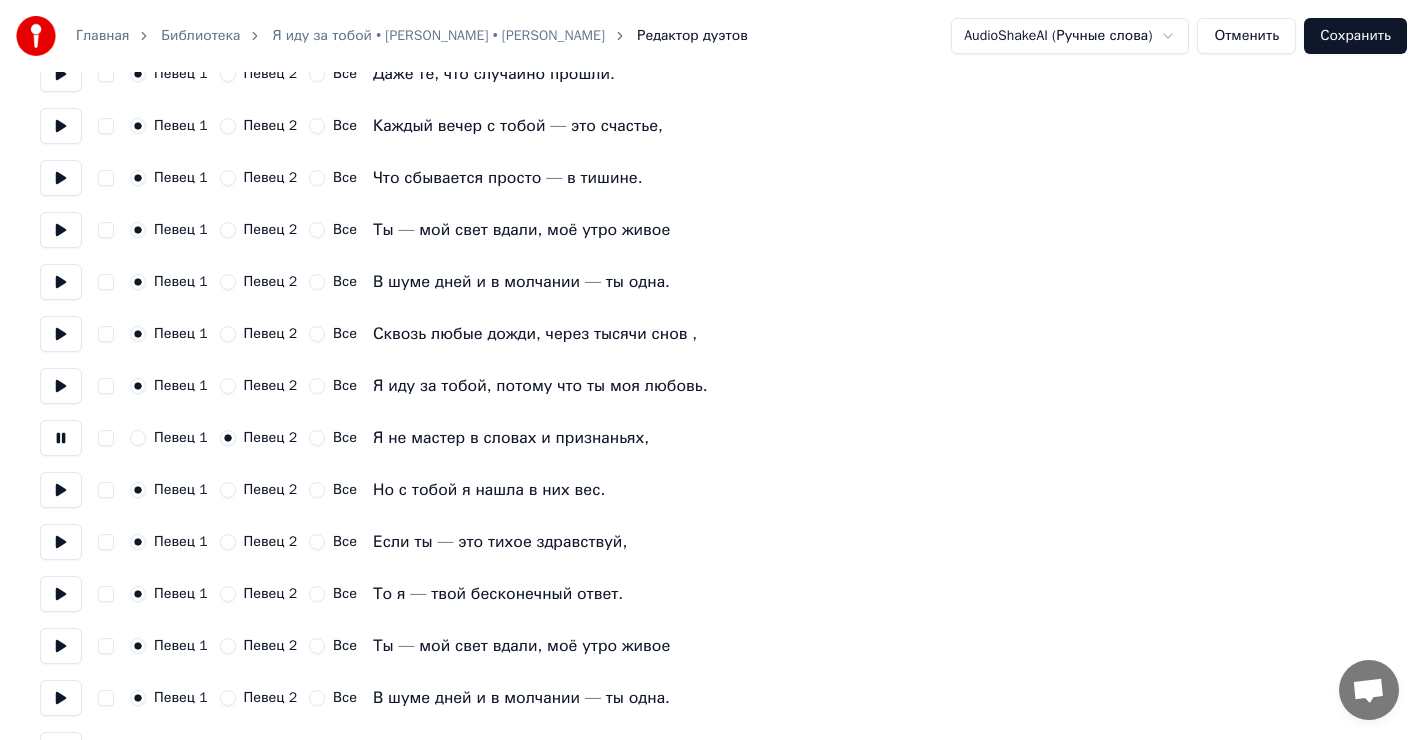click at bounding box center [61, 438] 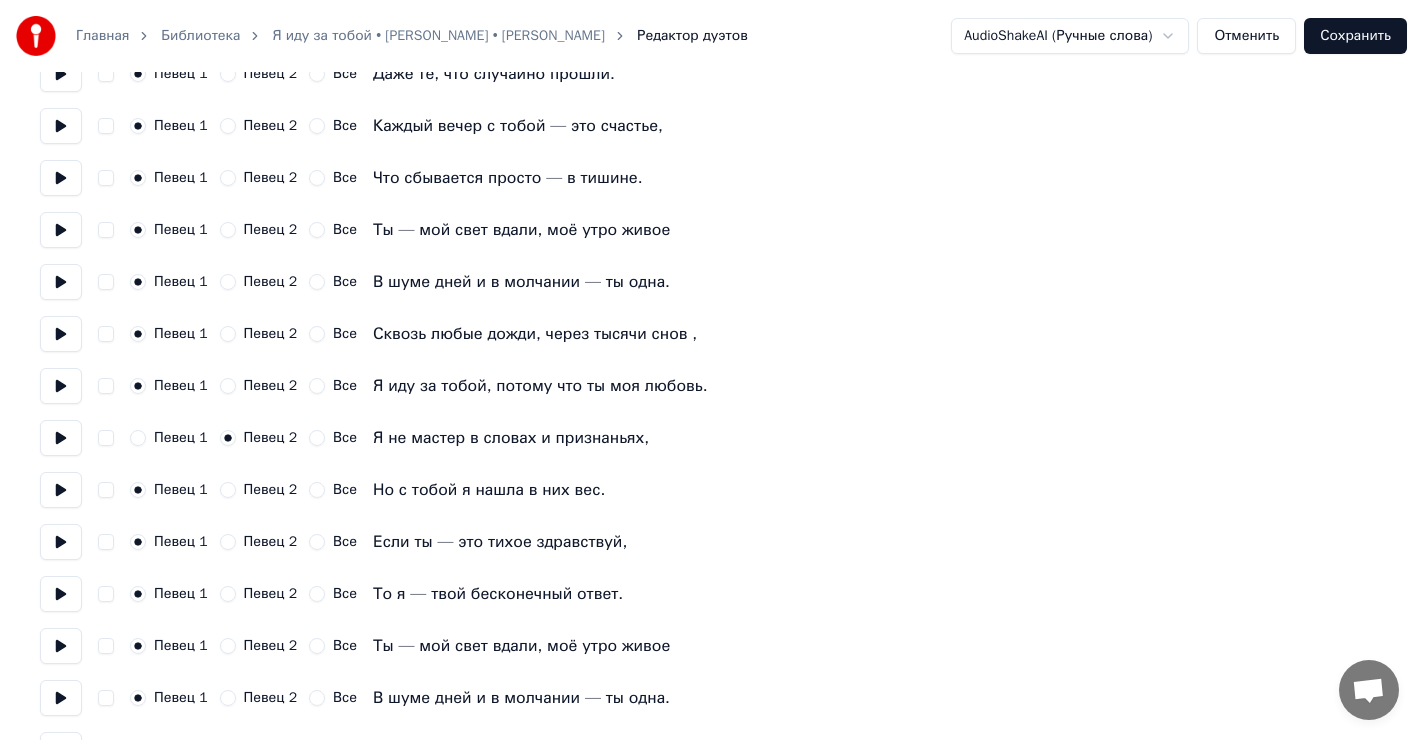 click at bounding box center (61, 594) 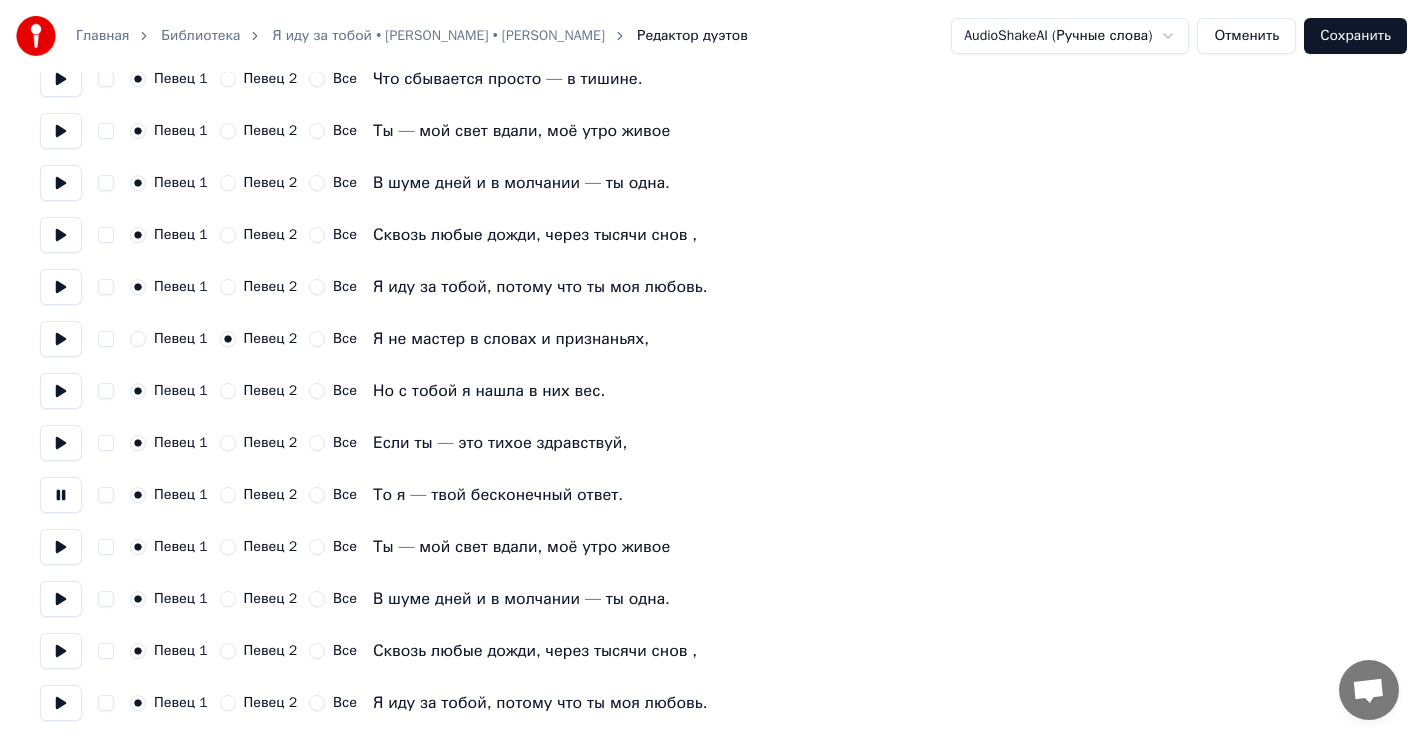 scroll, scrollTop: 1176, scrollLeft: 0, axis: vertical 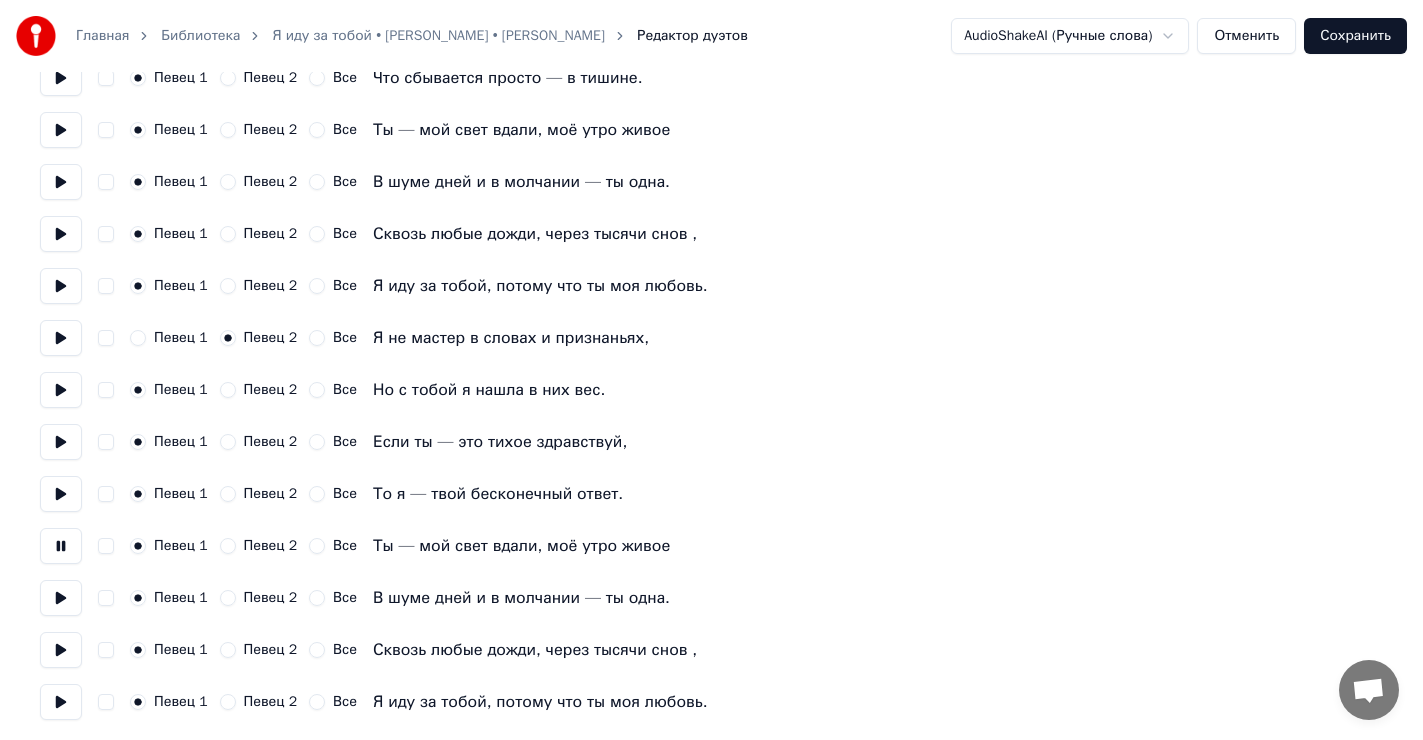 click at bounding box center [61, 546] 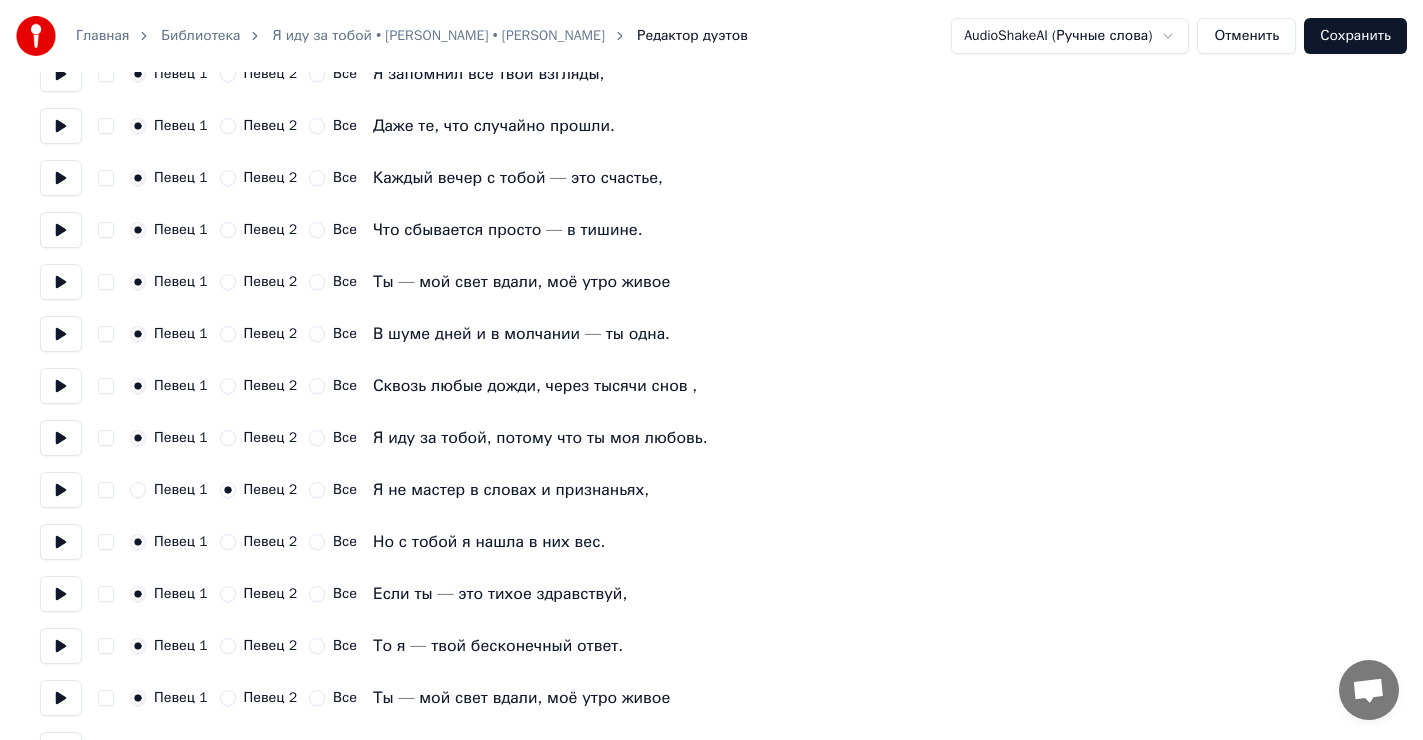scroll, scrollTop: 876, scrollLeft: 0, axis: vertical 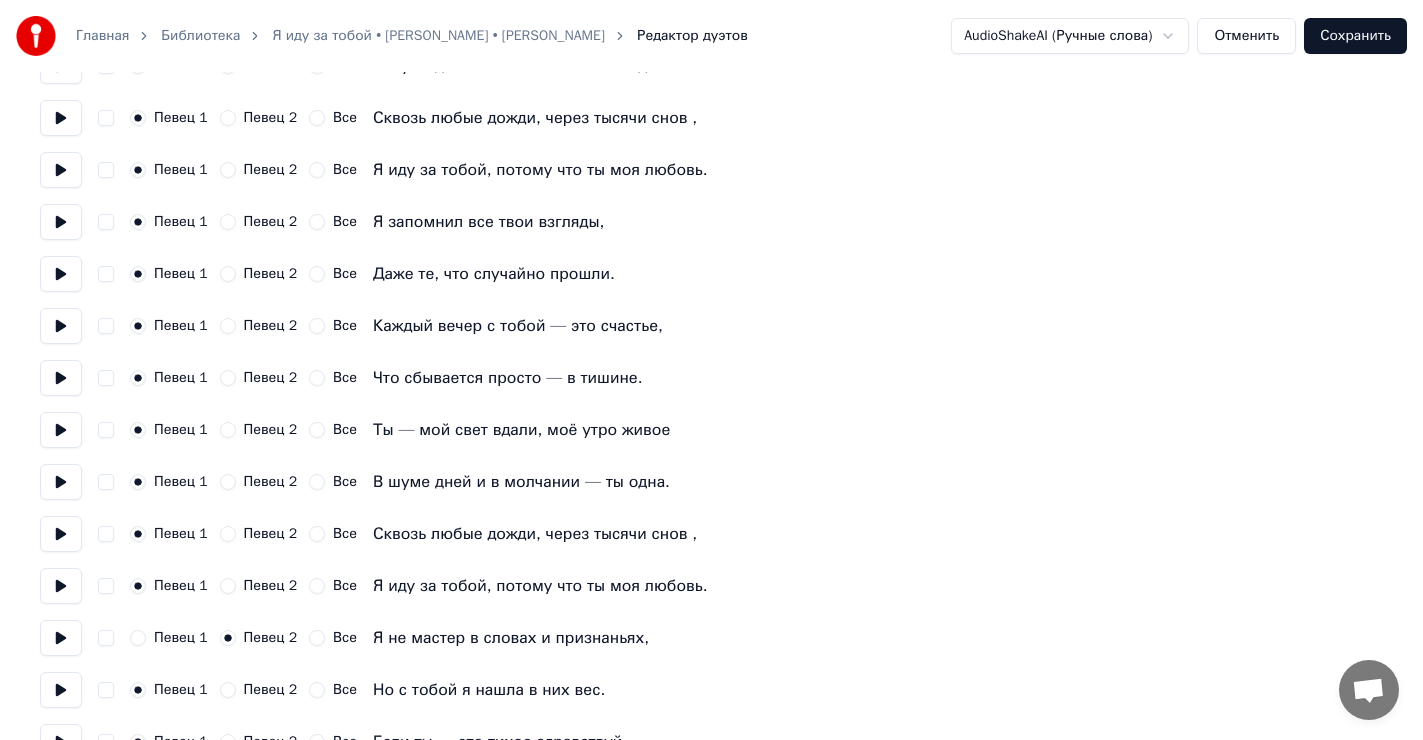 click at bounding box center [61, 586] 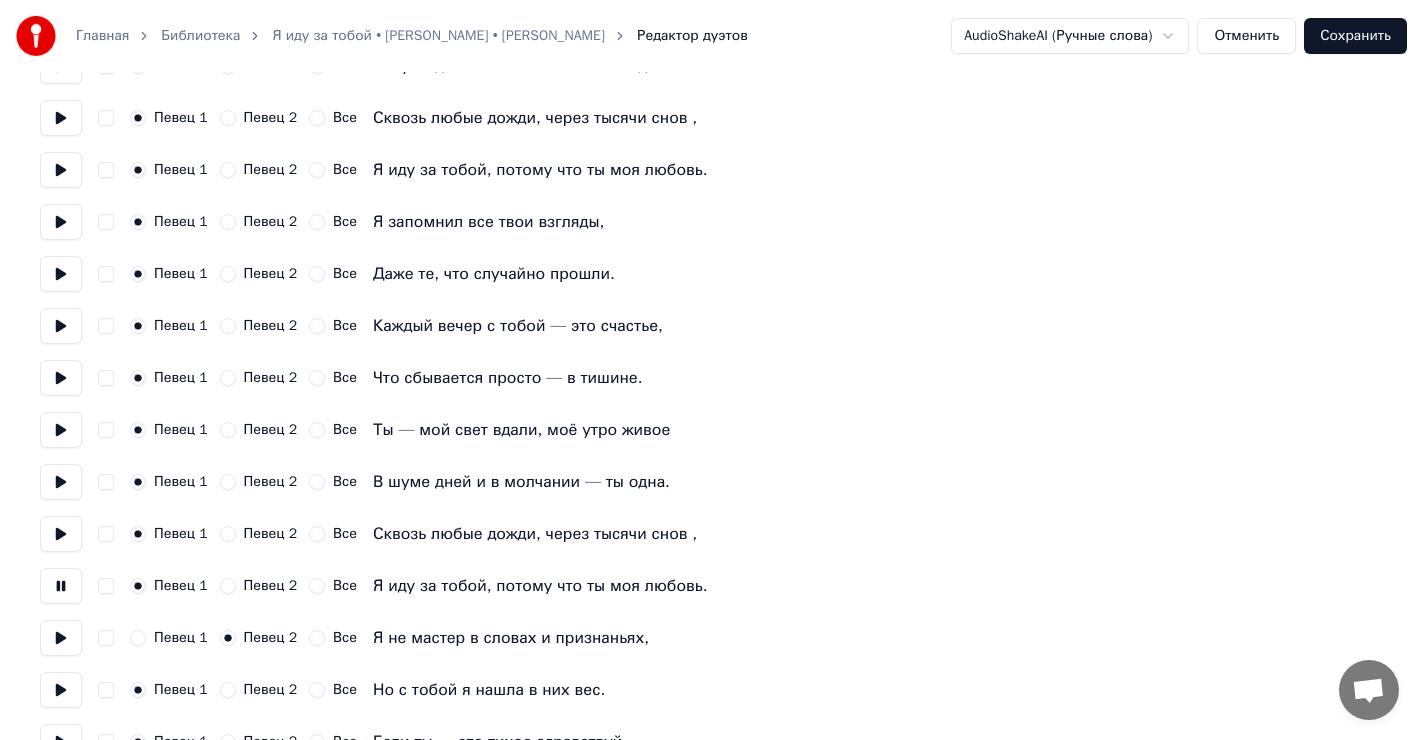 click at bounding box center (61, 586) 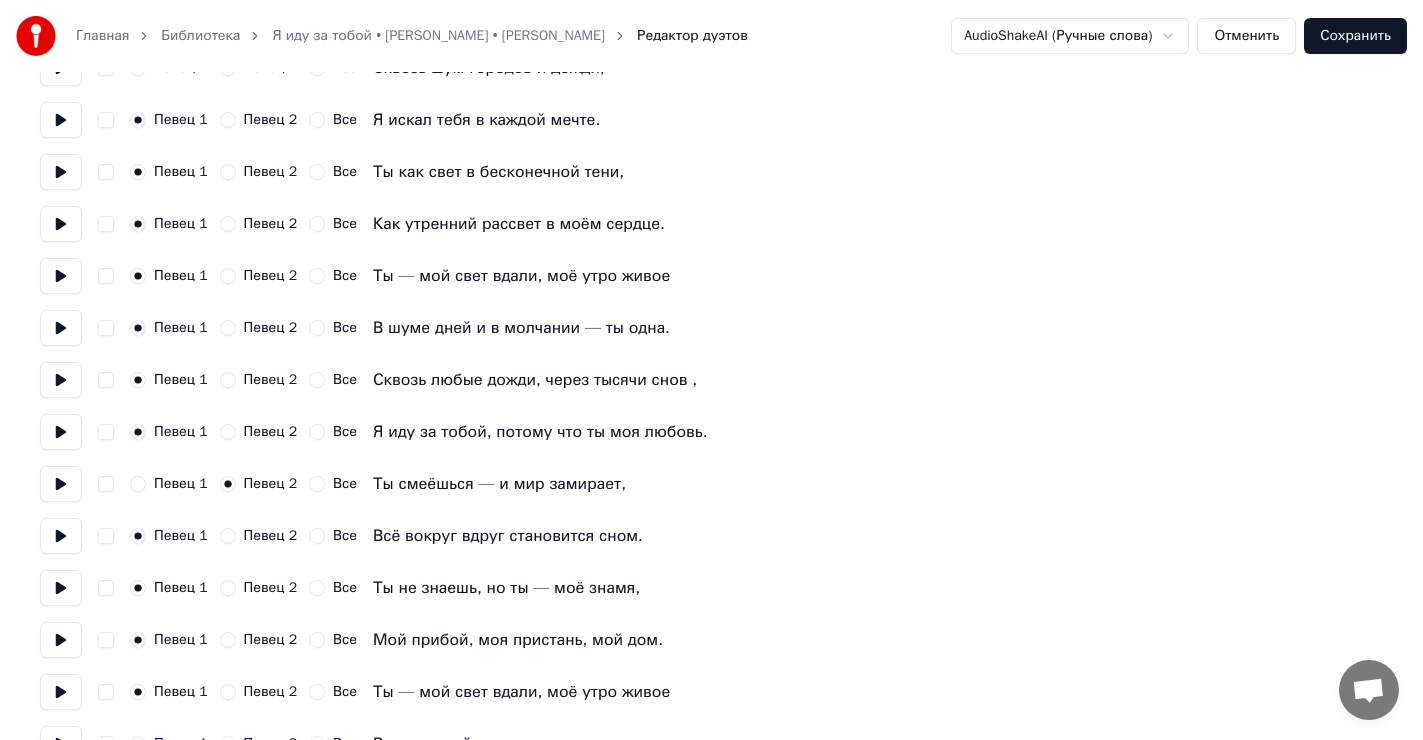 scroll, scrollTop: 200, scrollLeft: 0, axis: vertical 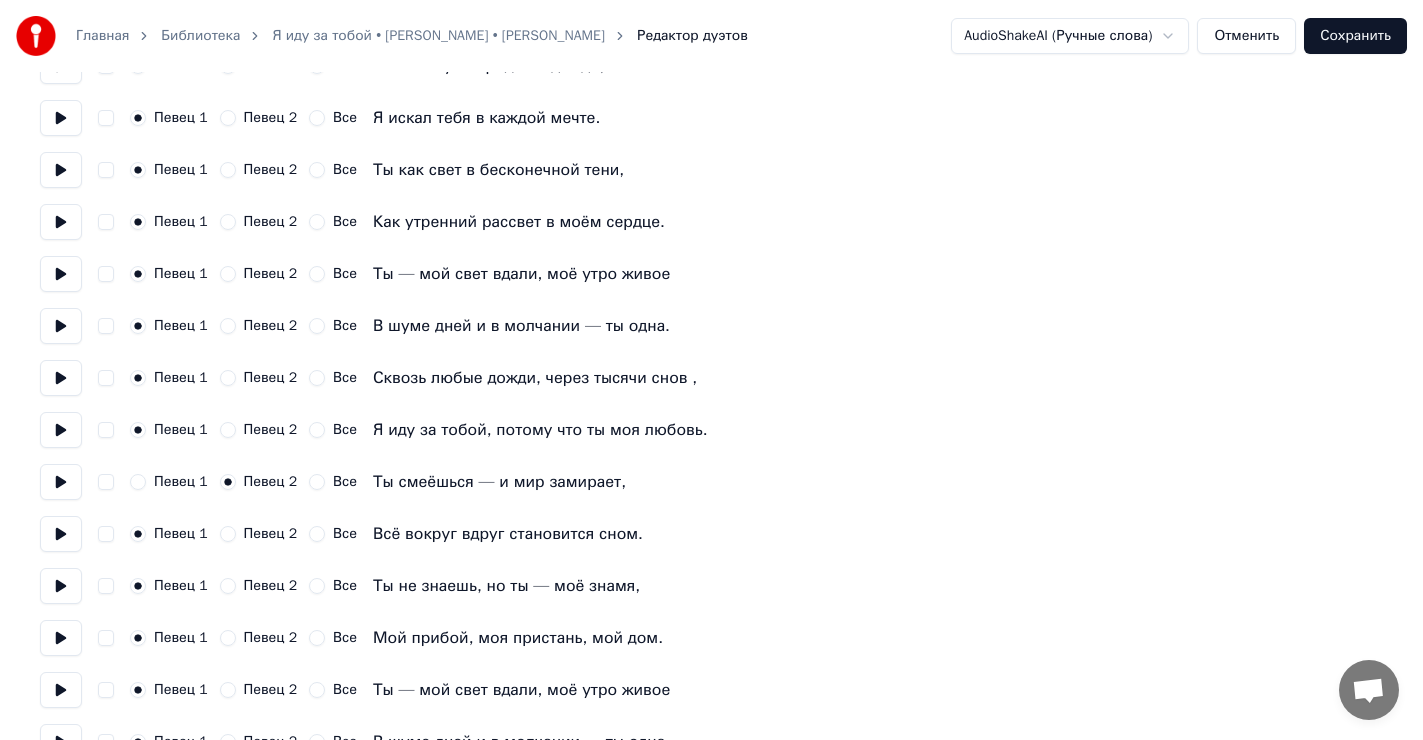 click at bounding box center [61, 482] 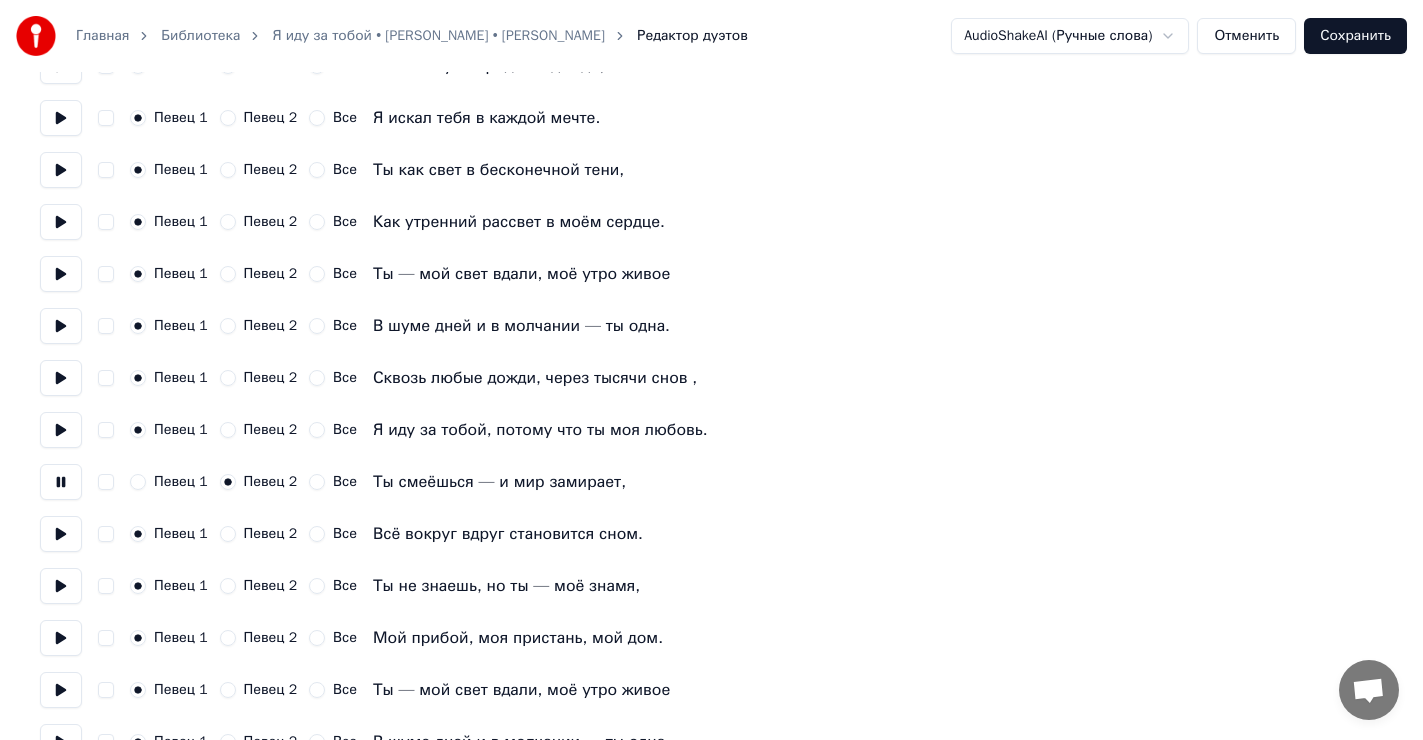 click at bounding box center [61, 430] 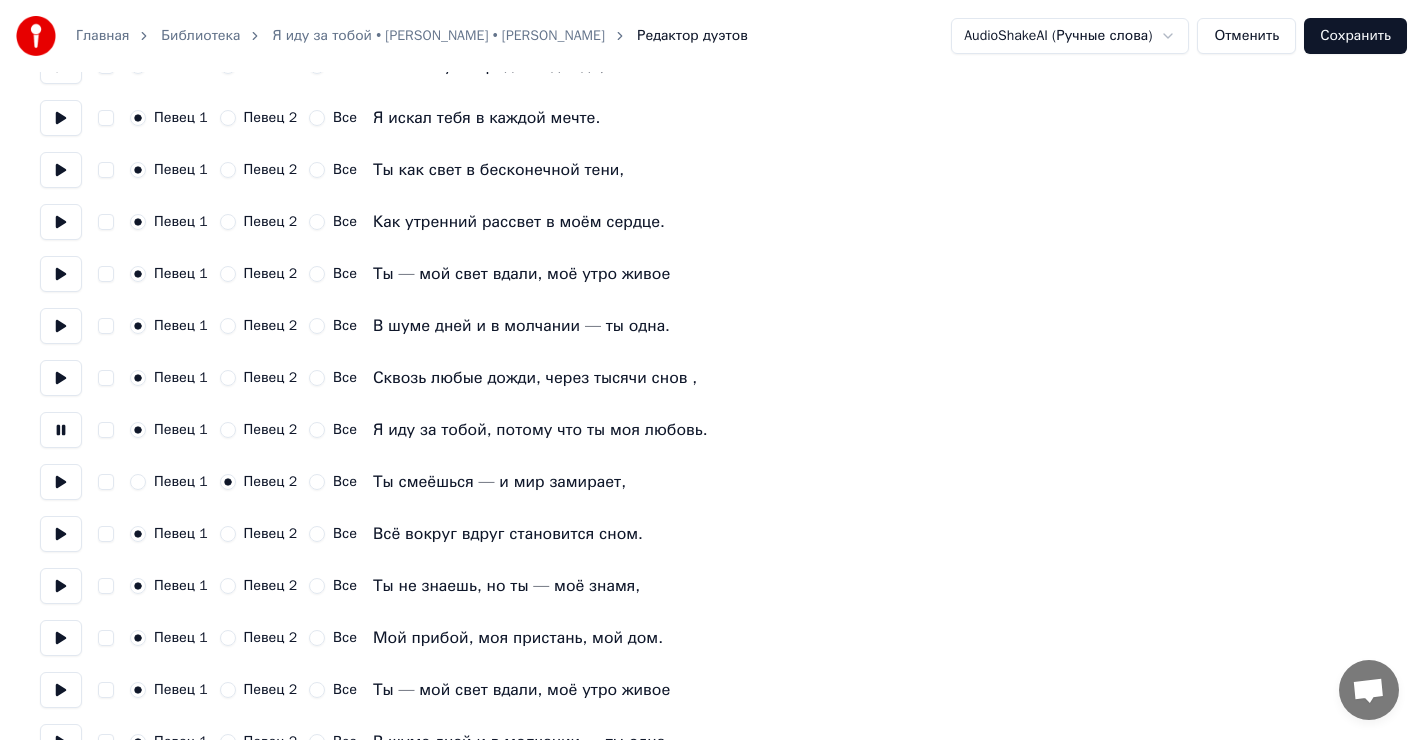 click at bounding box center (61, 482) 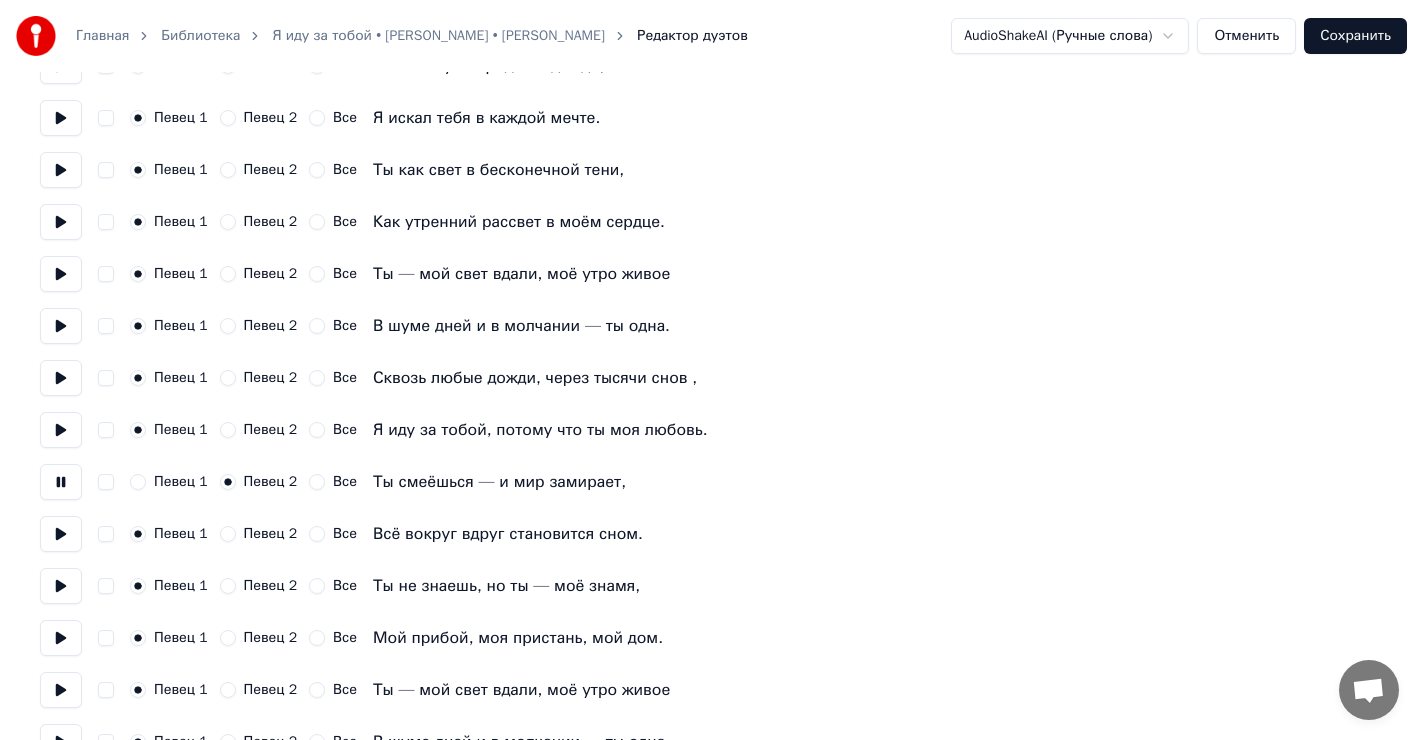 click at bounding box center [106, 482] 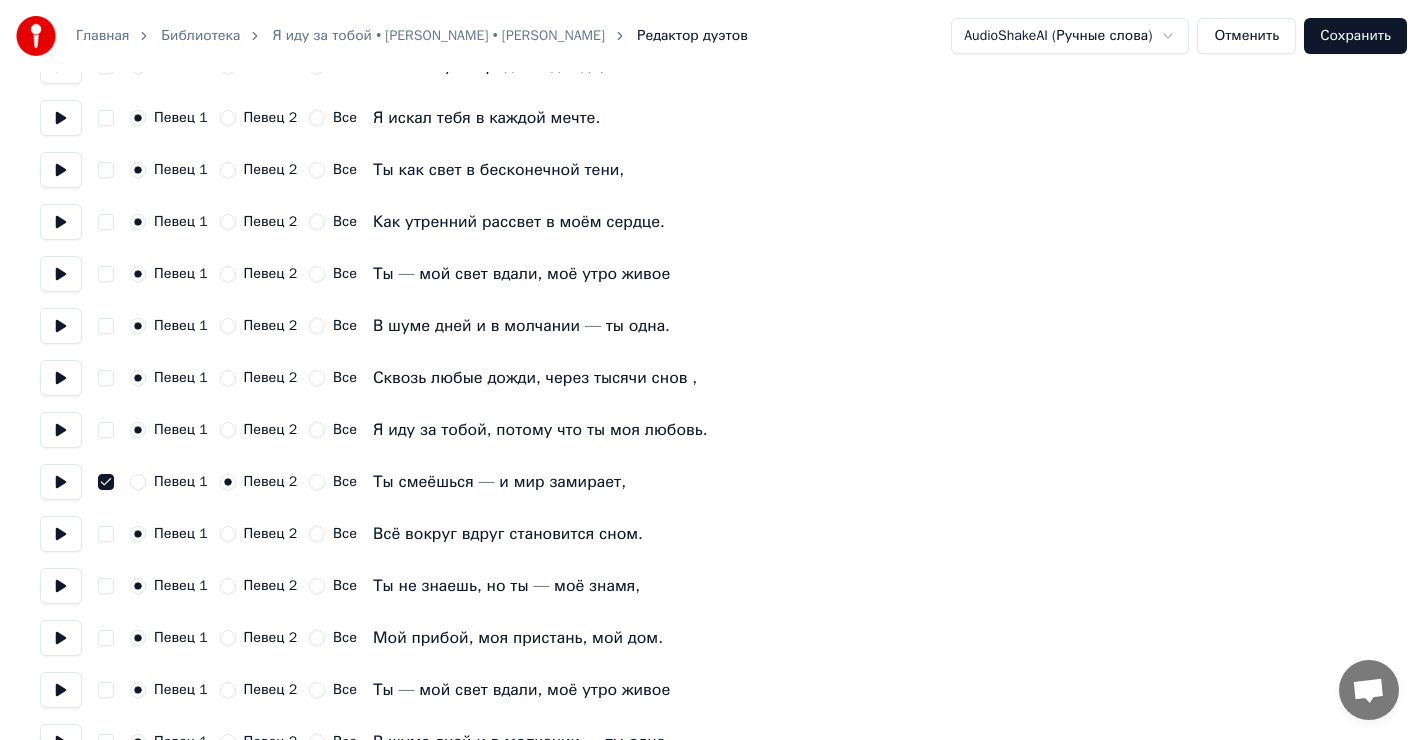 click at bounding box center [61, 482] 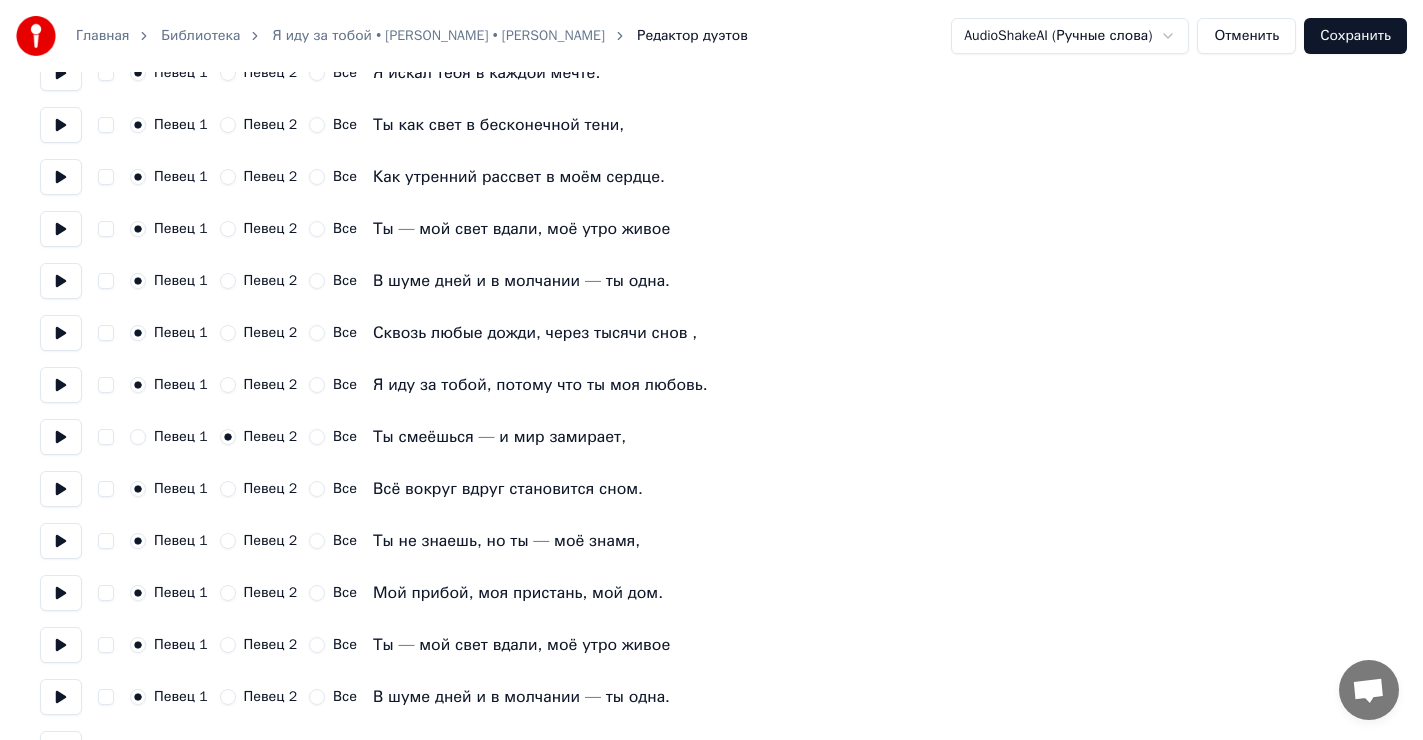 scroll, scrollTop: 300, scrollLeft: 0, axis: vertical 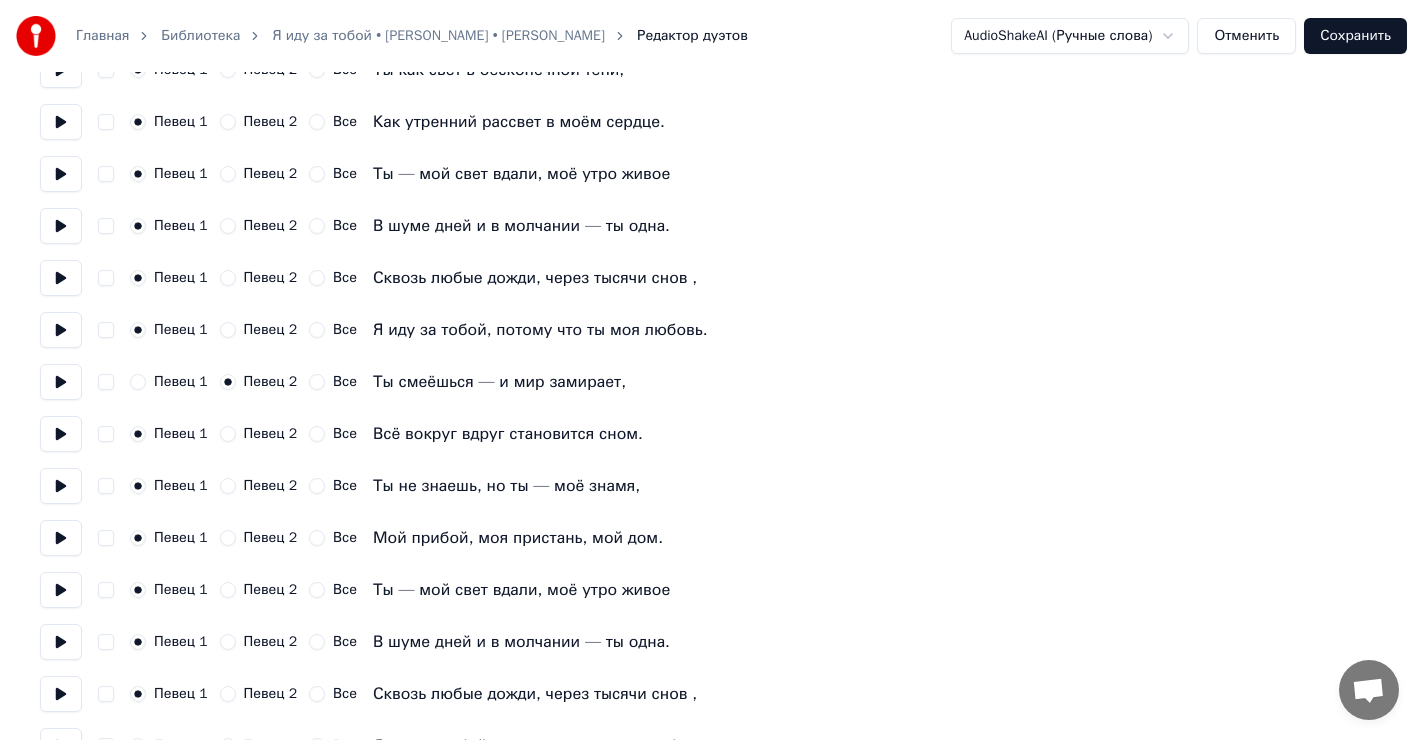 click at bounding box center (61, 486) 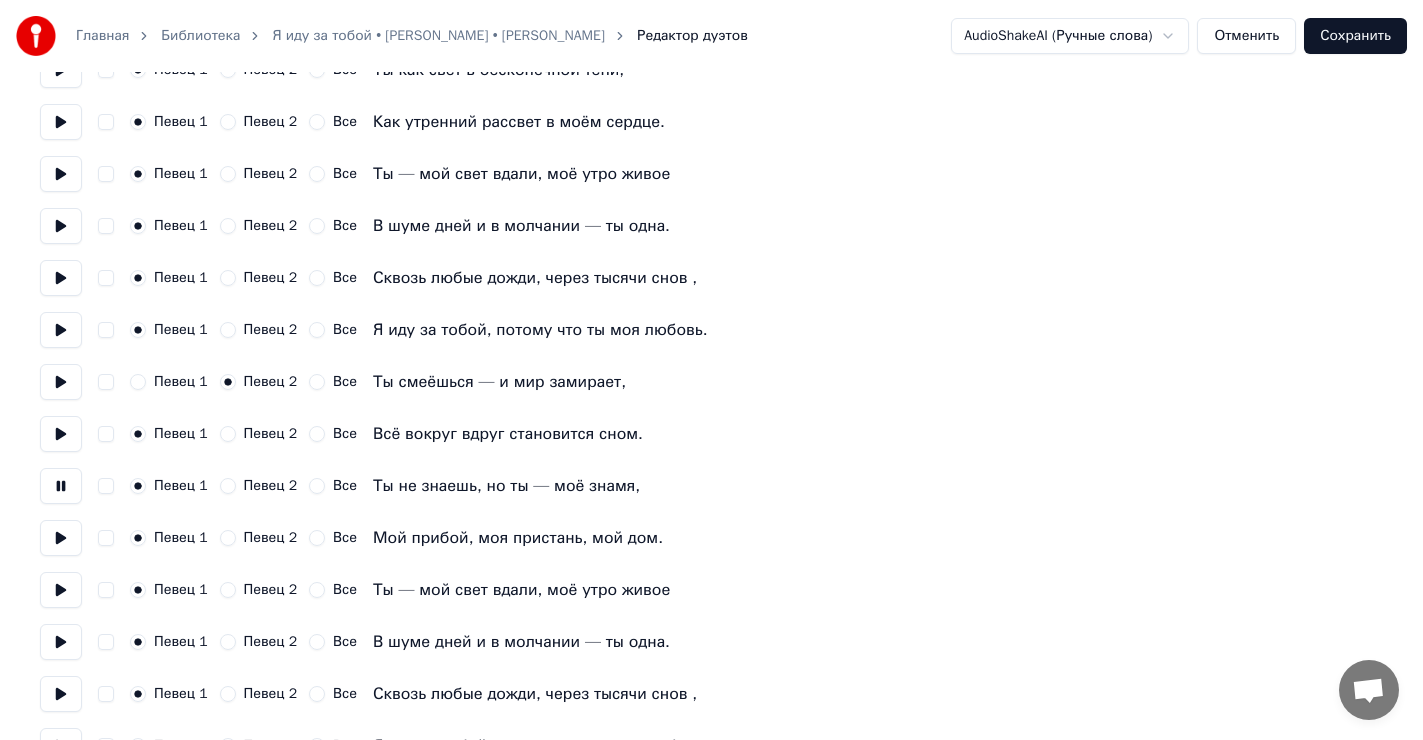 click at bounding box center [61, 538] 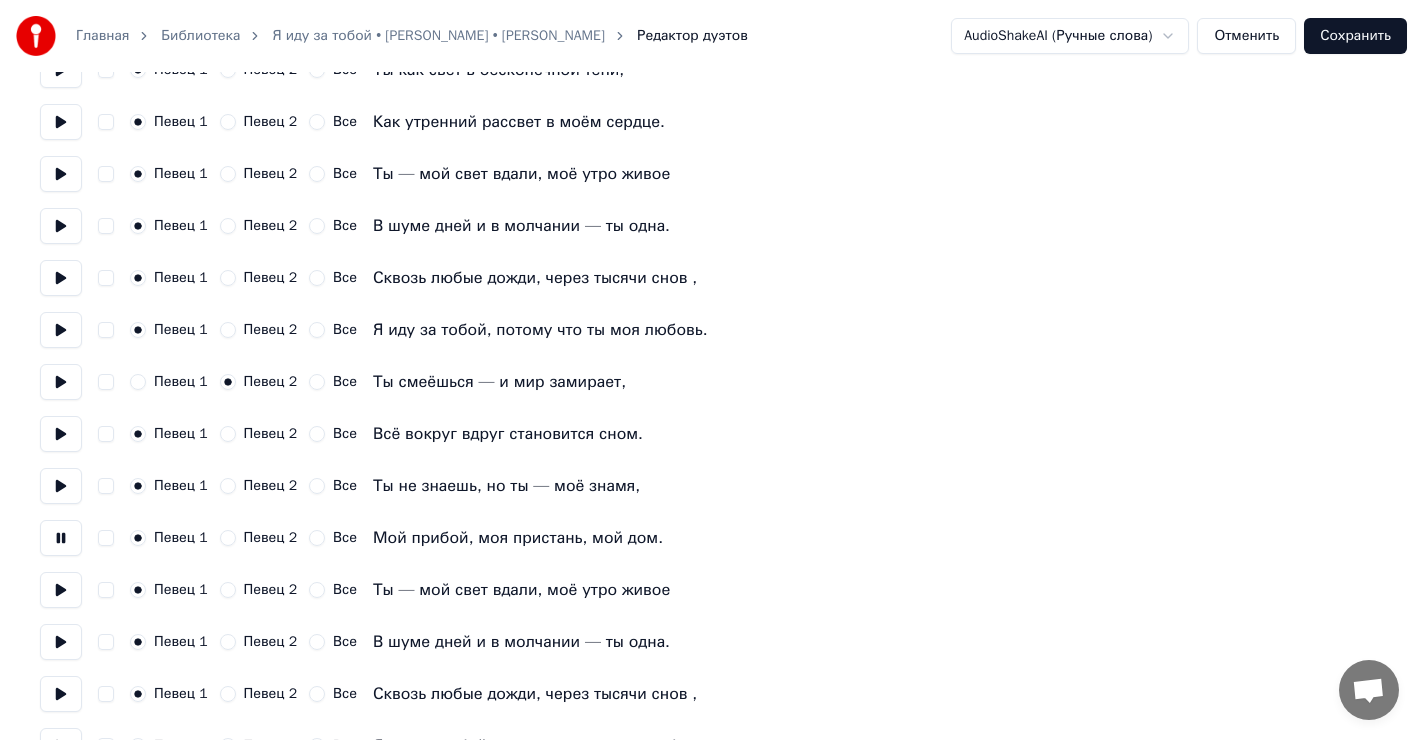 click at bounding box center (61, 590) 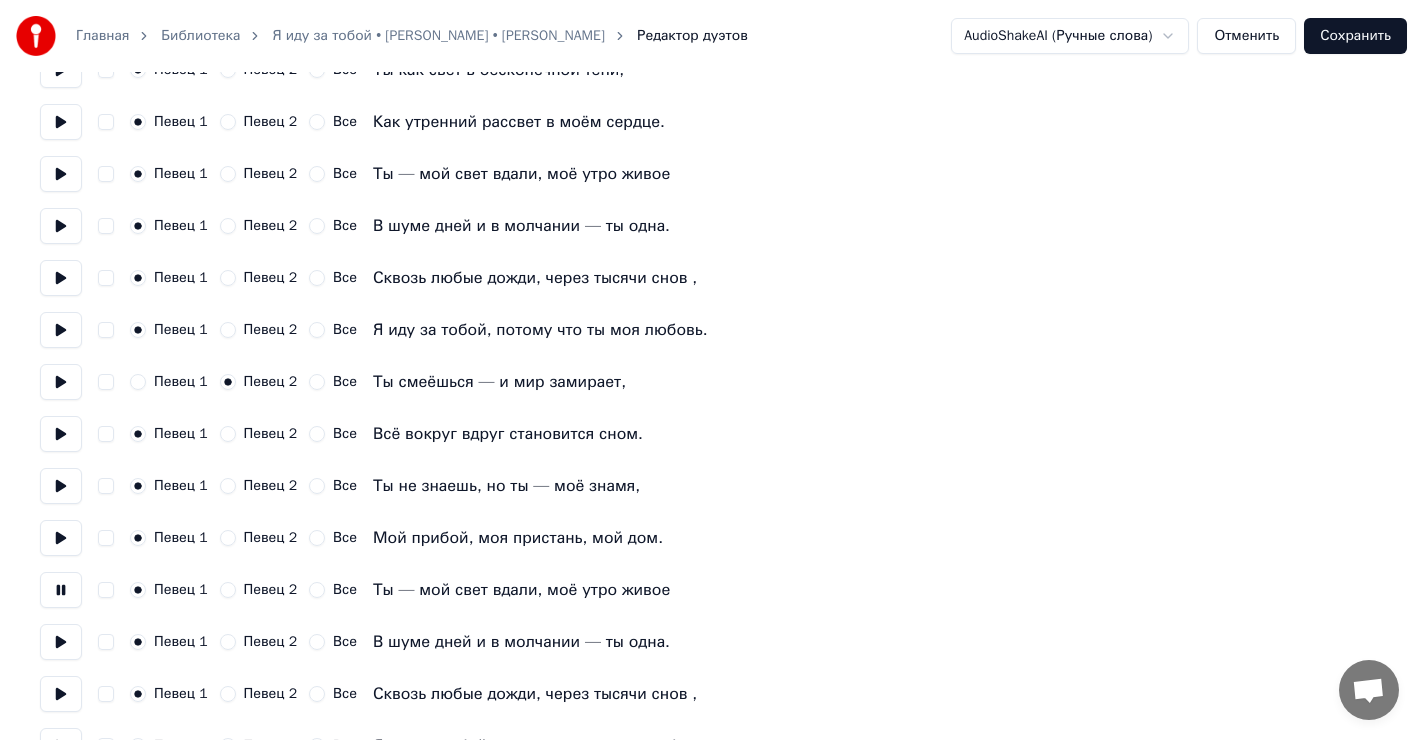 click at bounding box center (61, 538) 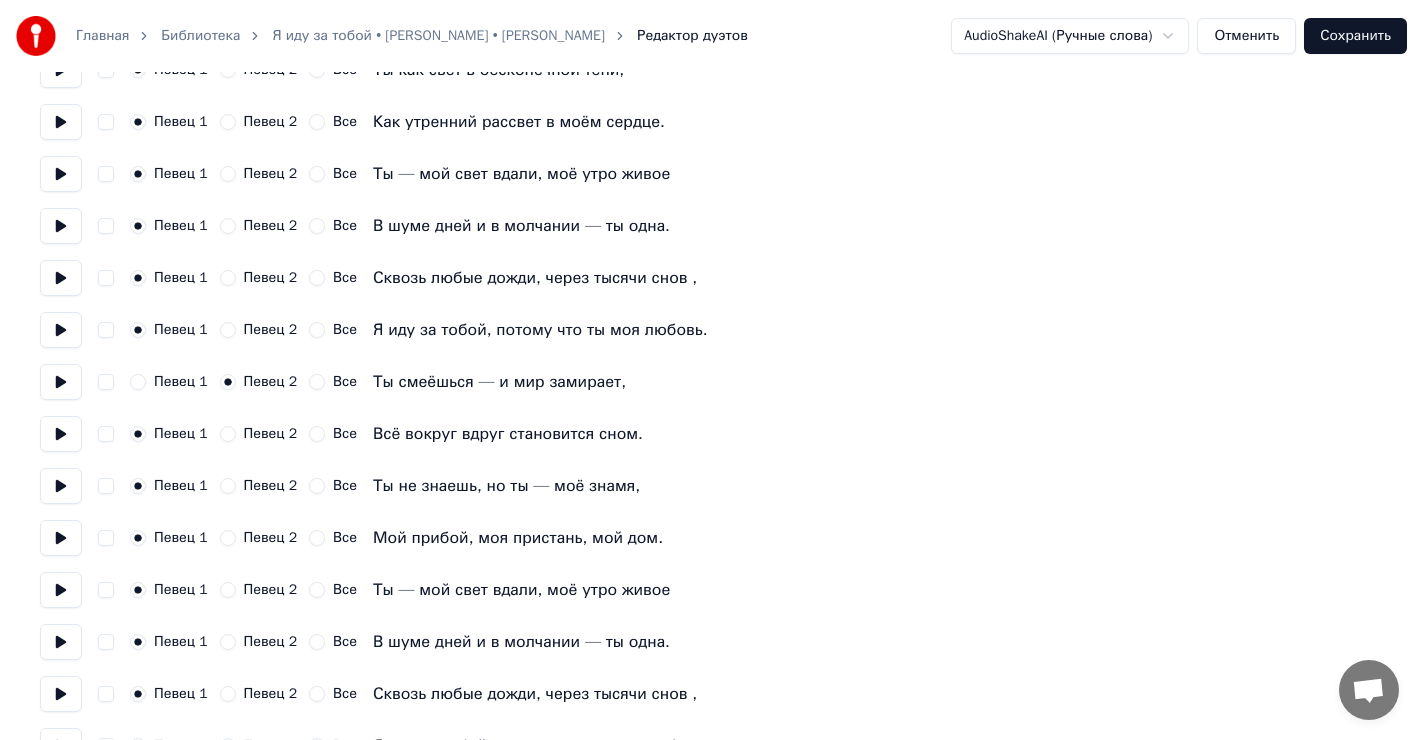 click at bounding box center [106, 538] 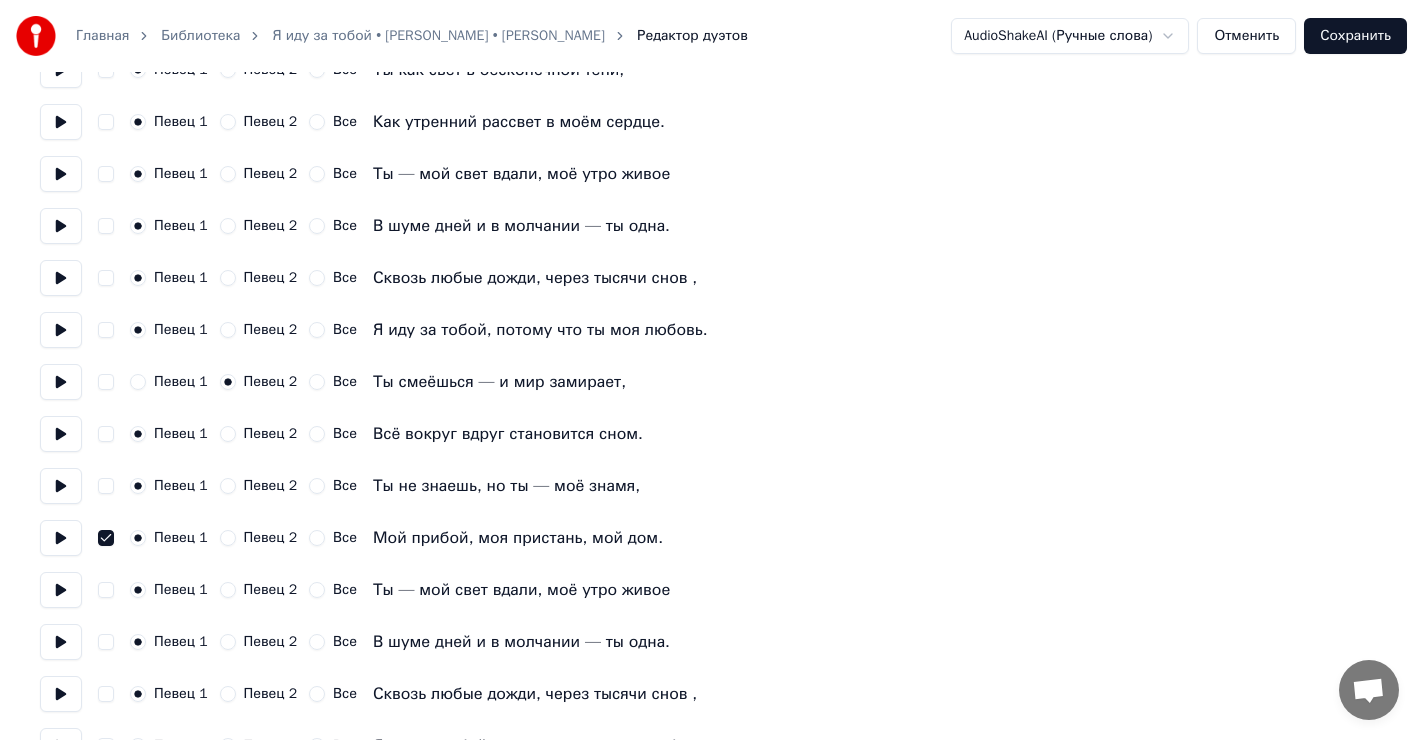 click at bounding box center (61, 538) 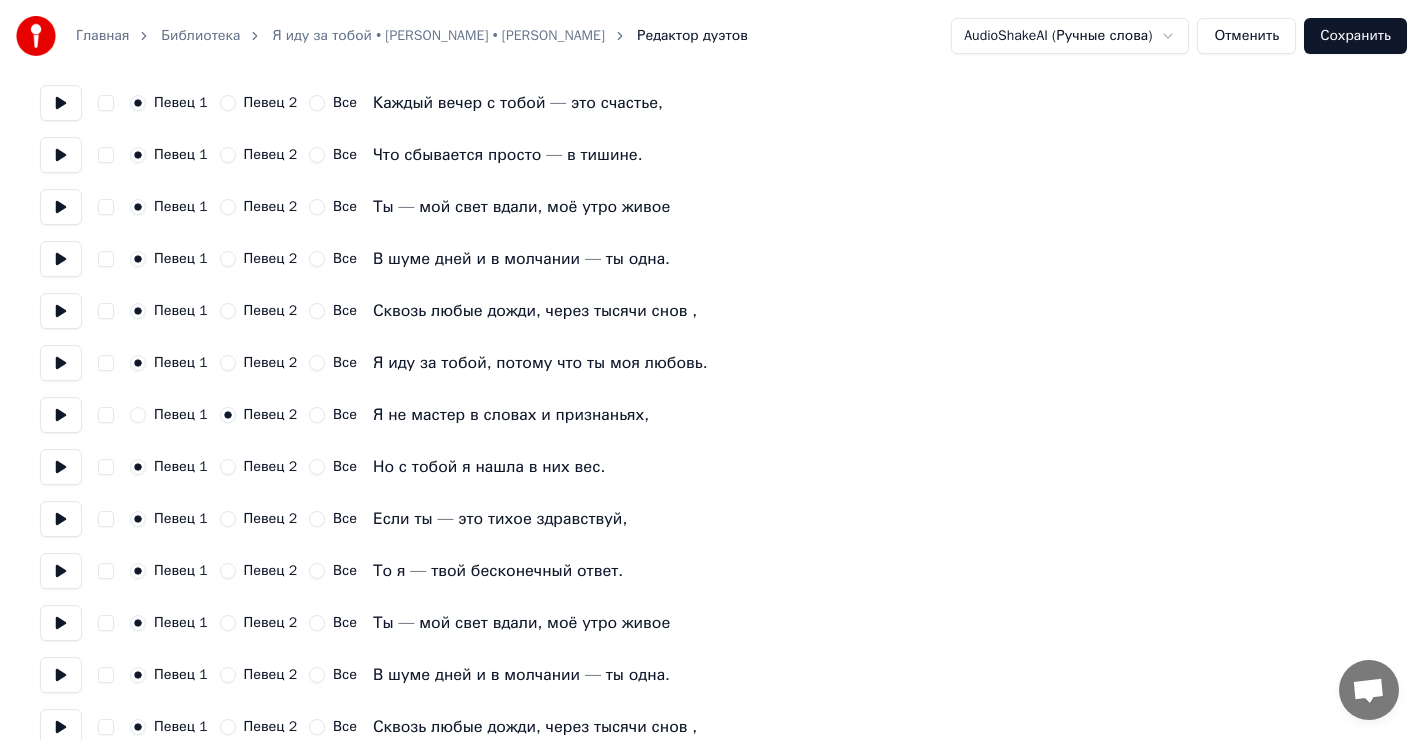 scroll, scrollTop: 1100, scrollLeft: 0, axis: vertical 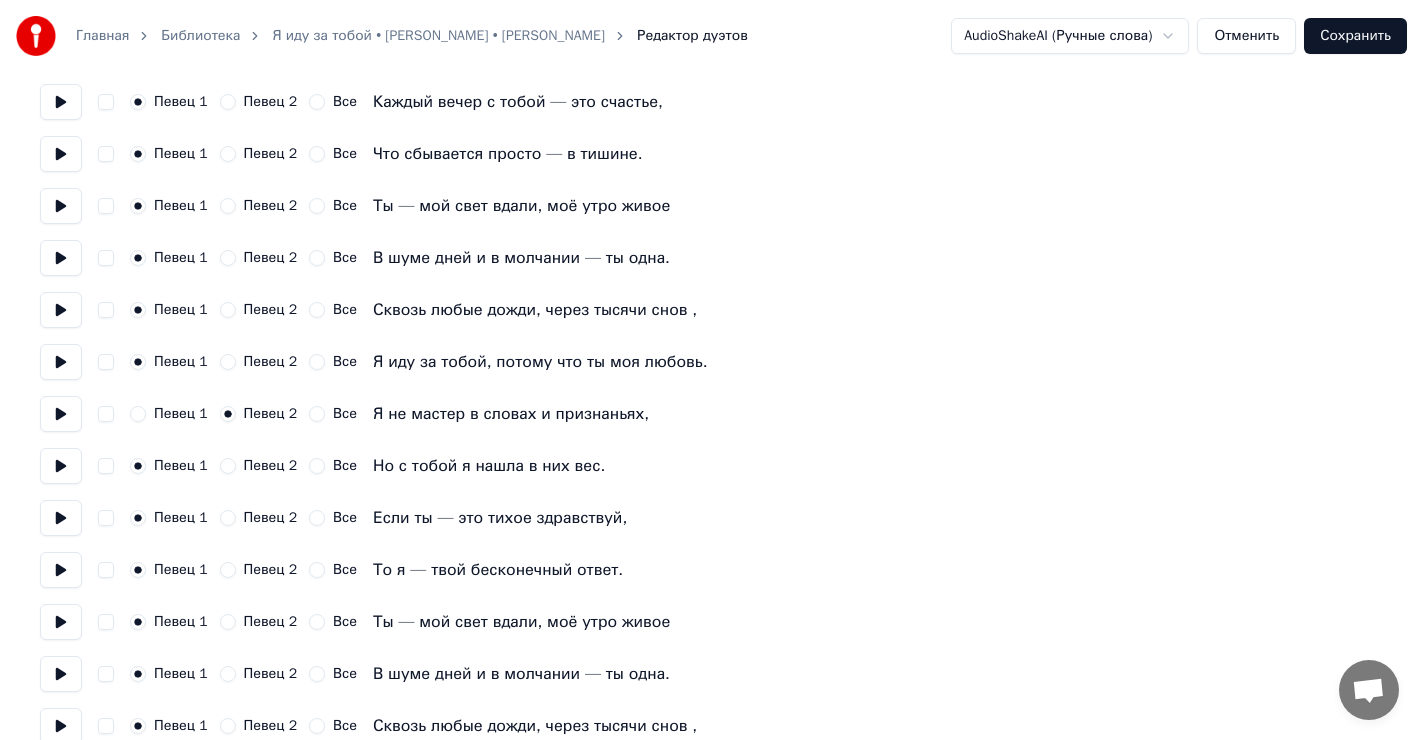 click at bounding box center [61, 466] 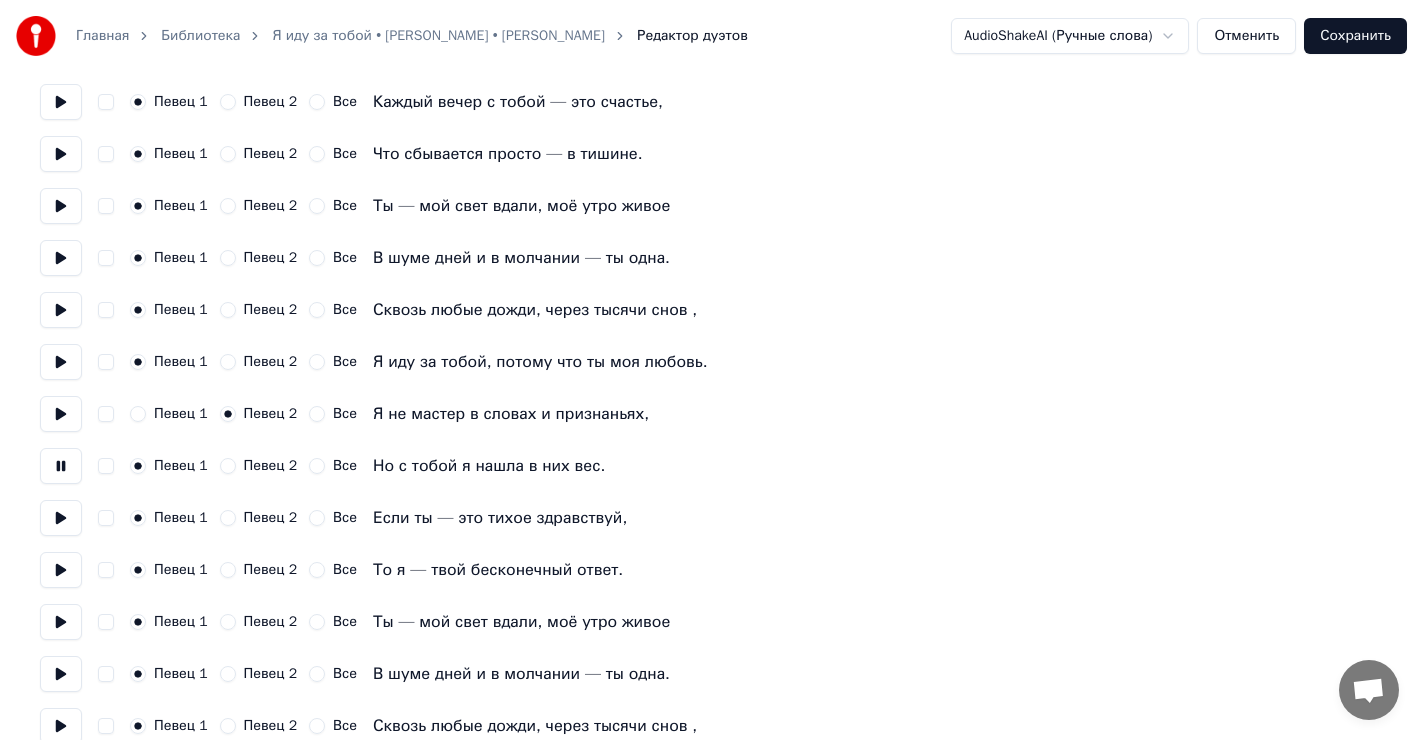 click at bounding box center (61, 518) 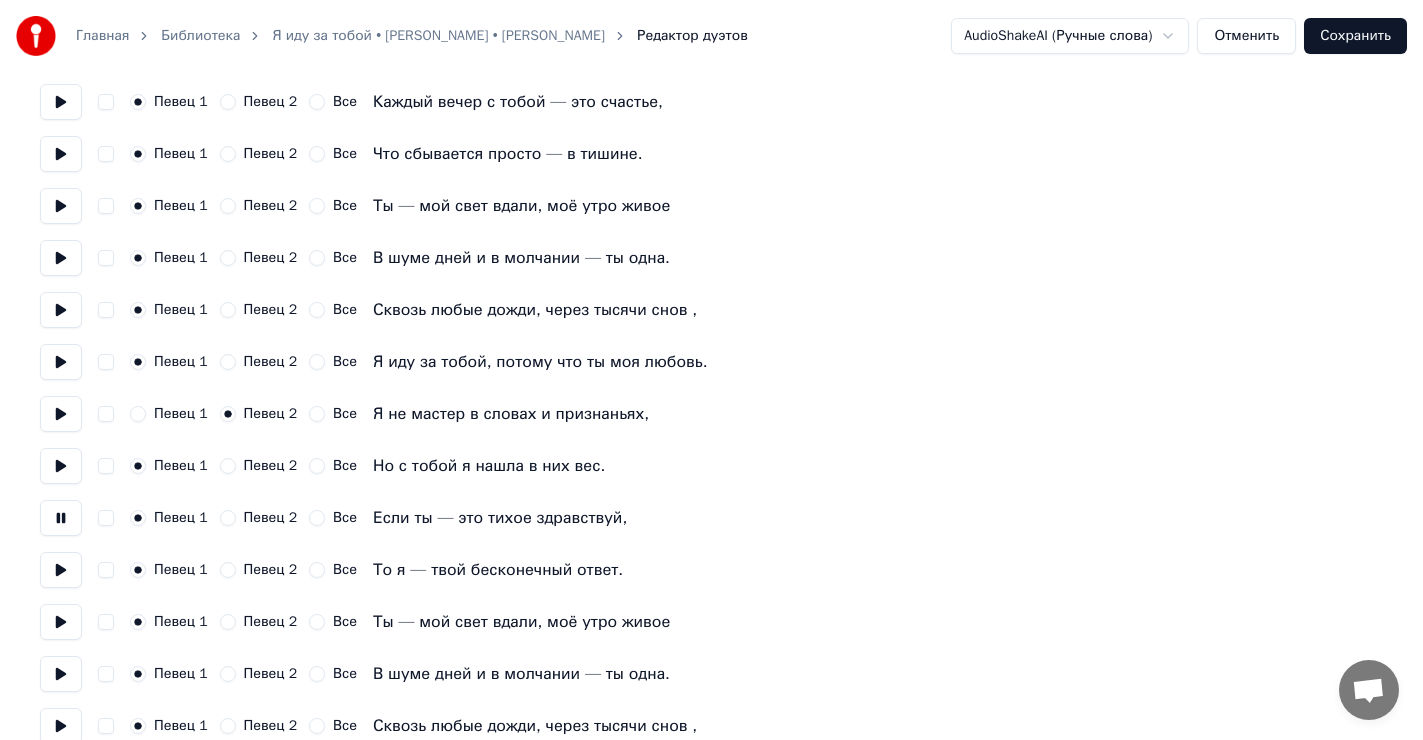 click at bounding box center (61, 570) 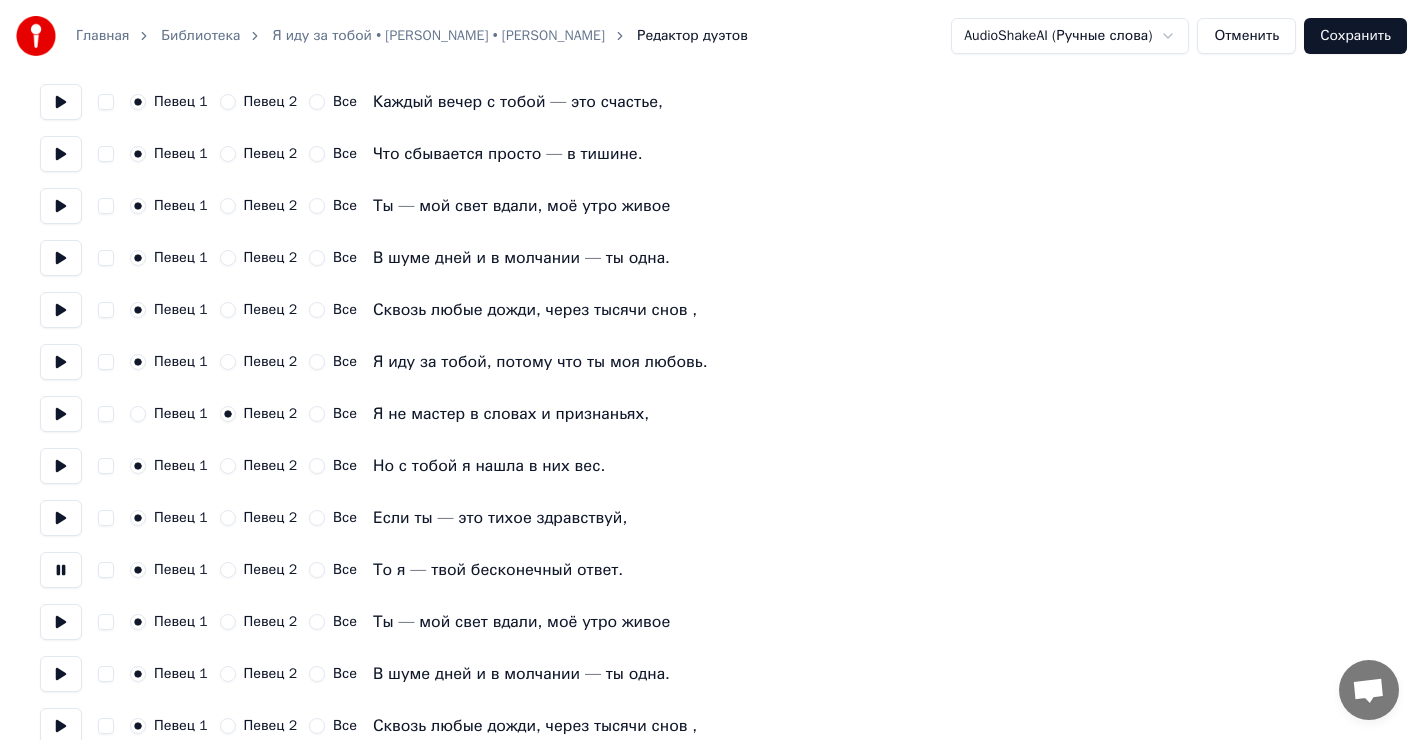 click at bounding box center [61, 622] 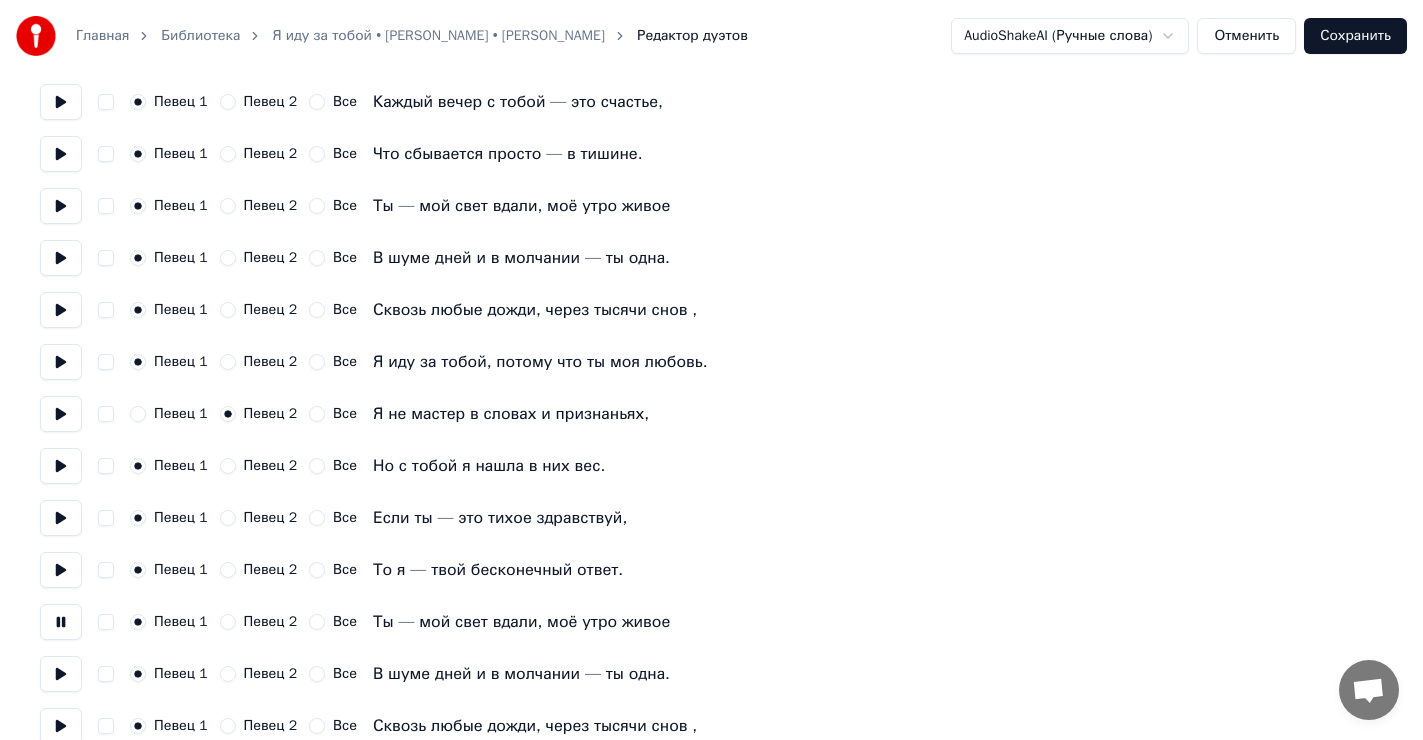 click at bounding box center (61, 570) 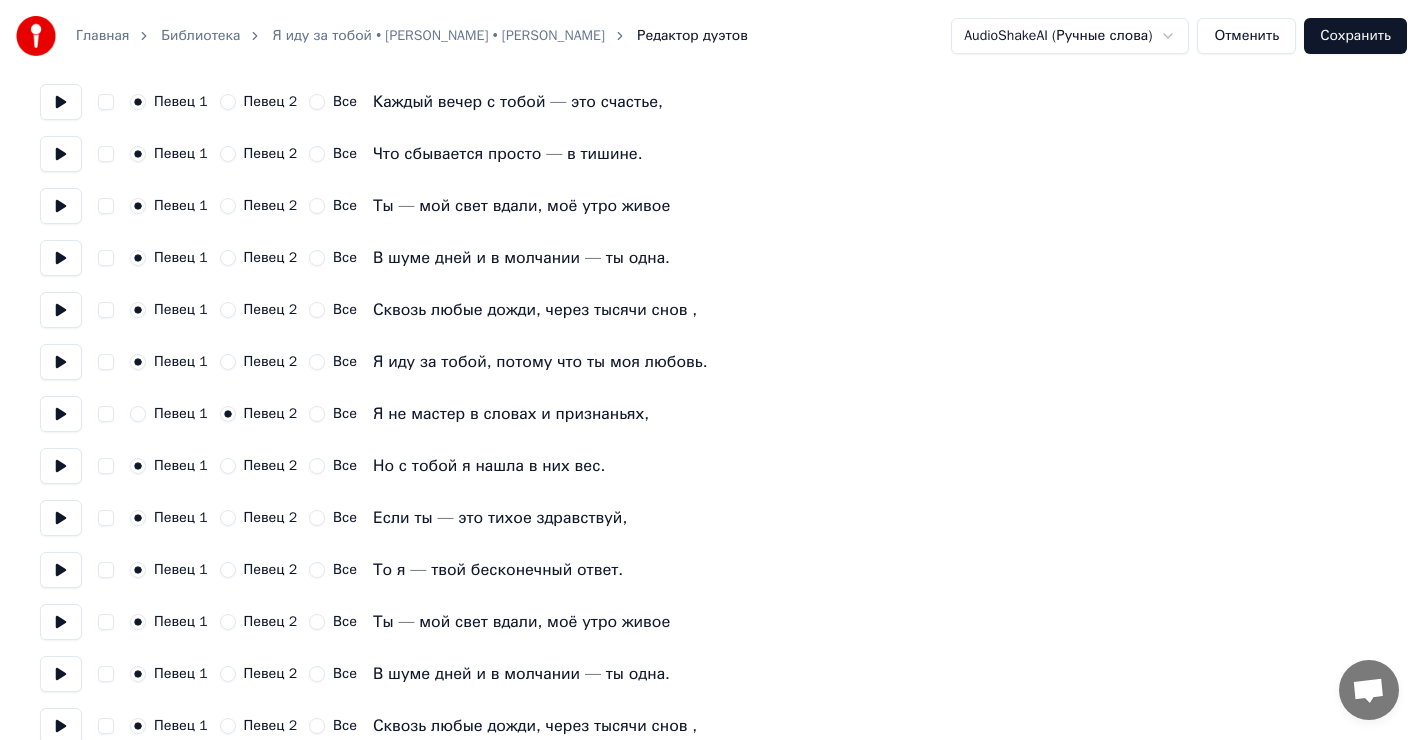click at bounding box center (106, 570) 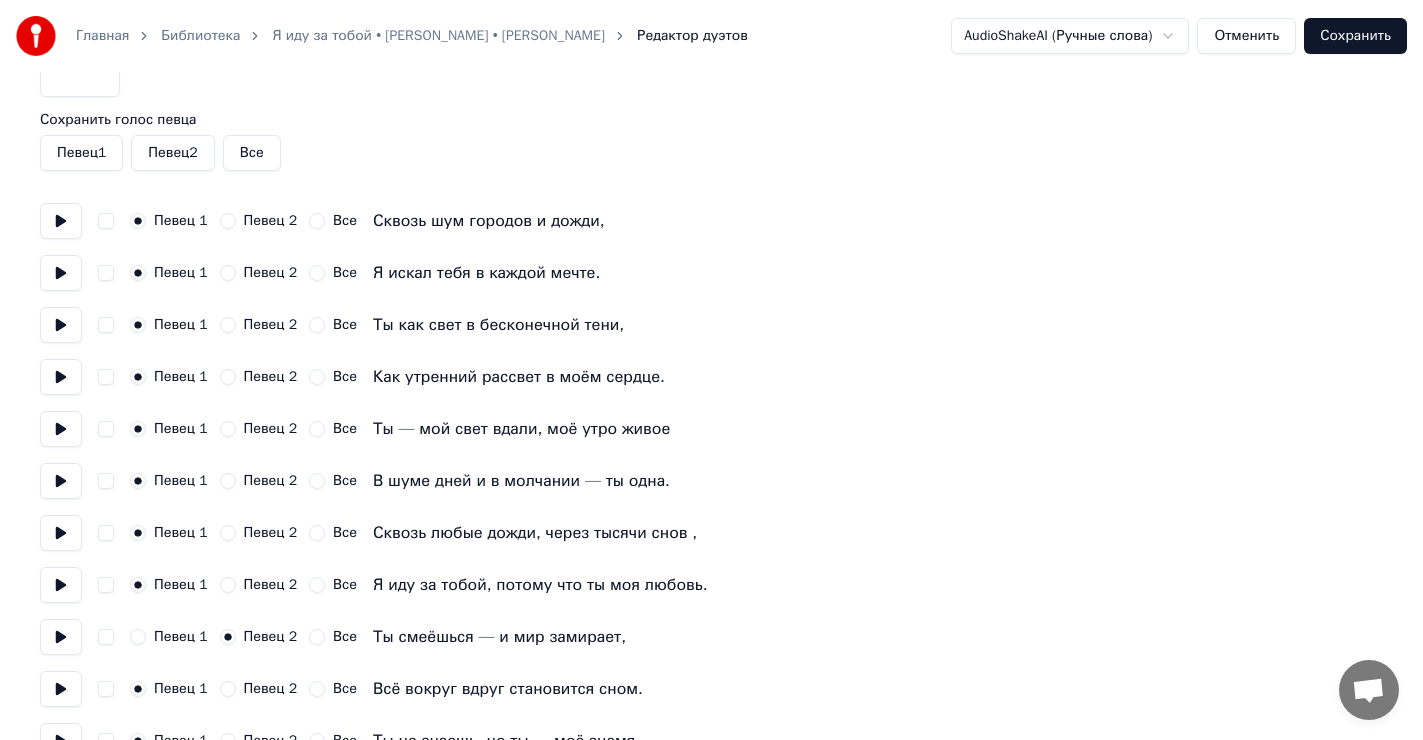 scroll, scrollTop: 0, scrollLeft: 0, axis: both 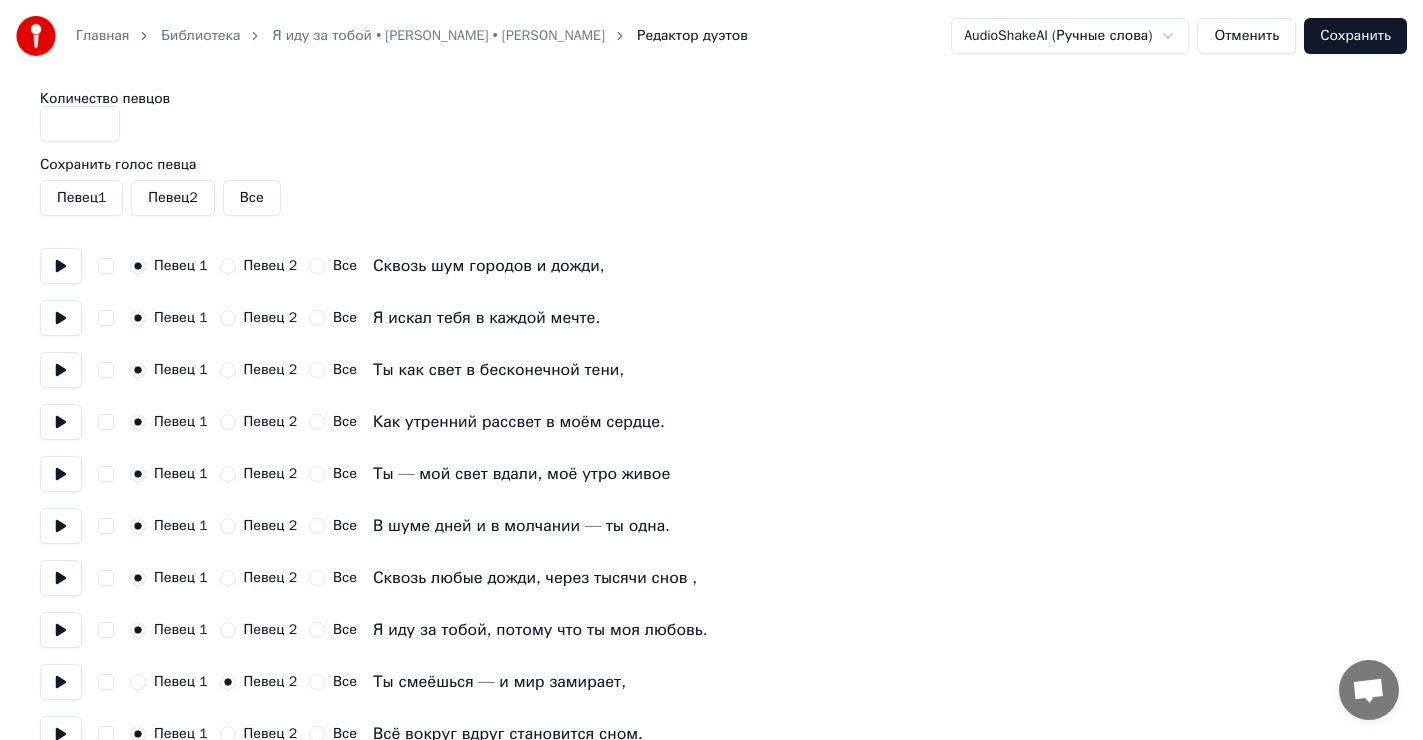 click on "Сохранить" at bounding box center [1355, 36] 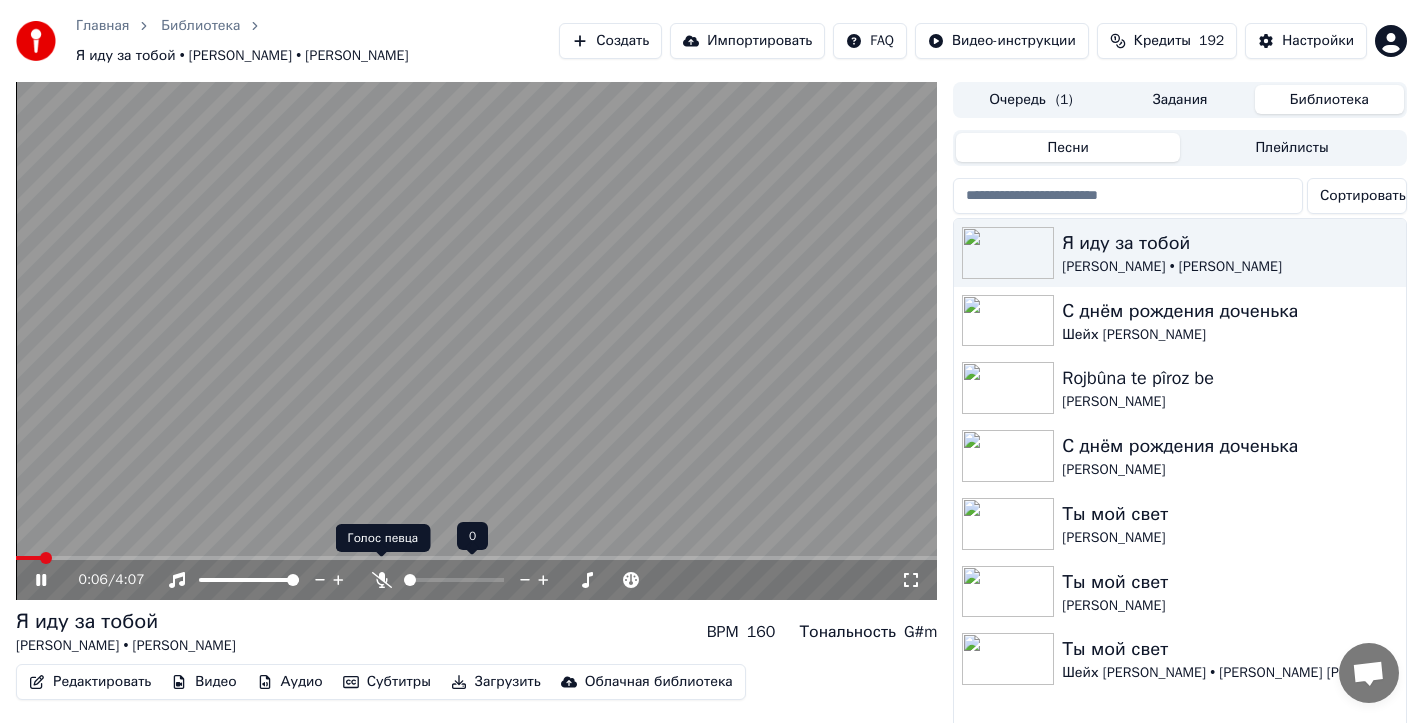 click 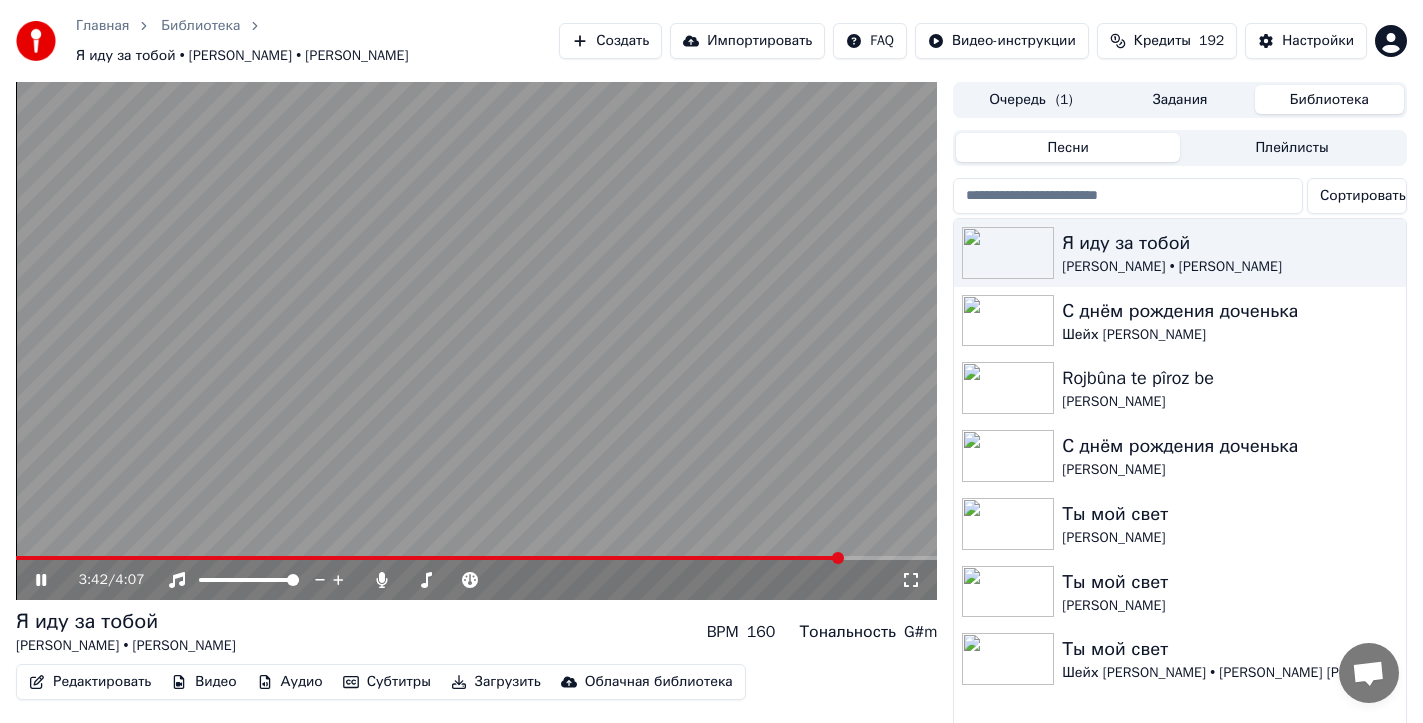 click at bounding box center (476, 341) 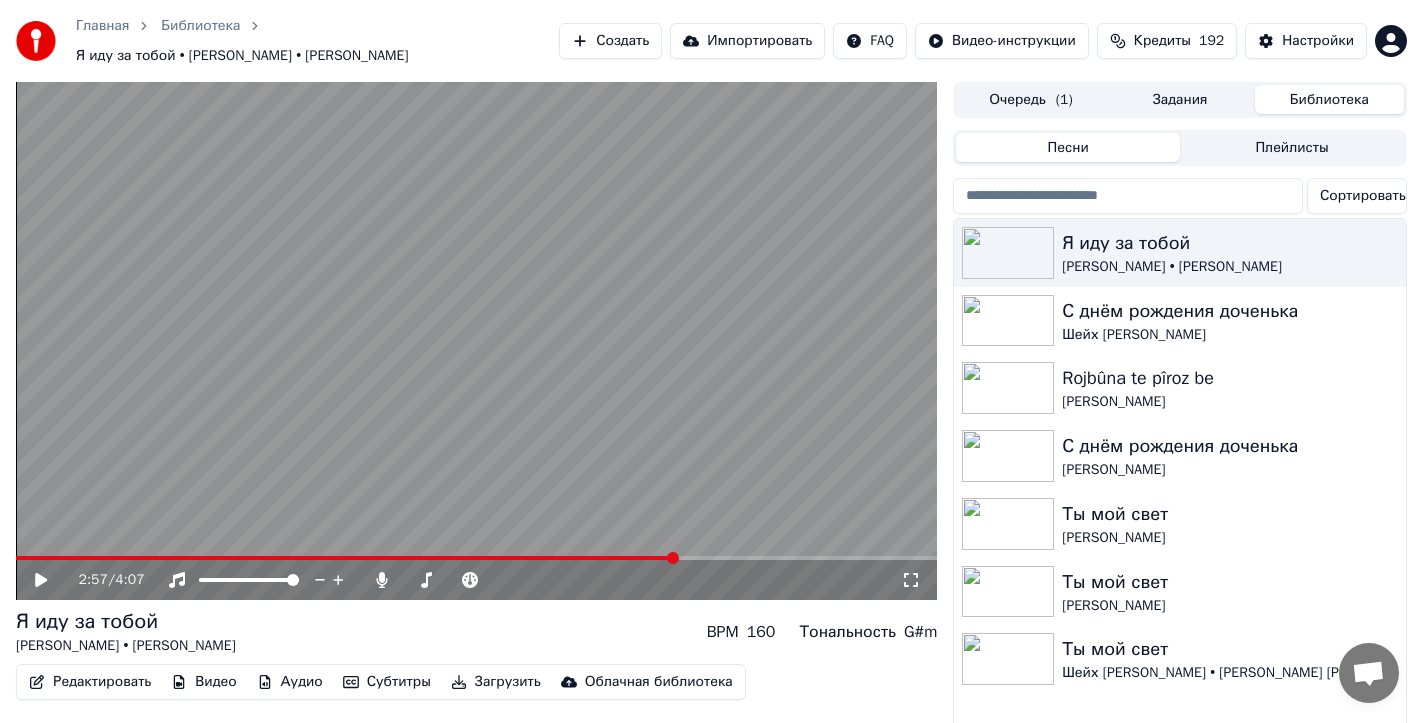 click at bounding box center [345, 558] 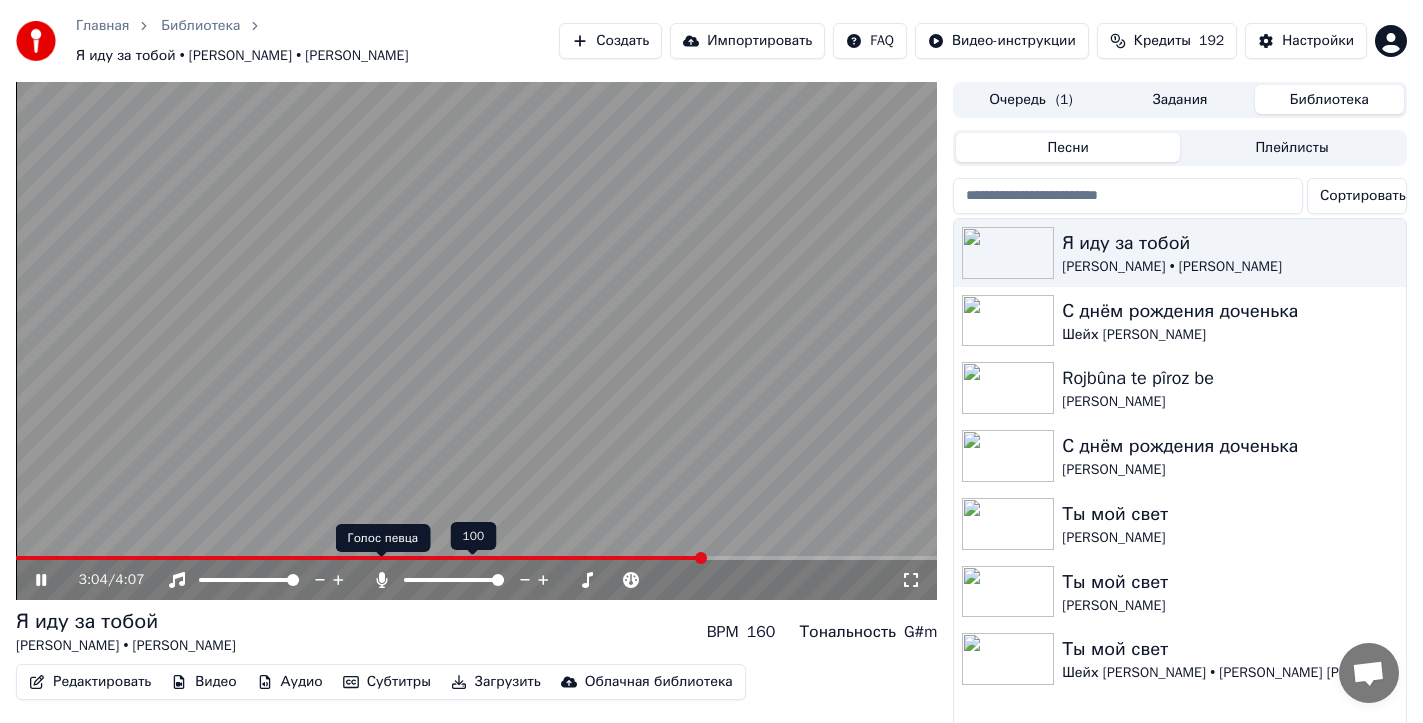 click 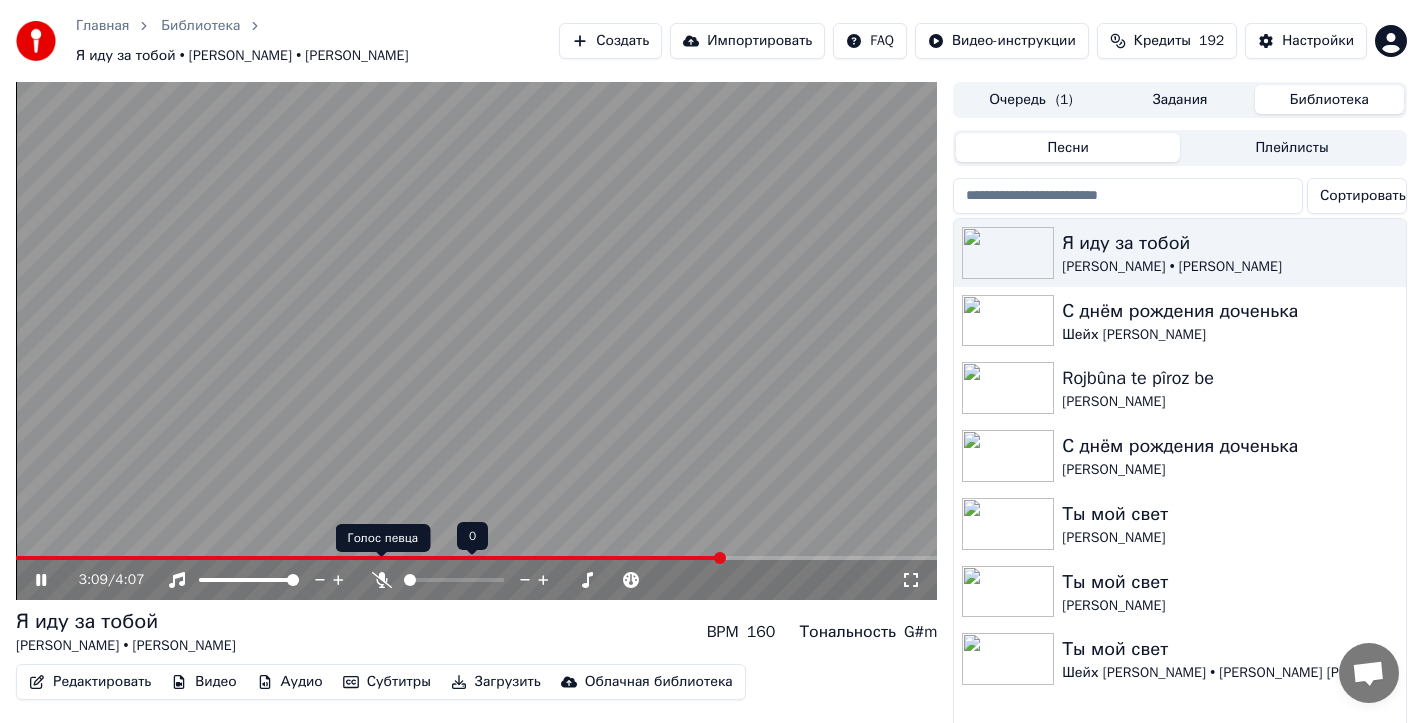 click 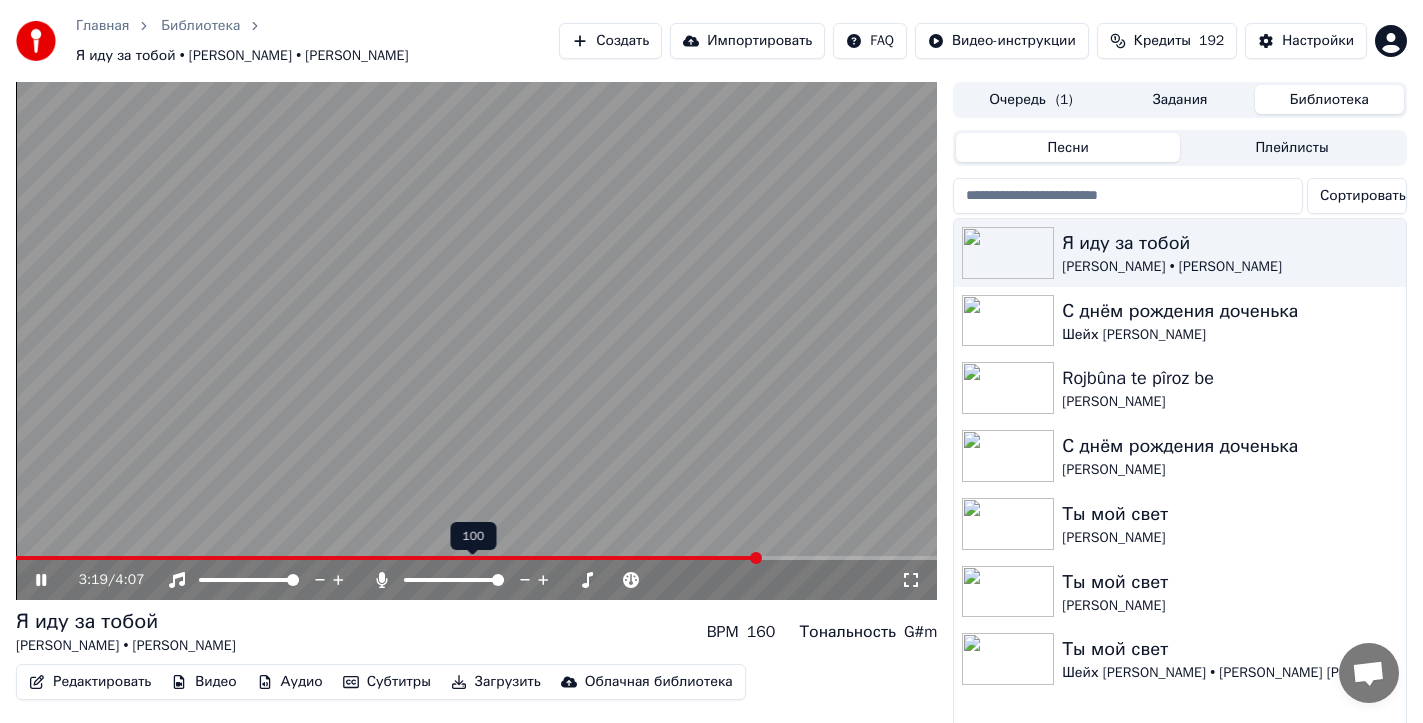 click 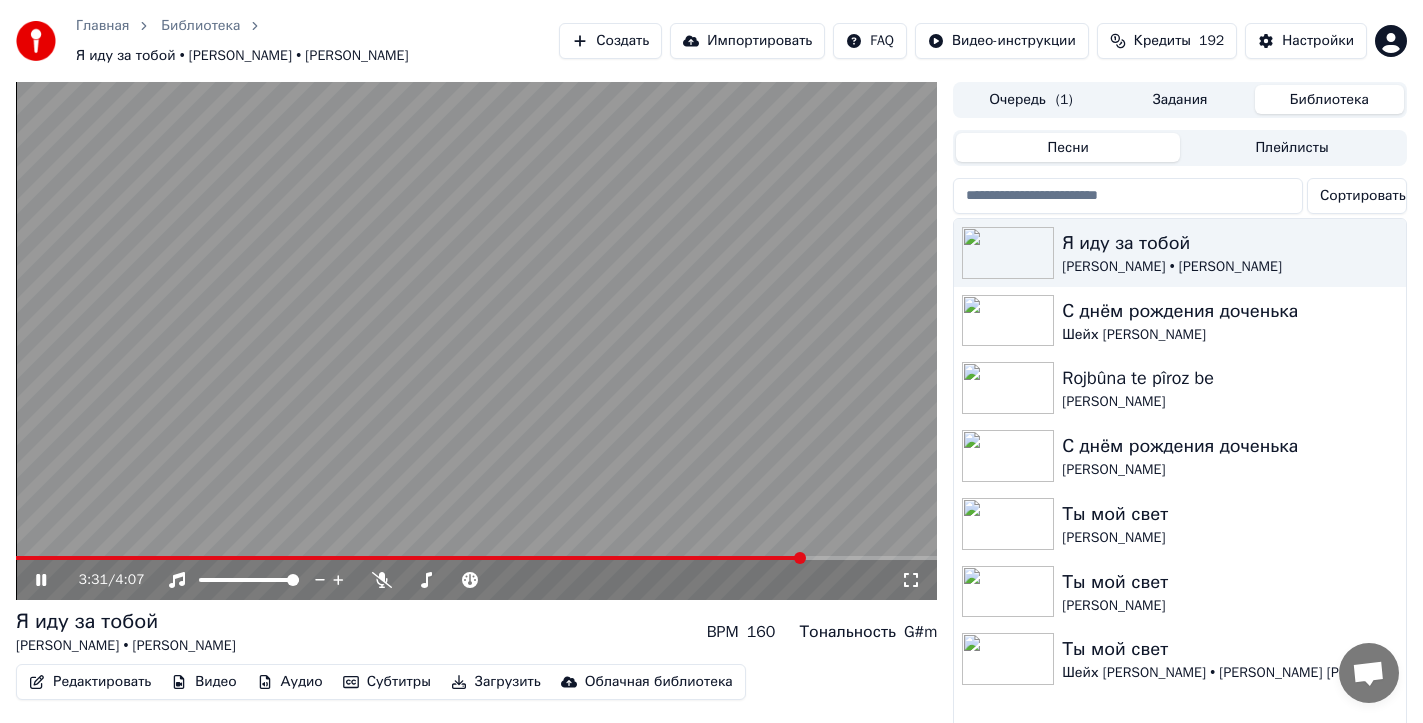 click 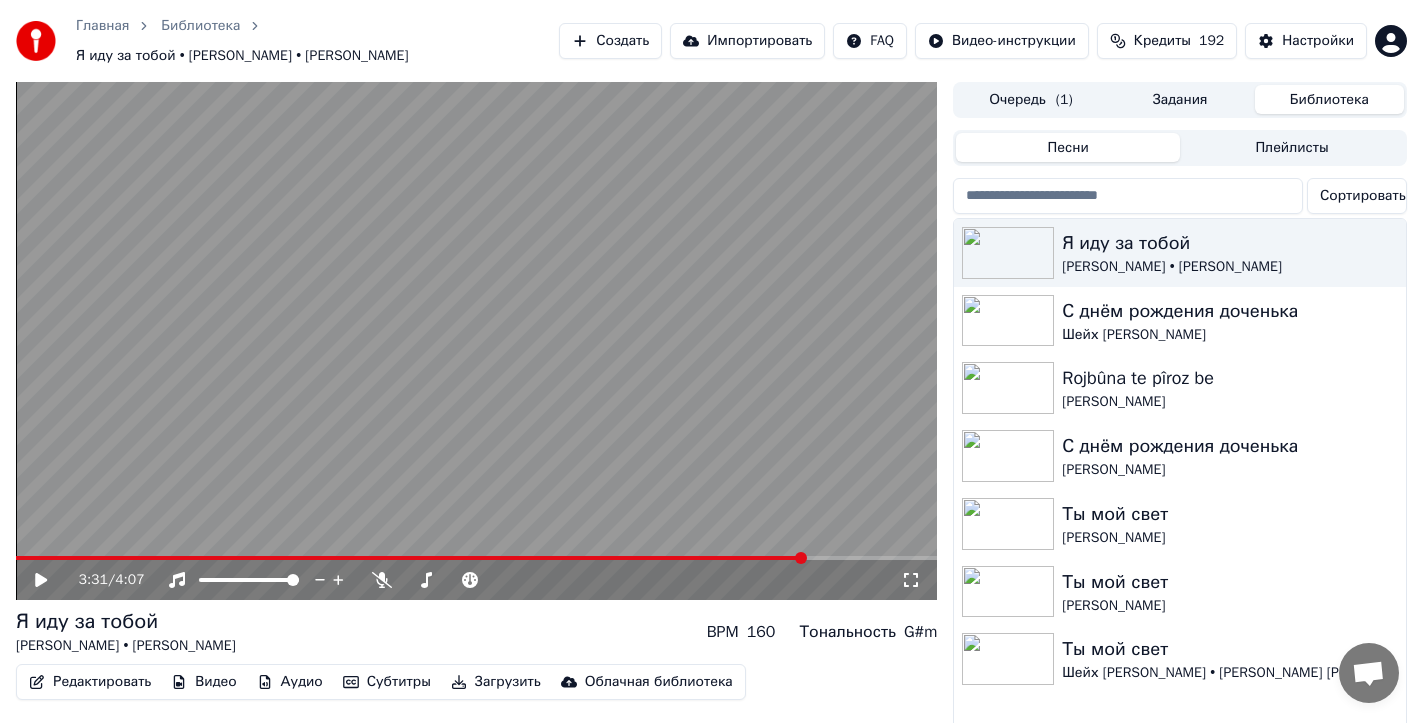 click at bounding box center [410, 558] 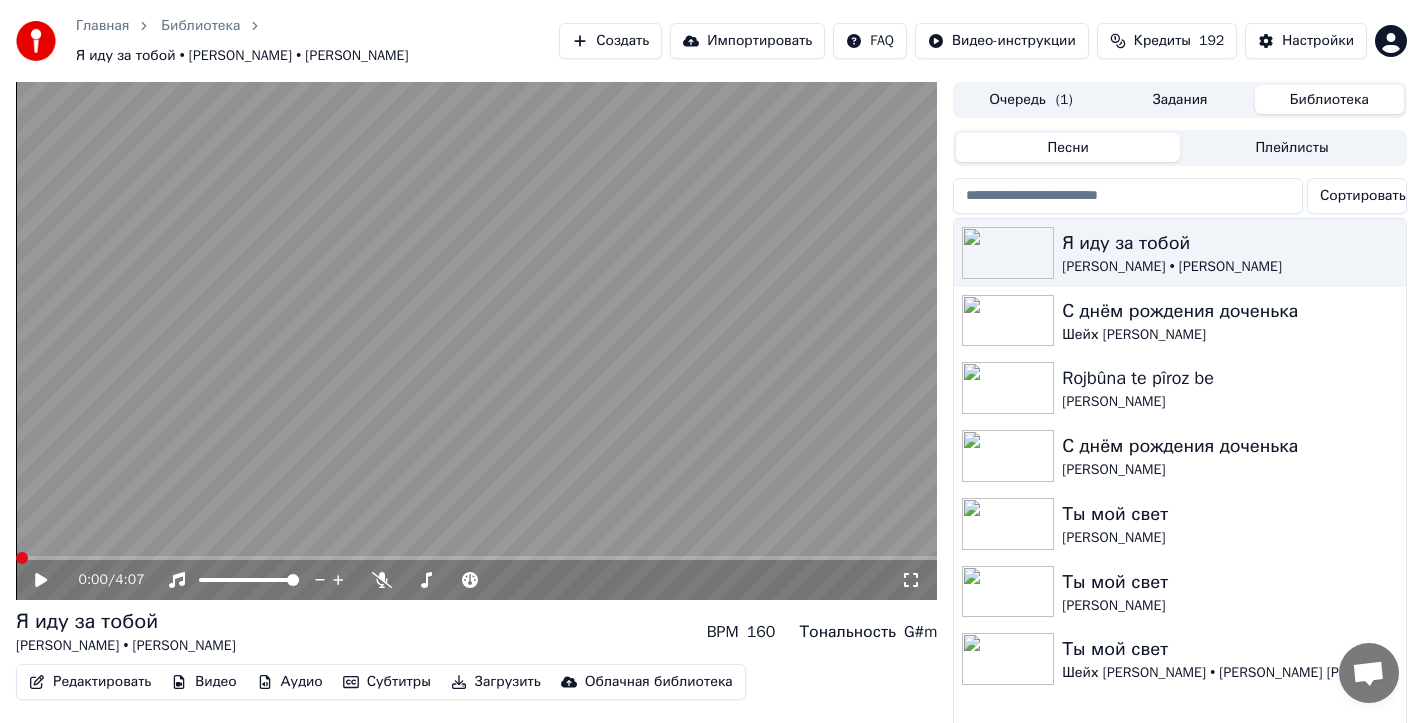 click at bounding box center (22, 558) 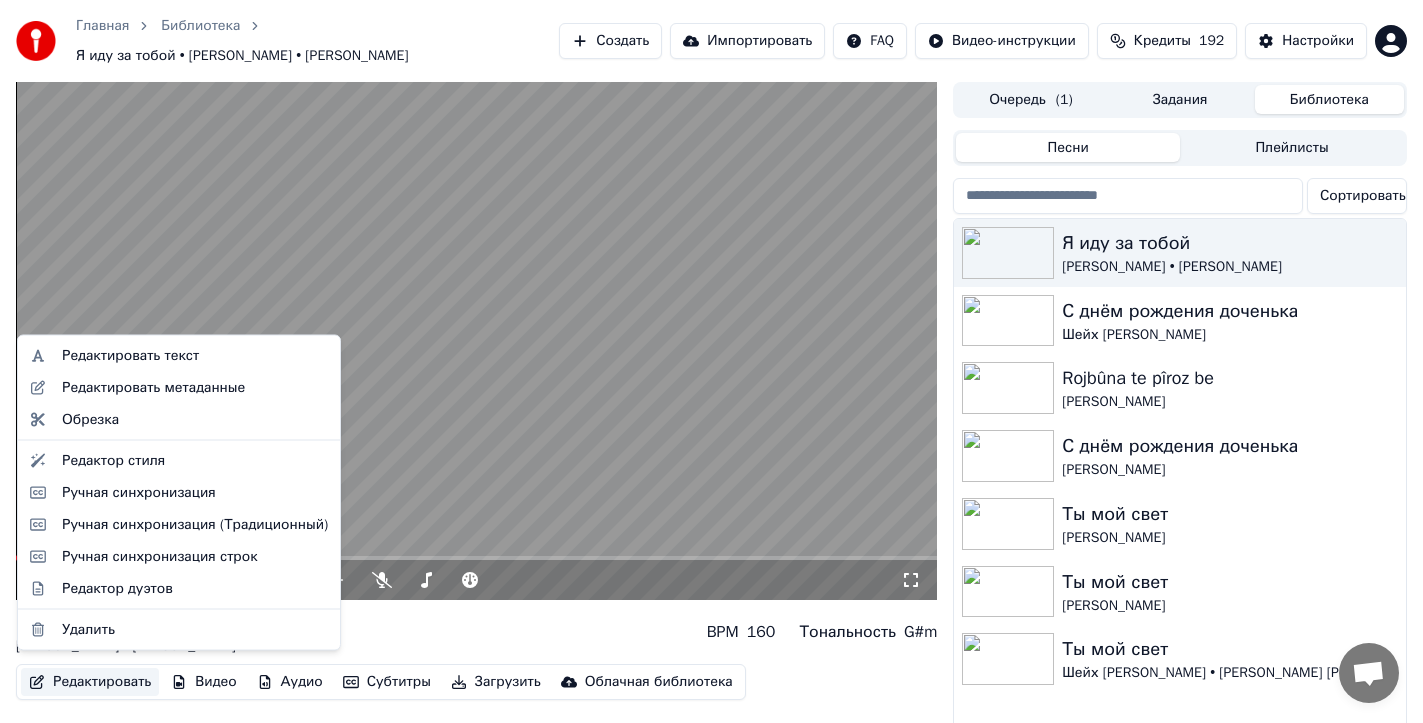 click on "Редактировать" at bounding box center (90, 682) 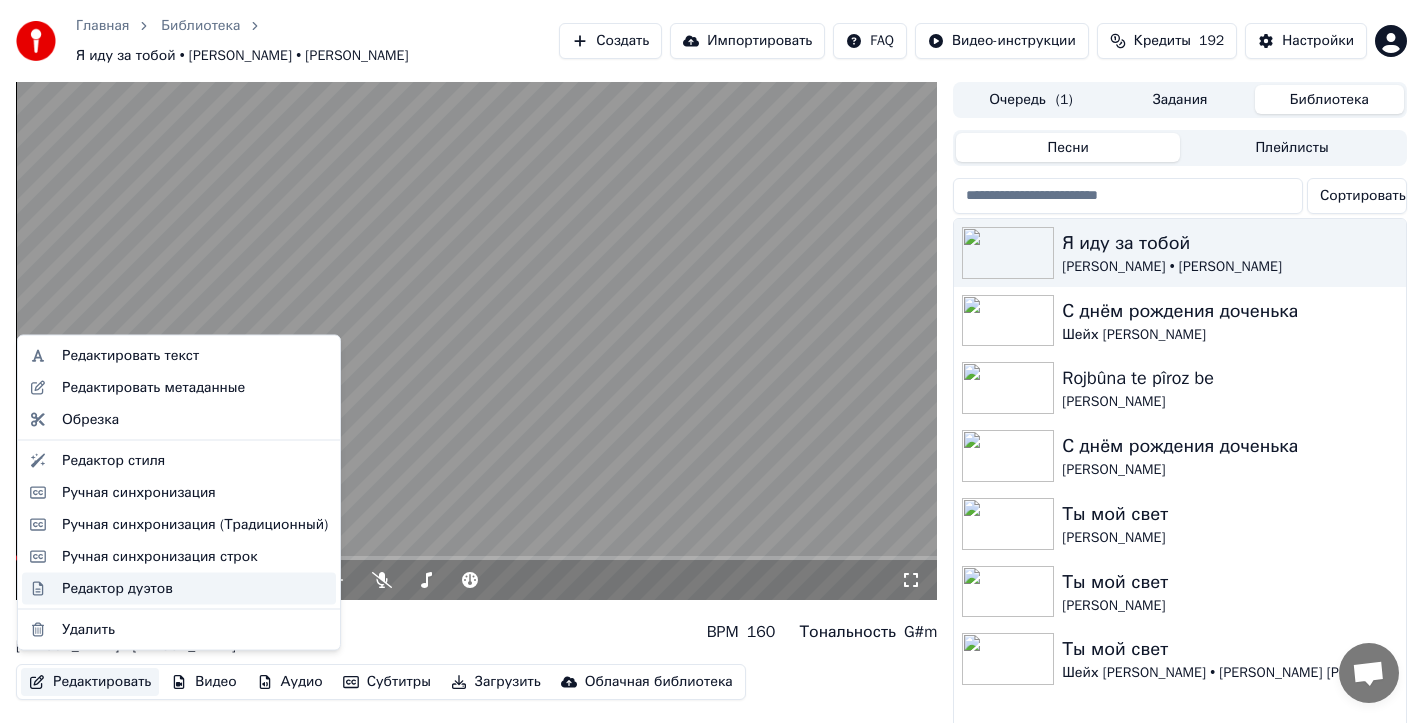 click on "Редактор дуэтов" at bounding box center (117, 588) 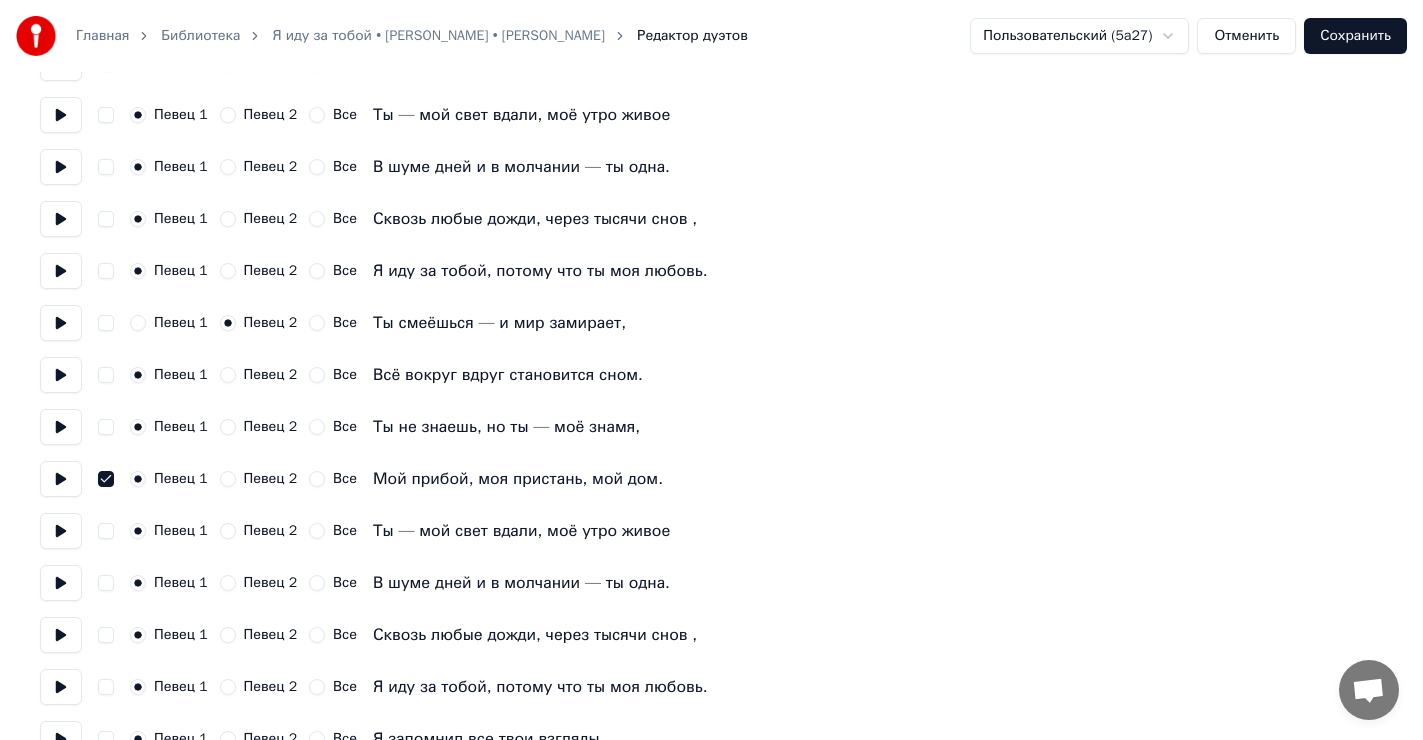 scroll, scrollTop: 400, scrollLeft: 0, axis: vertical 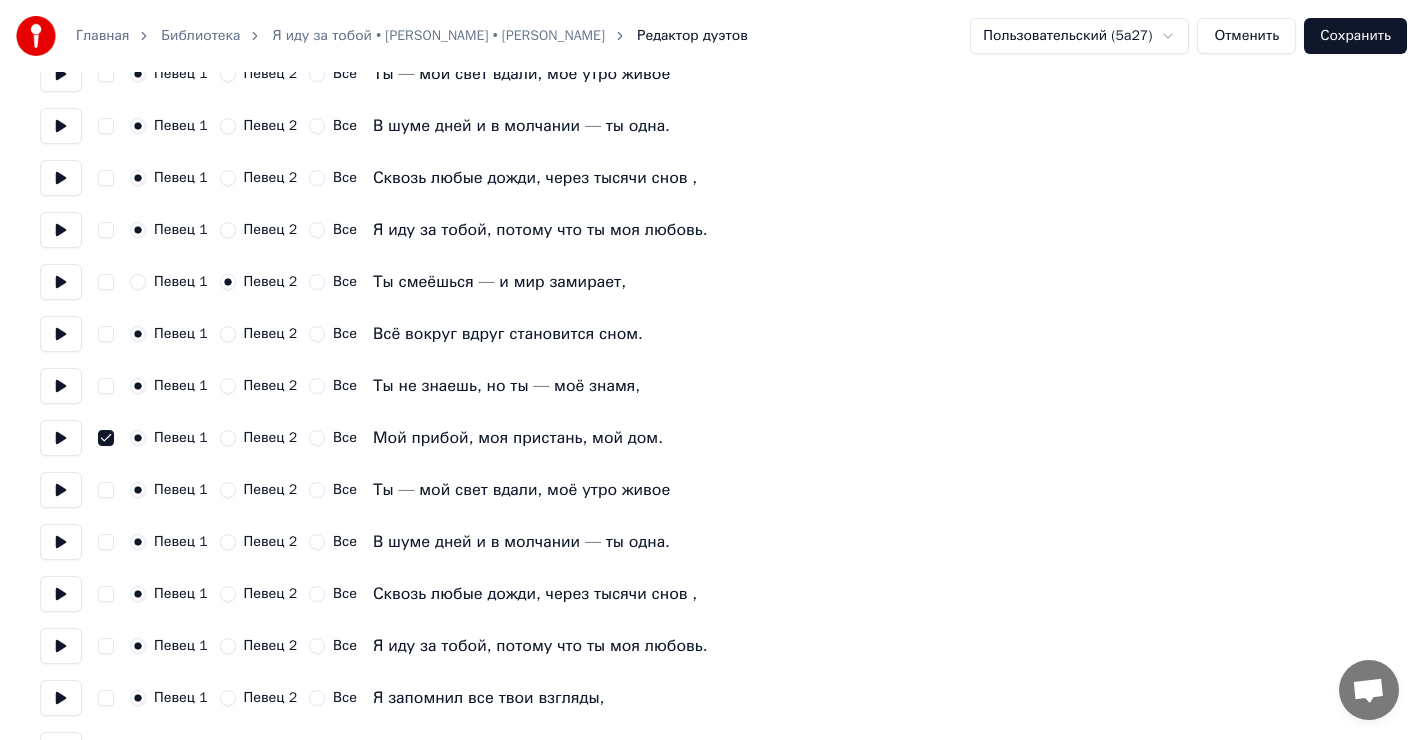 click at bounding box center (106, 438) 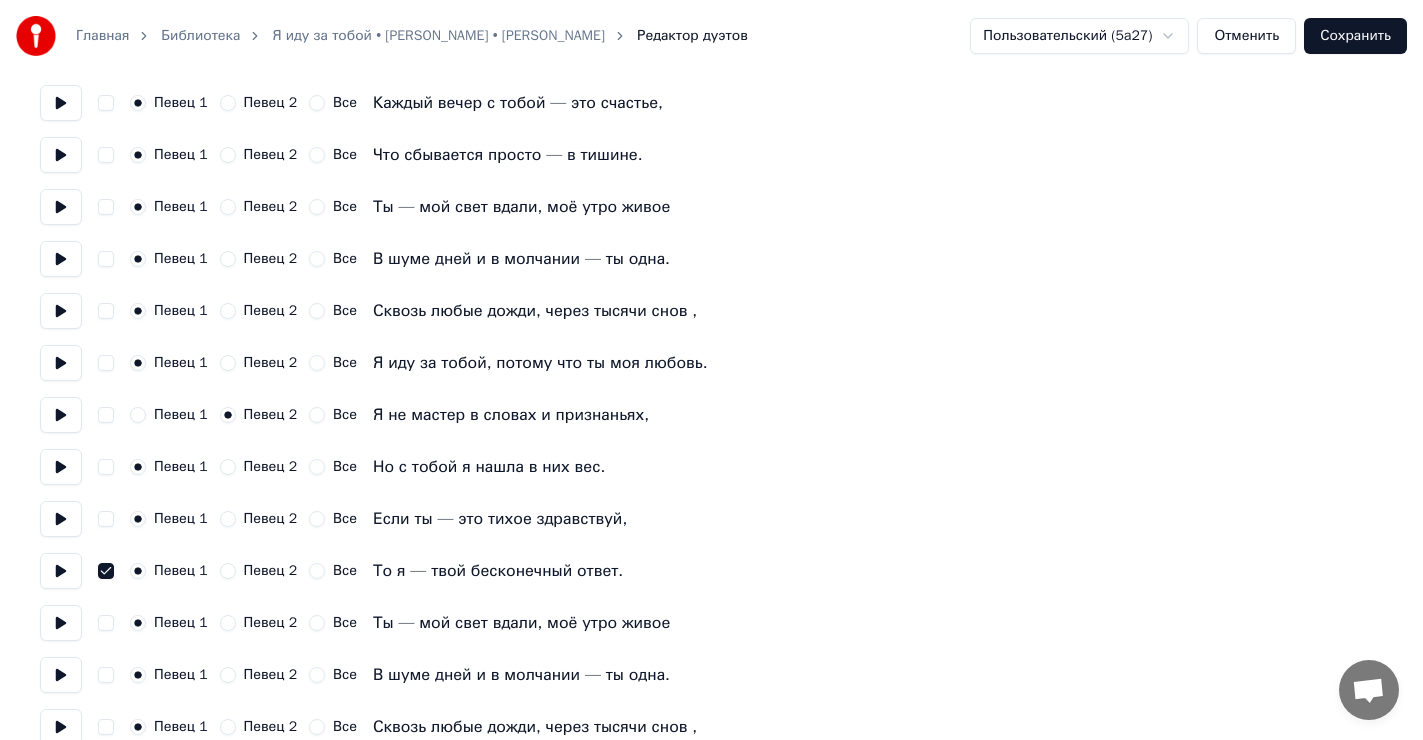 scroll, scrollTop: 1100, scrollLeft: 0, axis: vertical 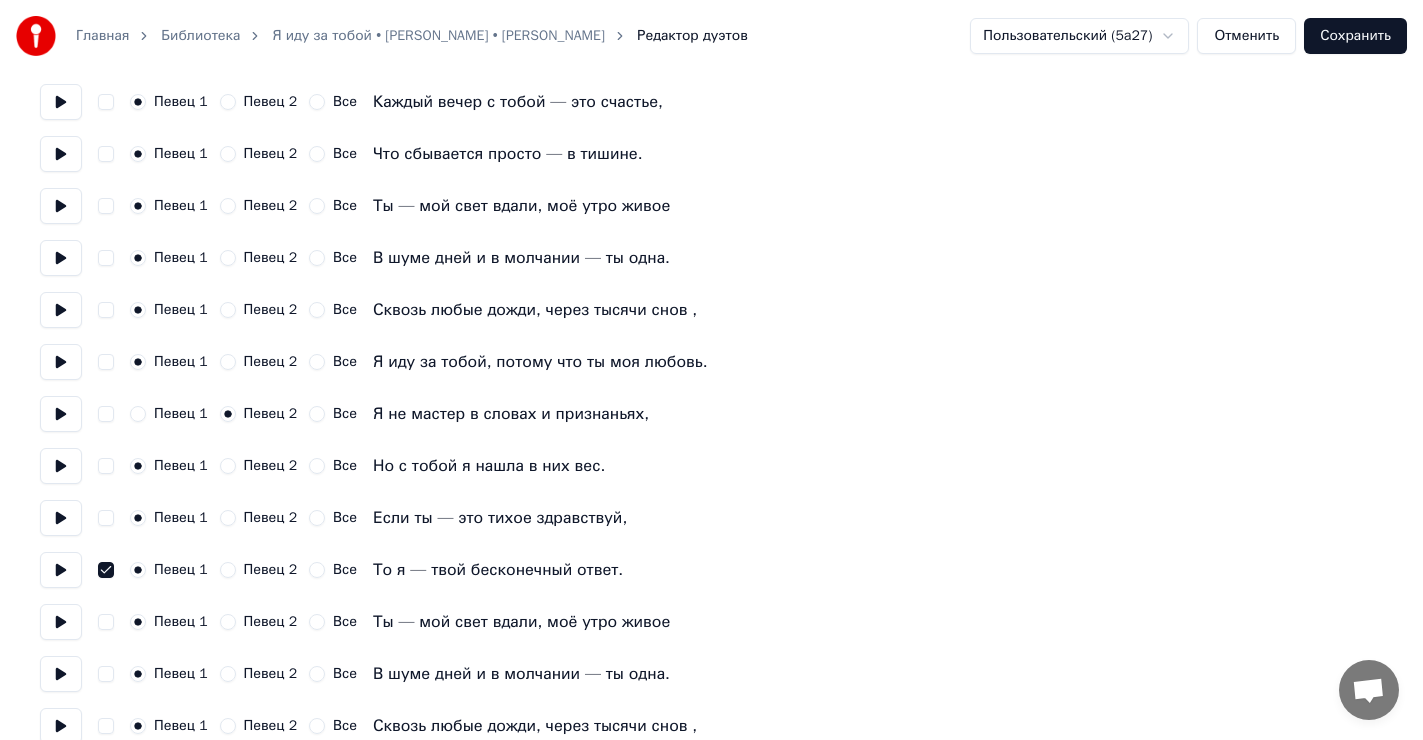 click at bounding box center (106, 570) 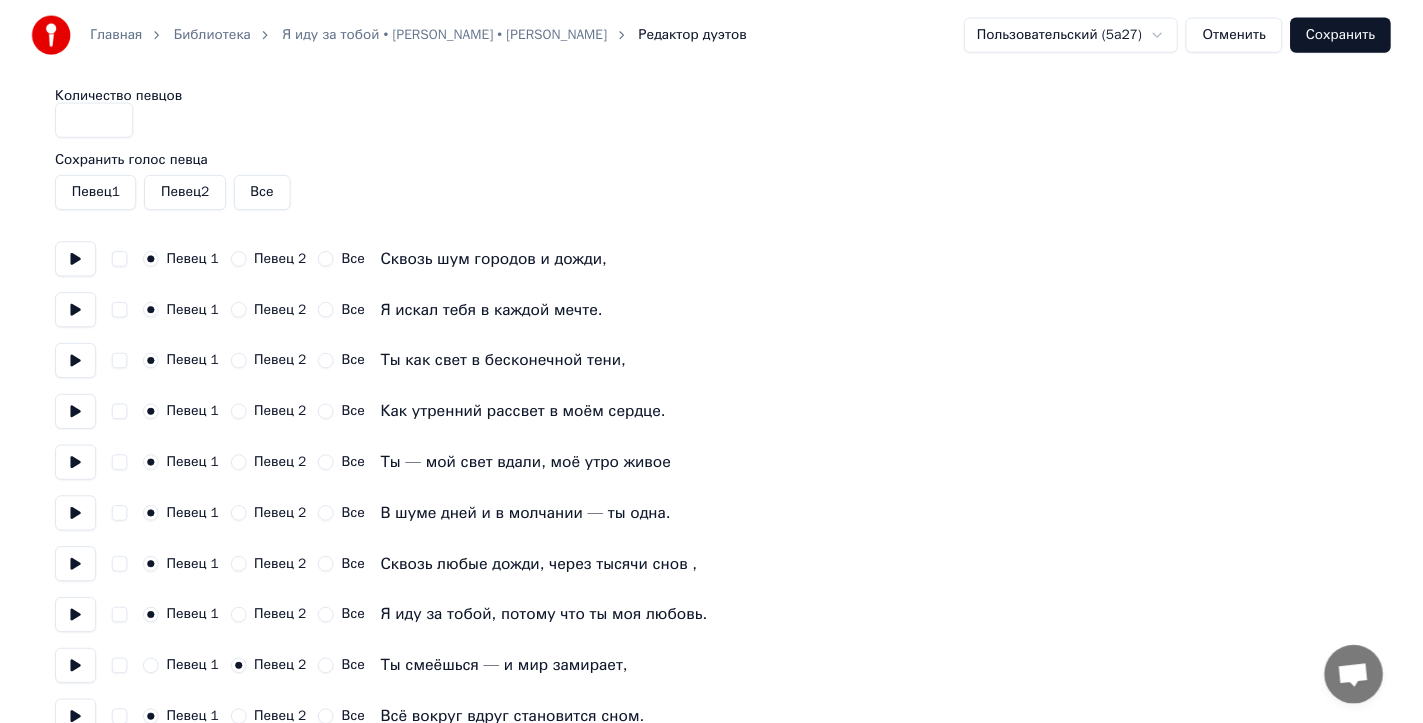 scroll, scrollTop: 0, scrollLeft: 0, axis: both 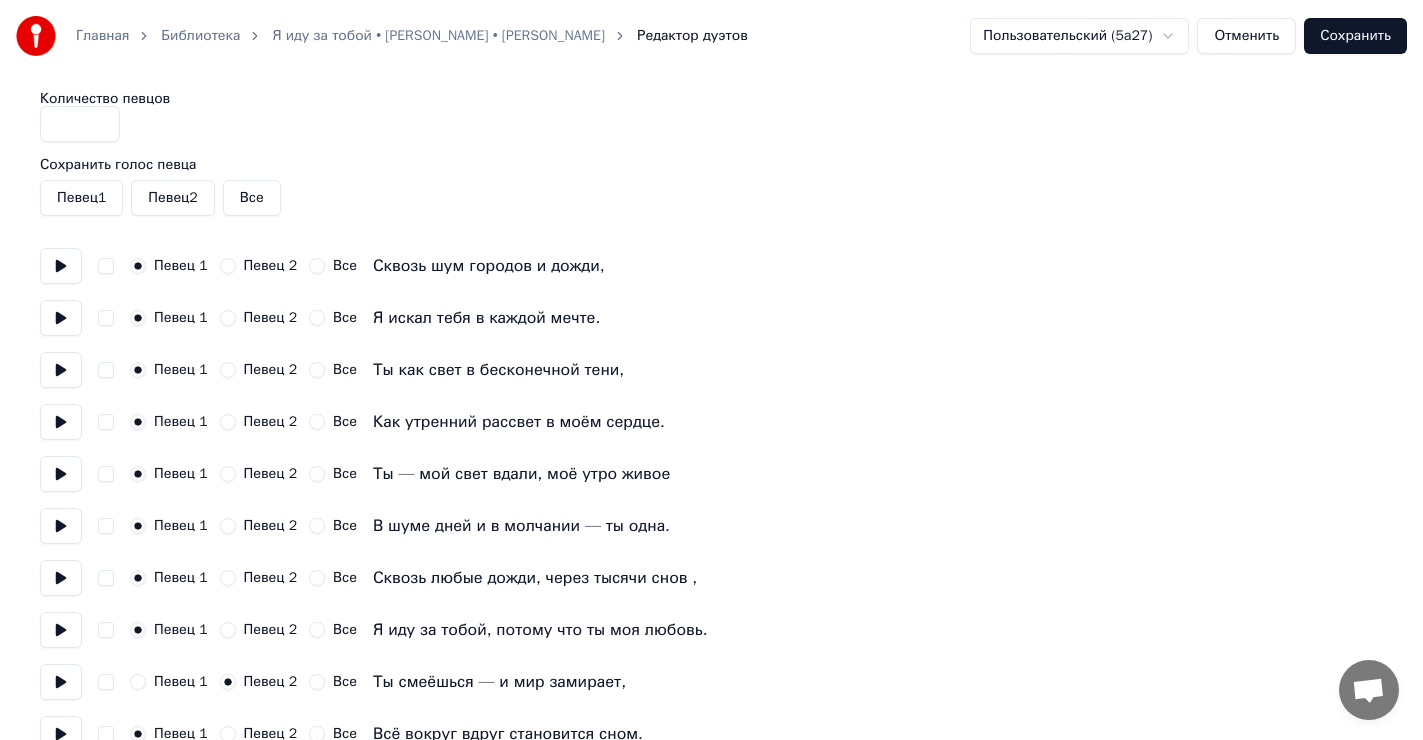 click on "Сохранить" at bounding box center (1355, 36) 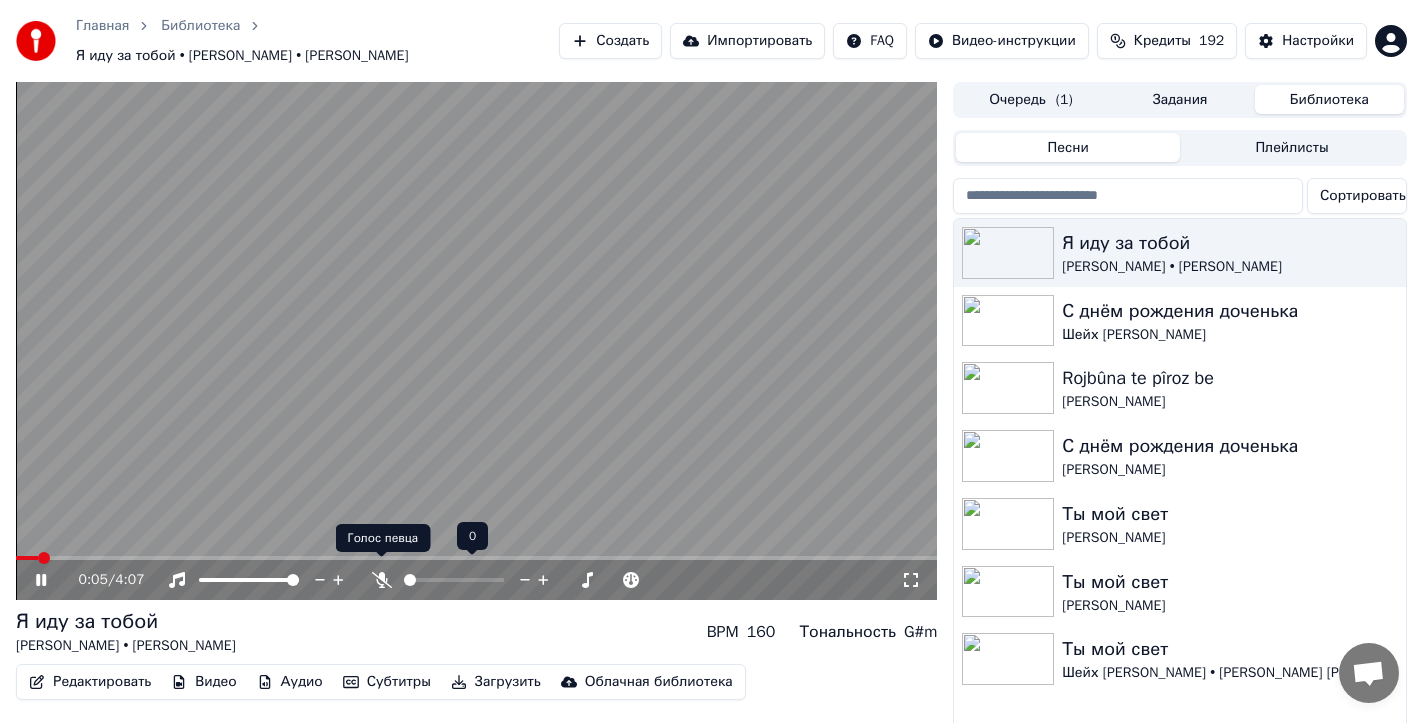 click 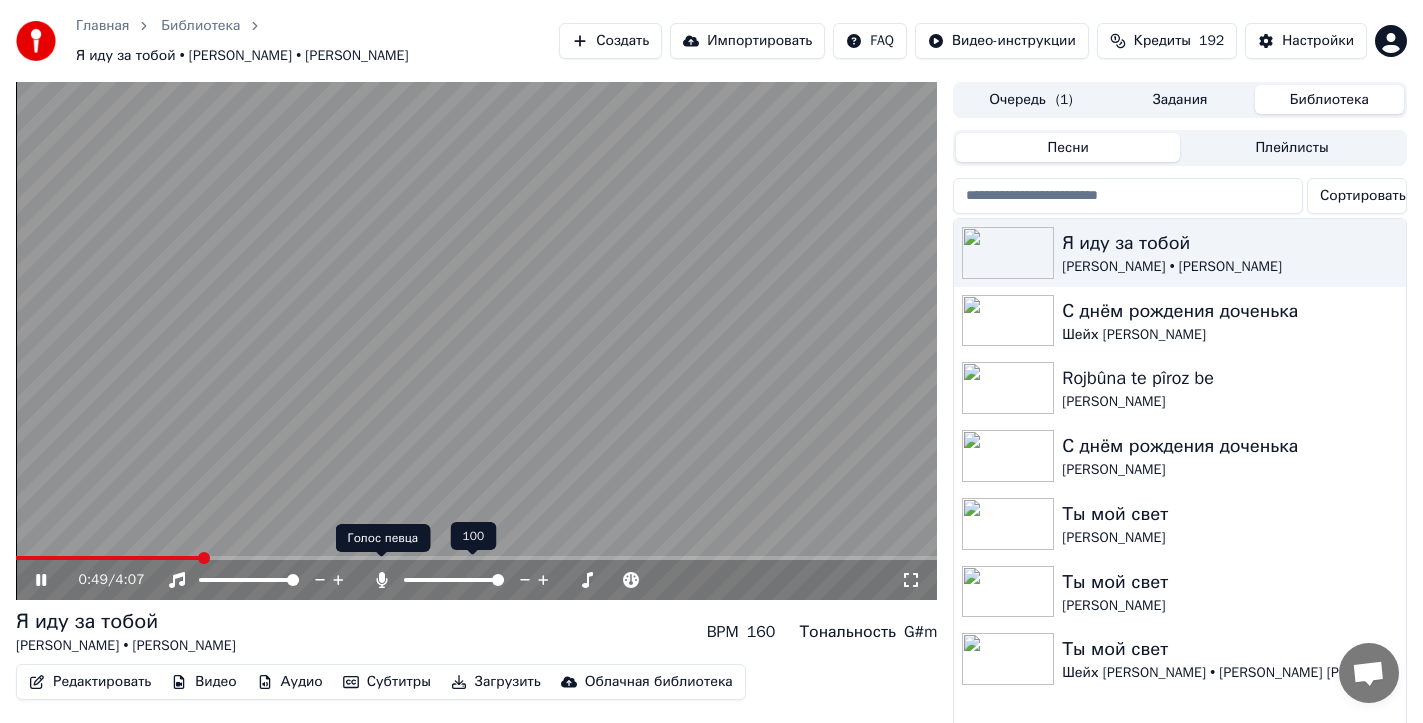 click 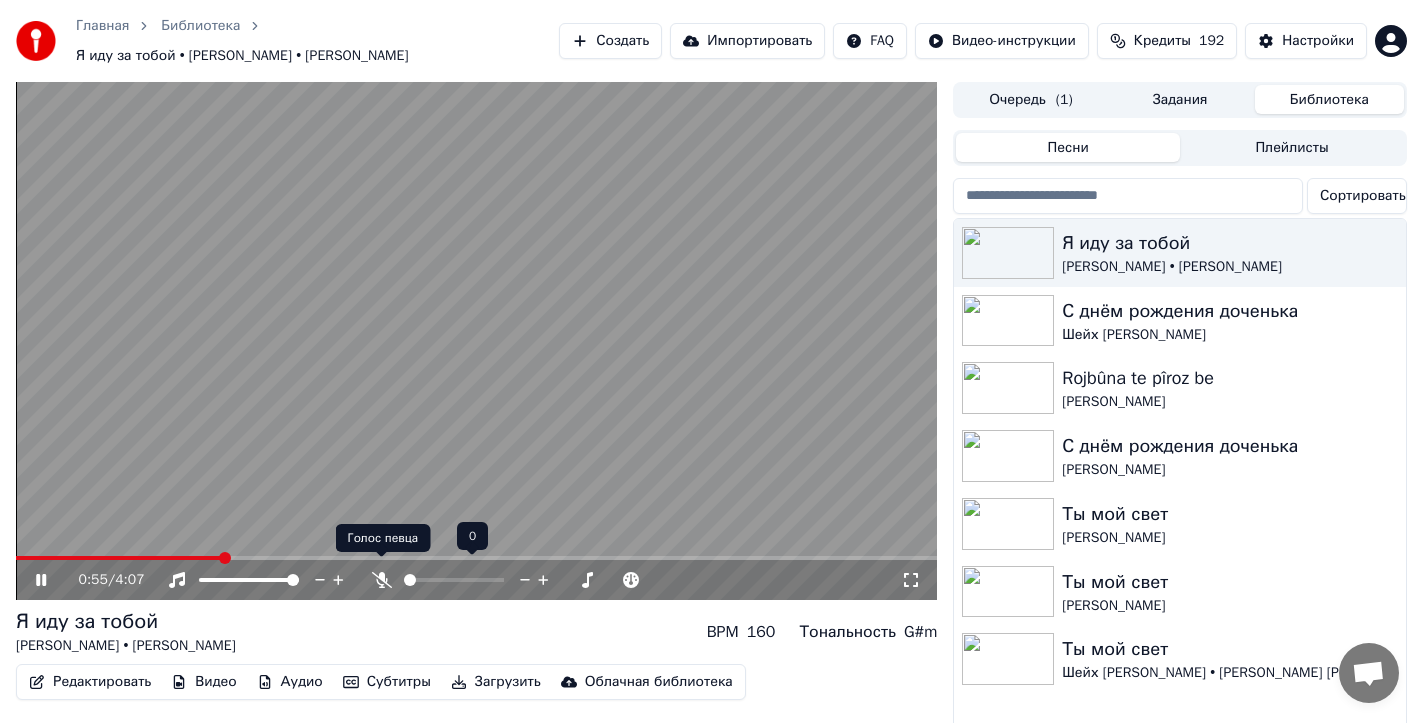 click 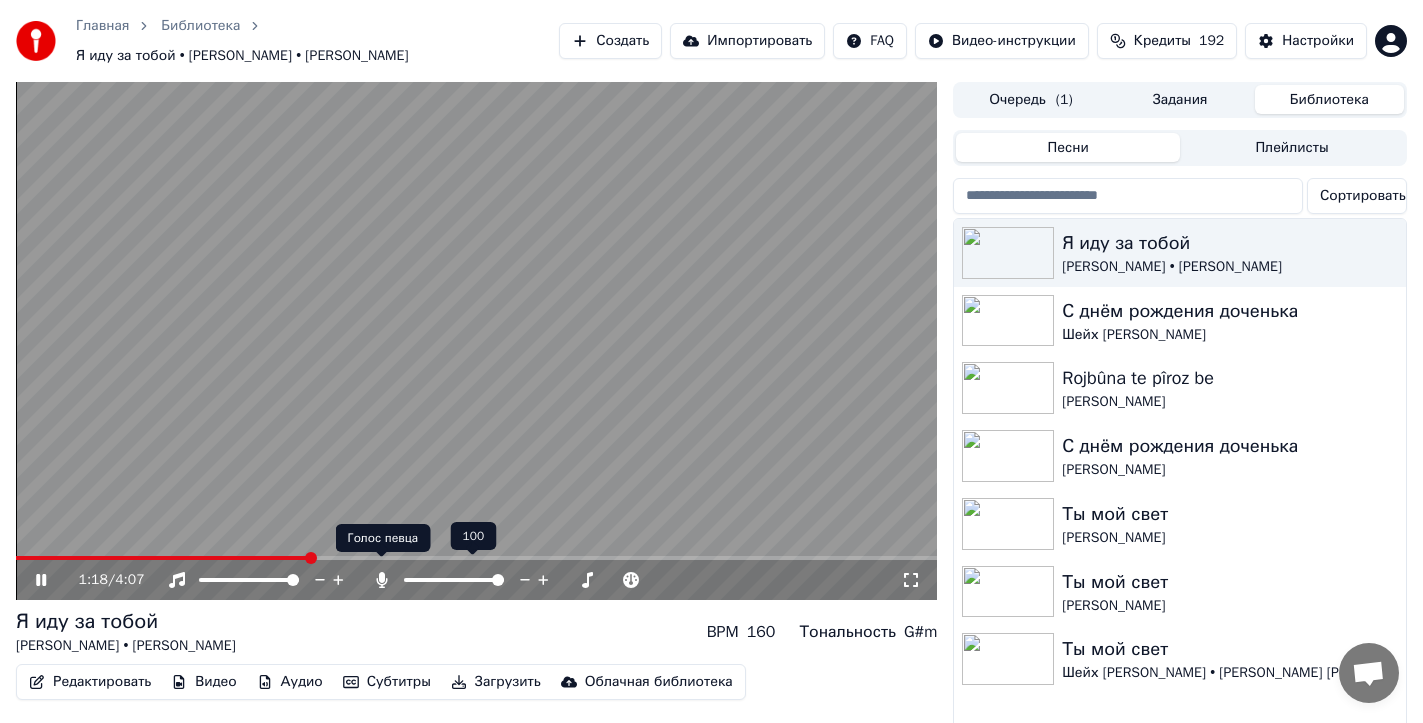 click 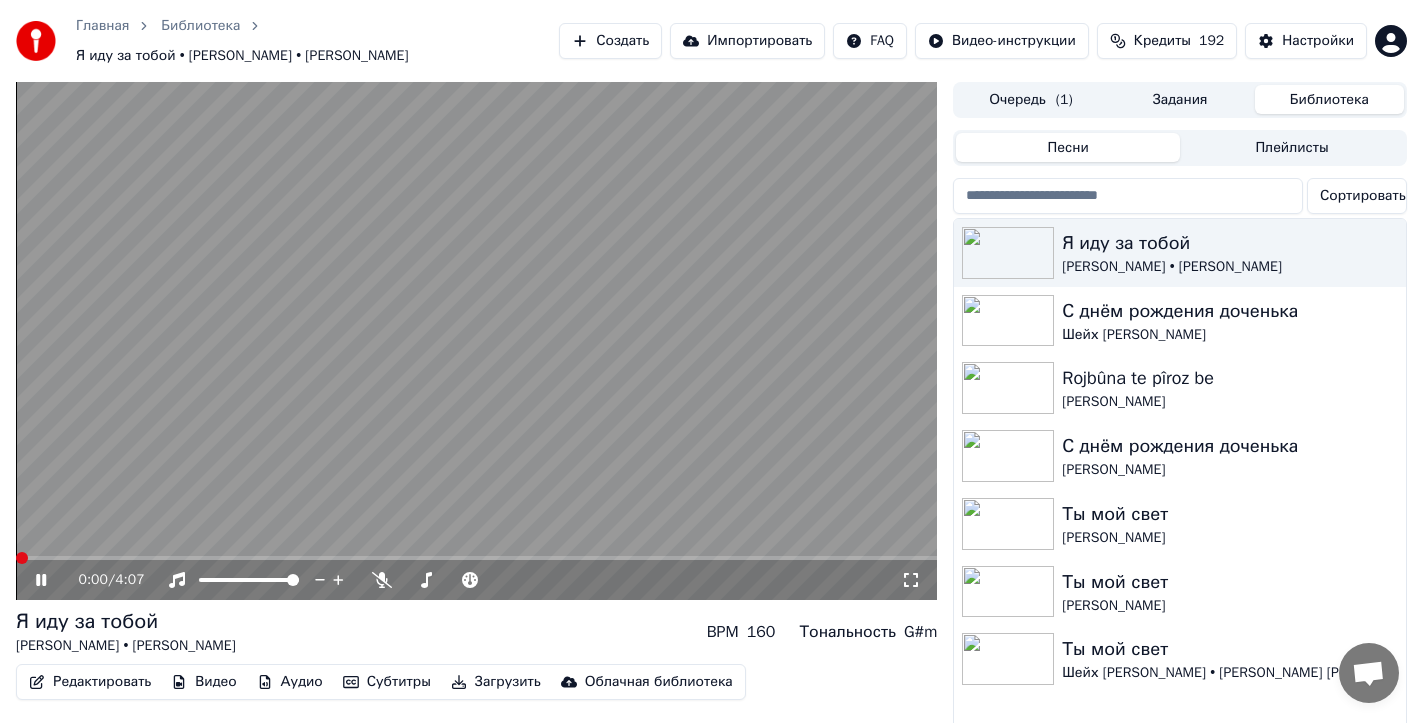 click at bounding box center [22, 558] 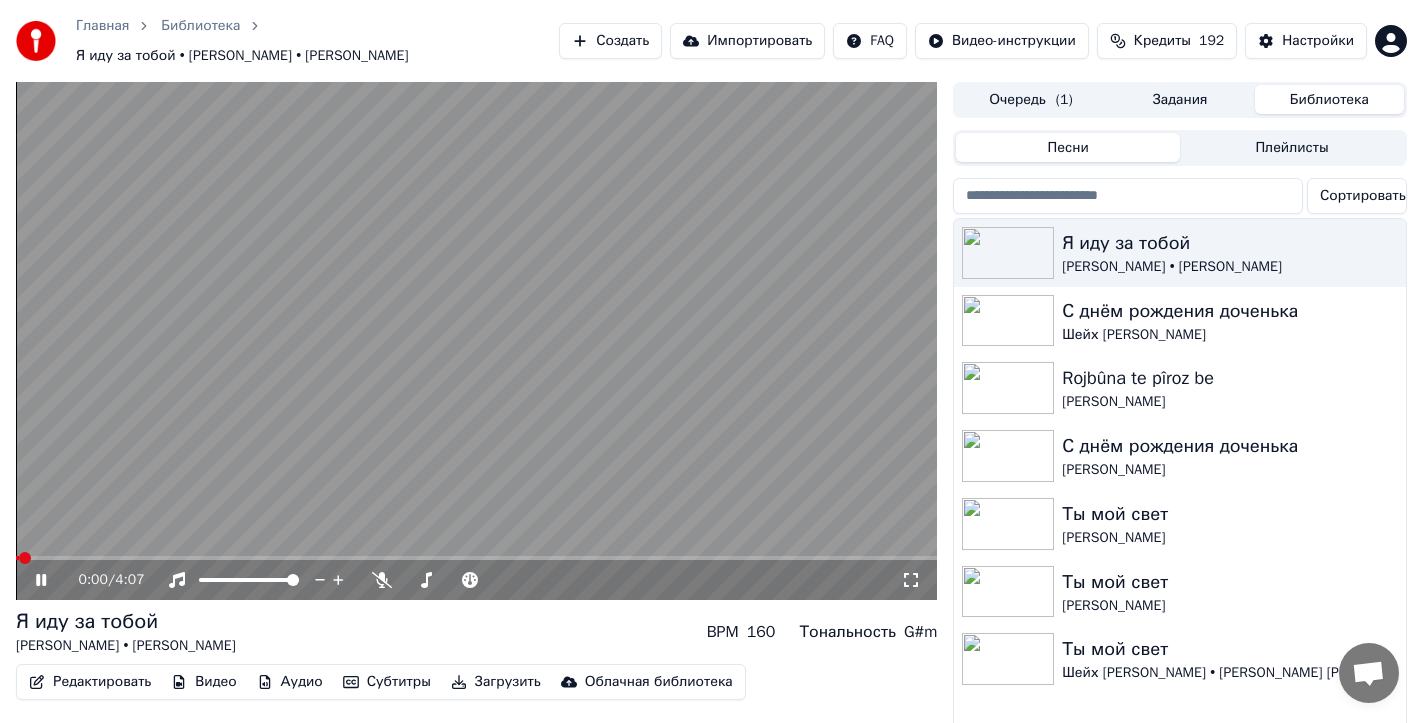 click 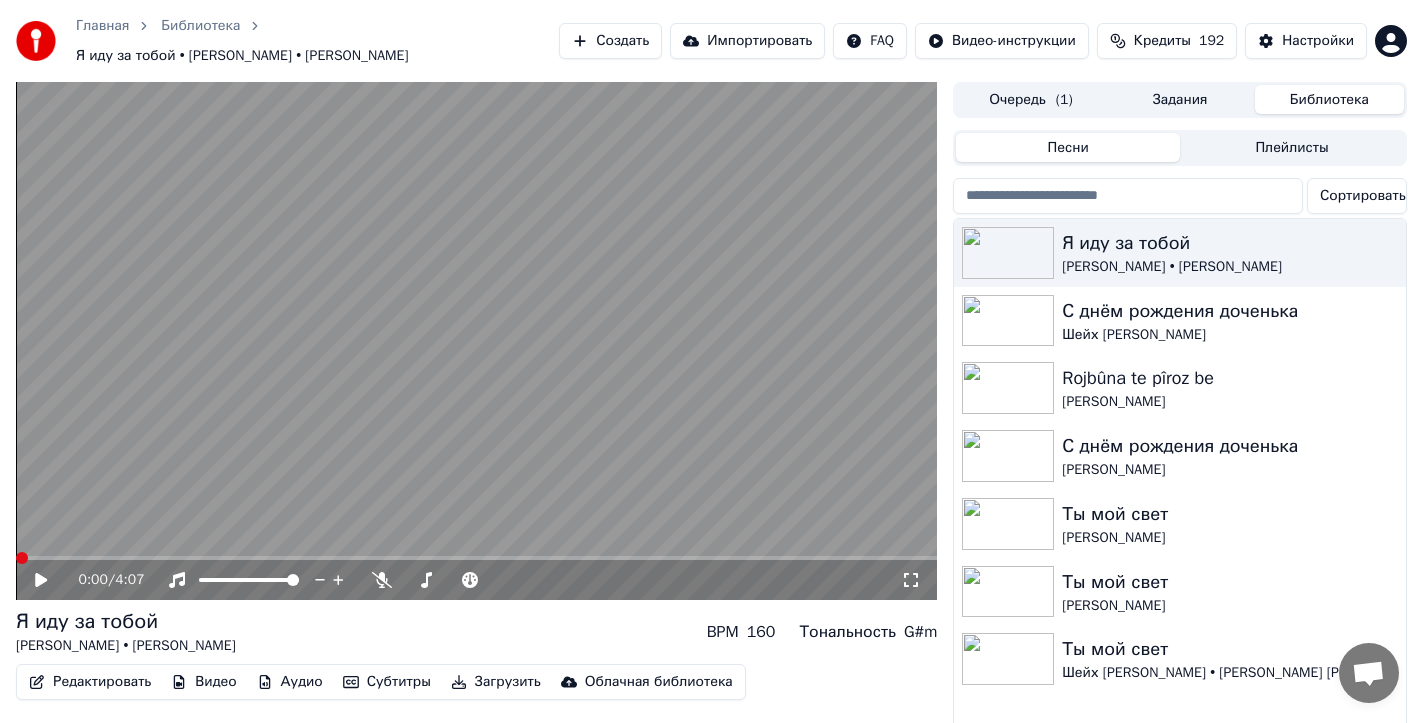 click at bounding box center [22, 558] 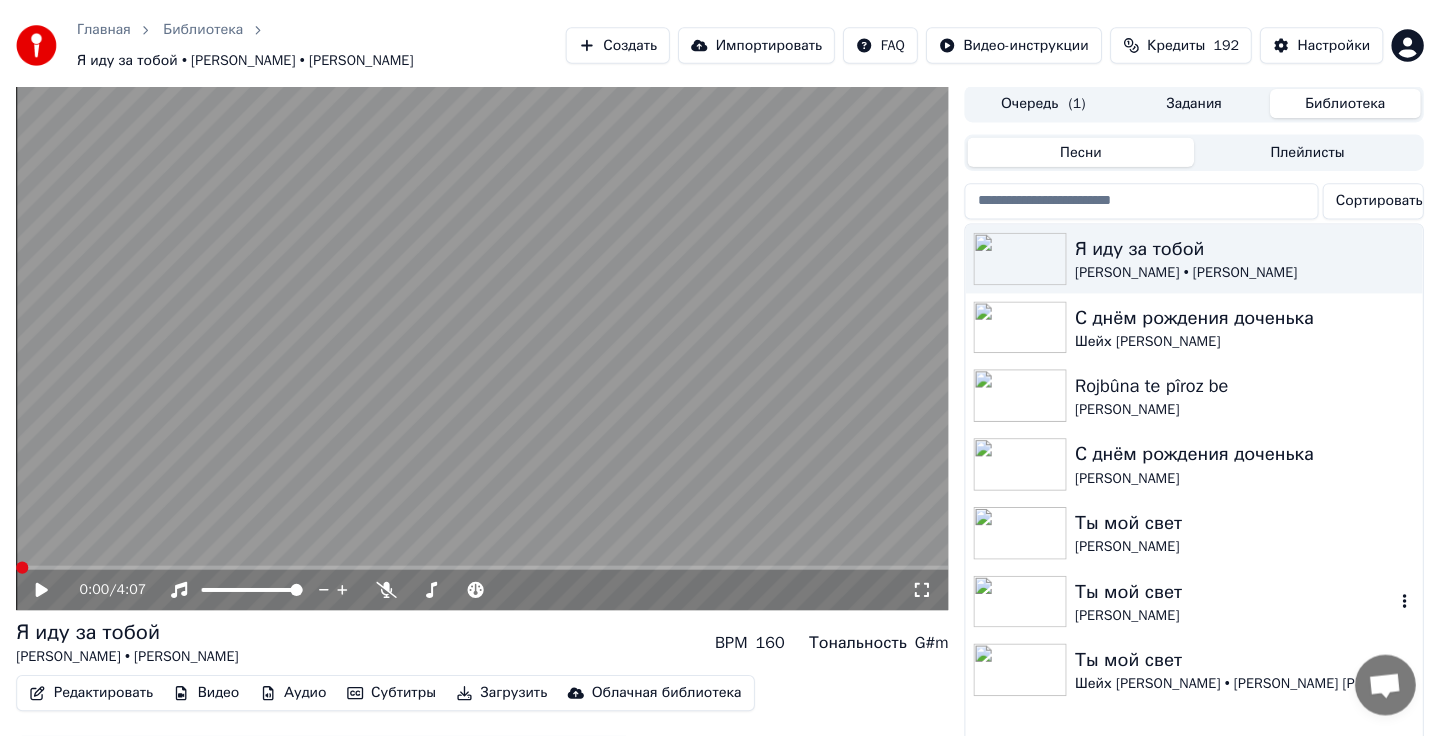 scroll, scrollTop: 0, scrollLeft: 0, axis: both 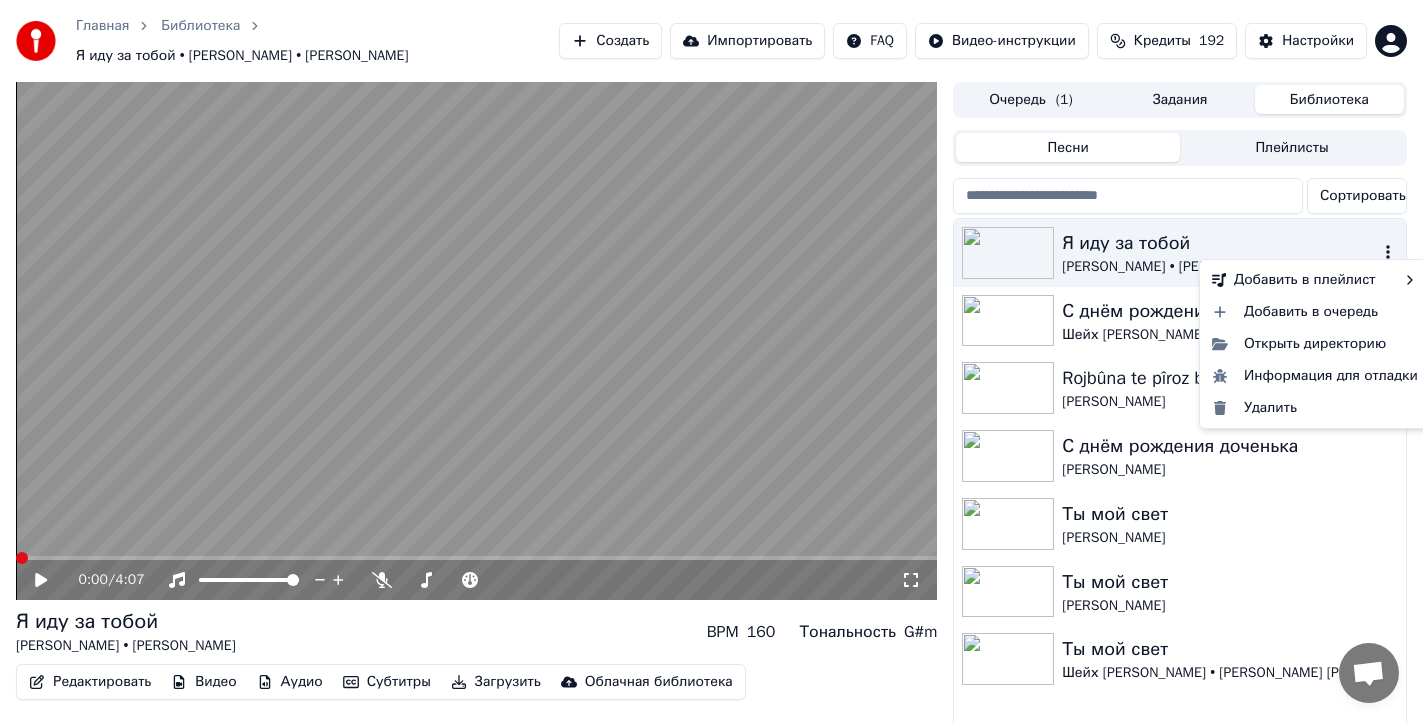 click 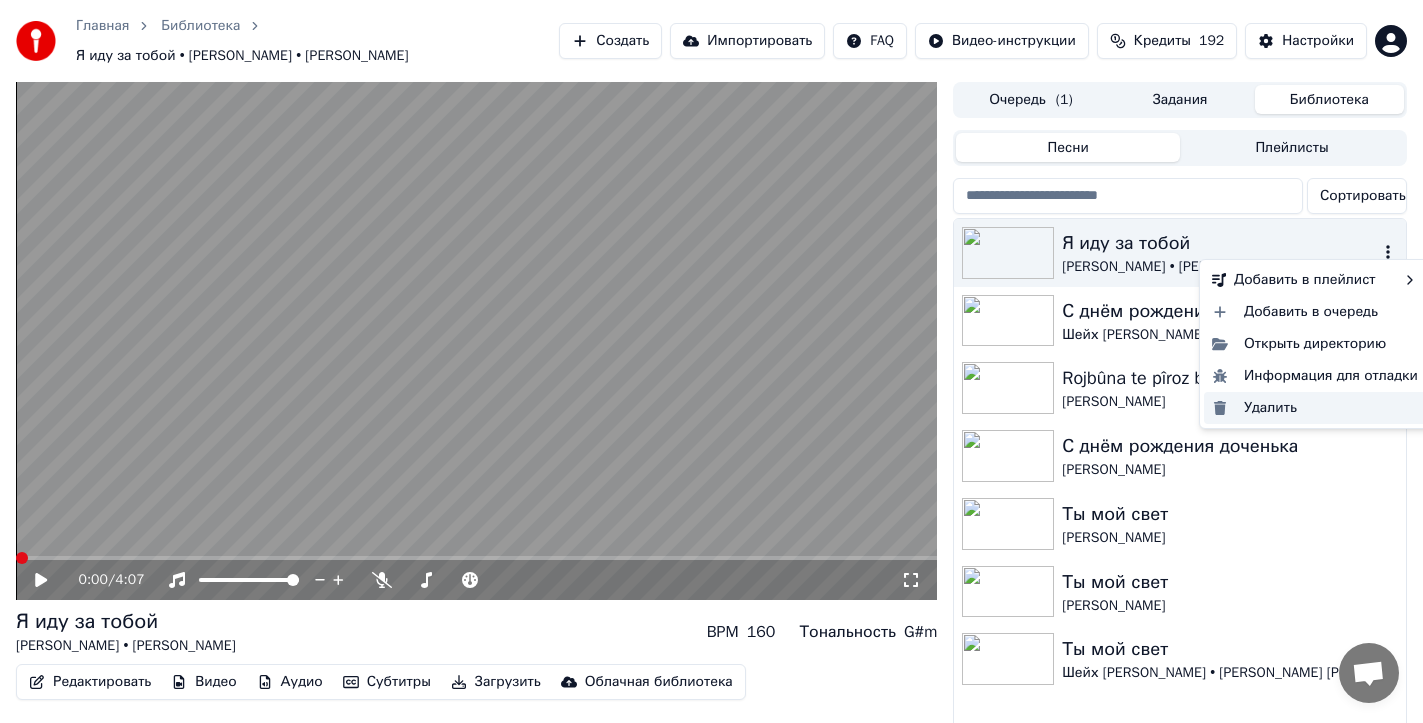 click on "Удалить" at bounding box center (1315, 408) 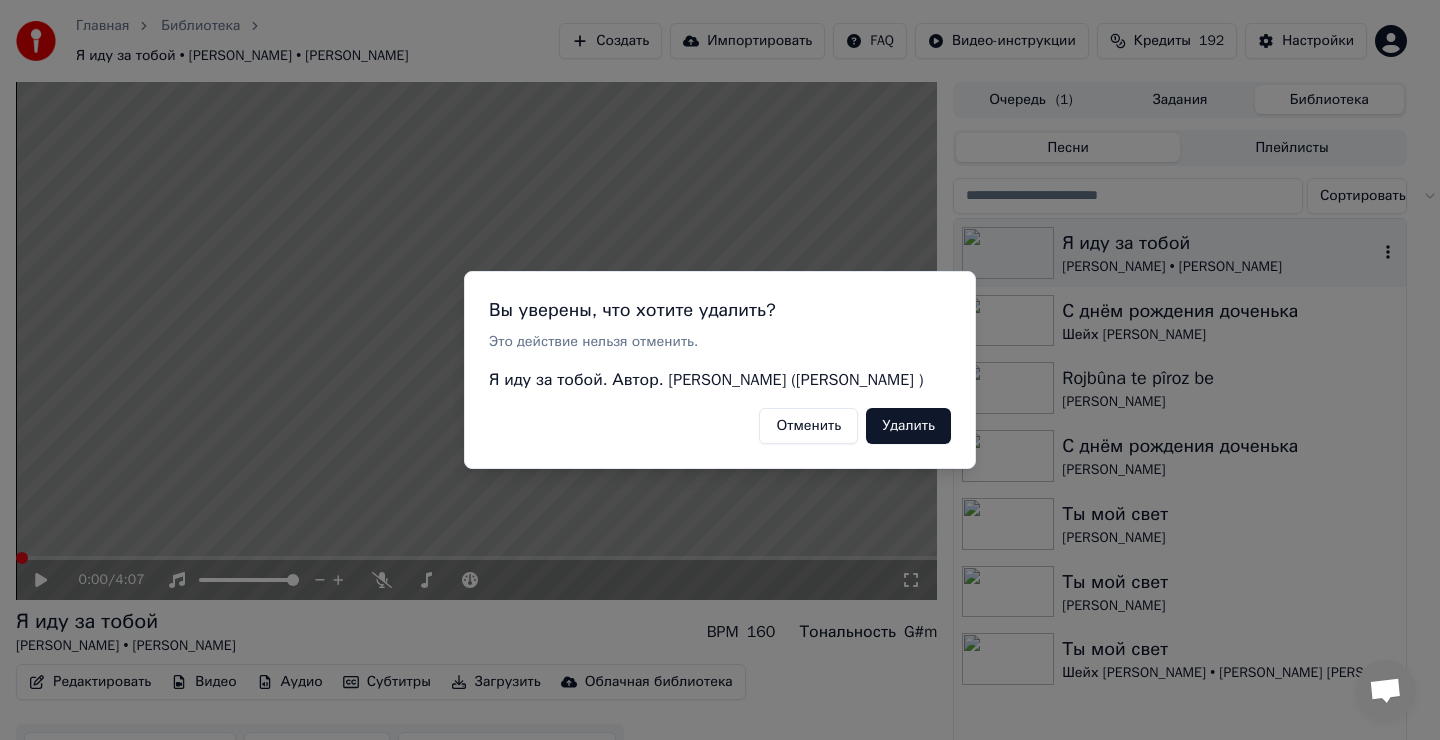 click on "Удалить" at bounding box center (908, 426) 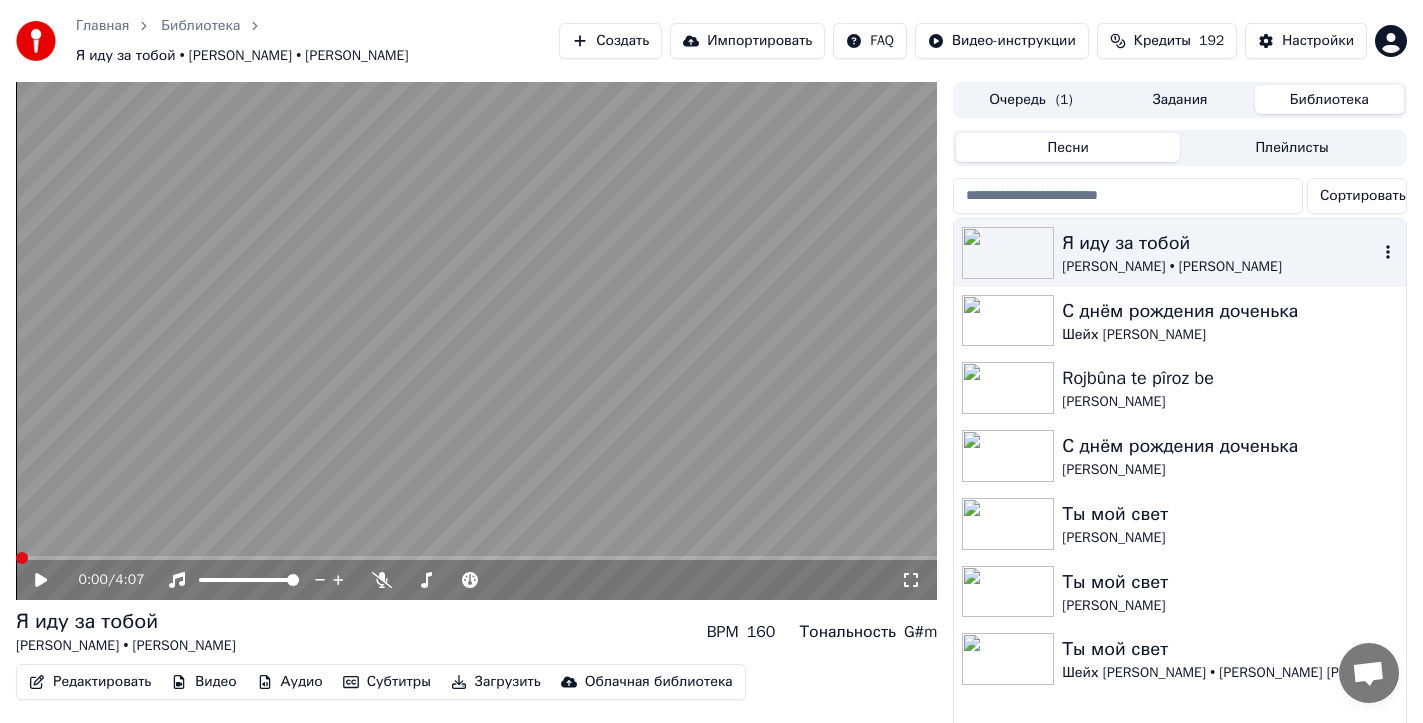click on "Я иду за тобой" at bounding box center [1220, 243] 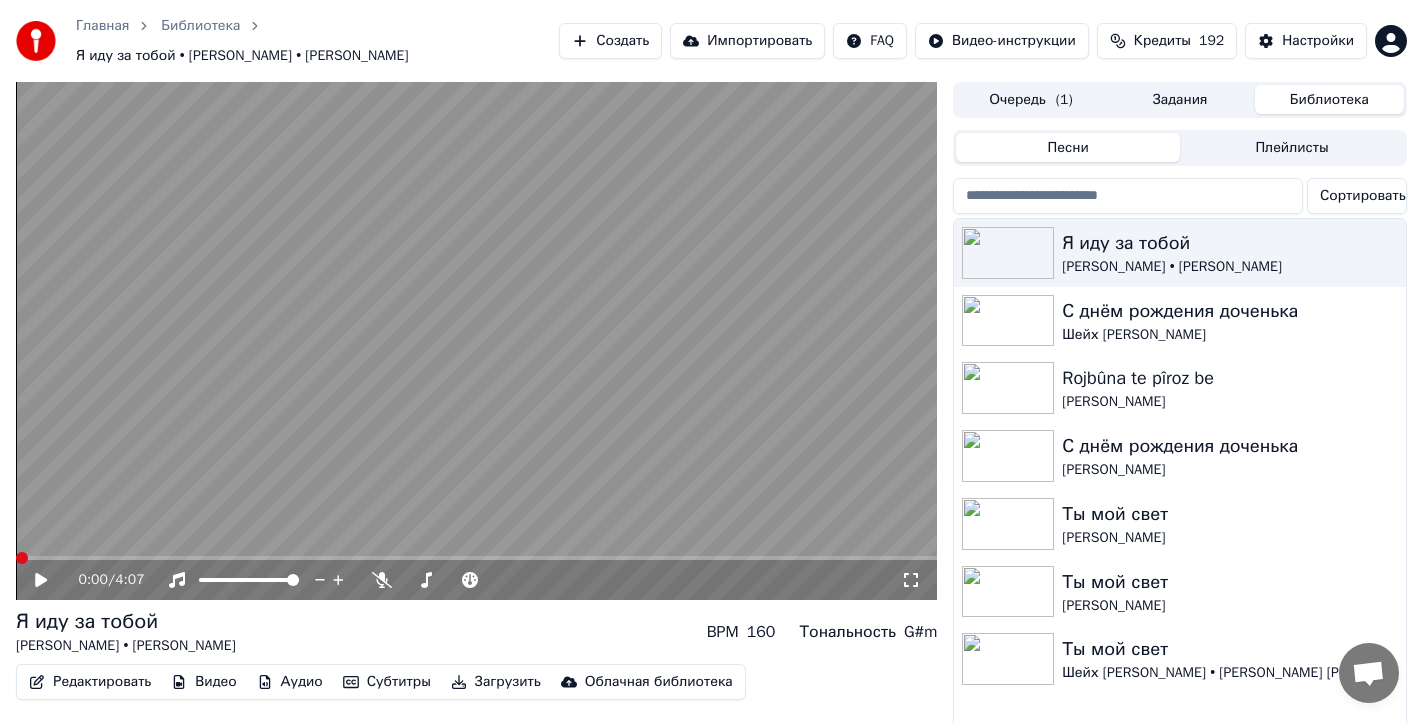 click 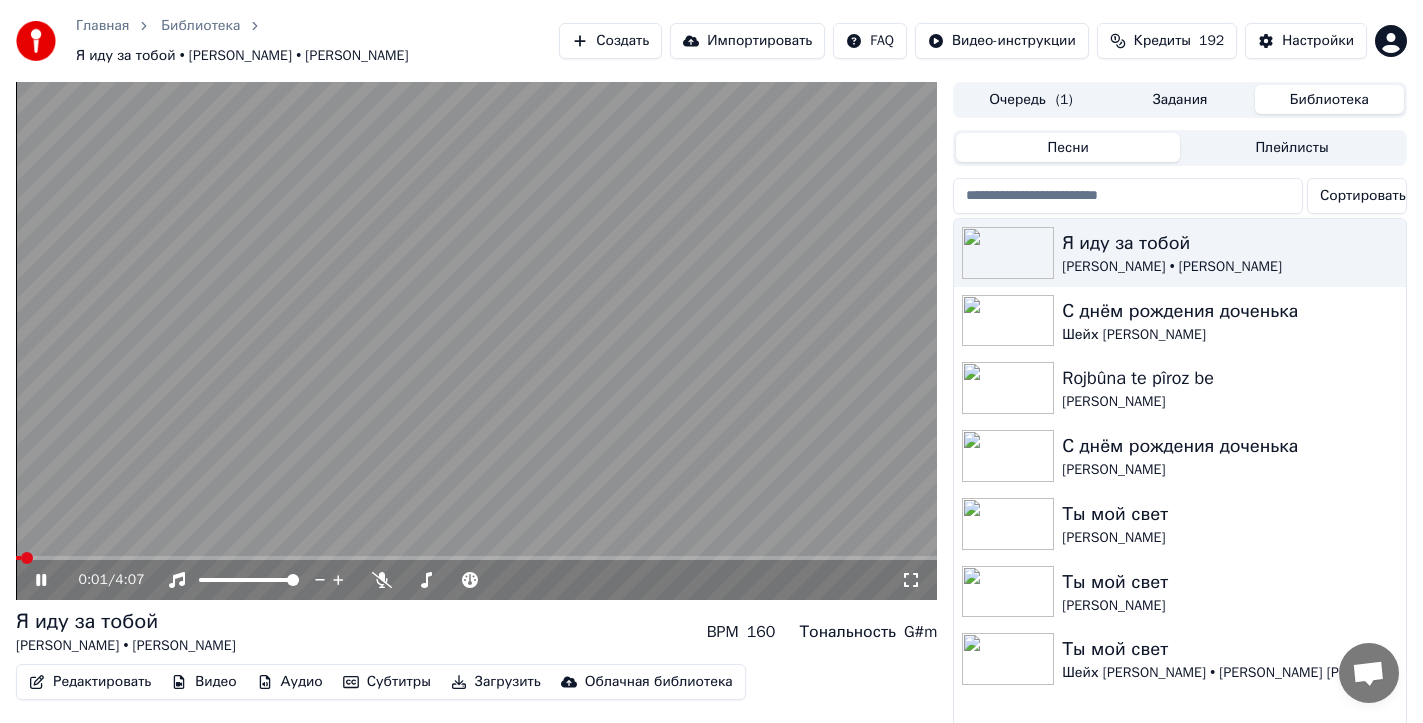 click 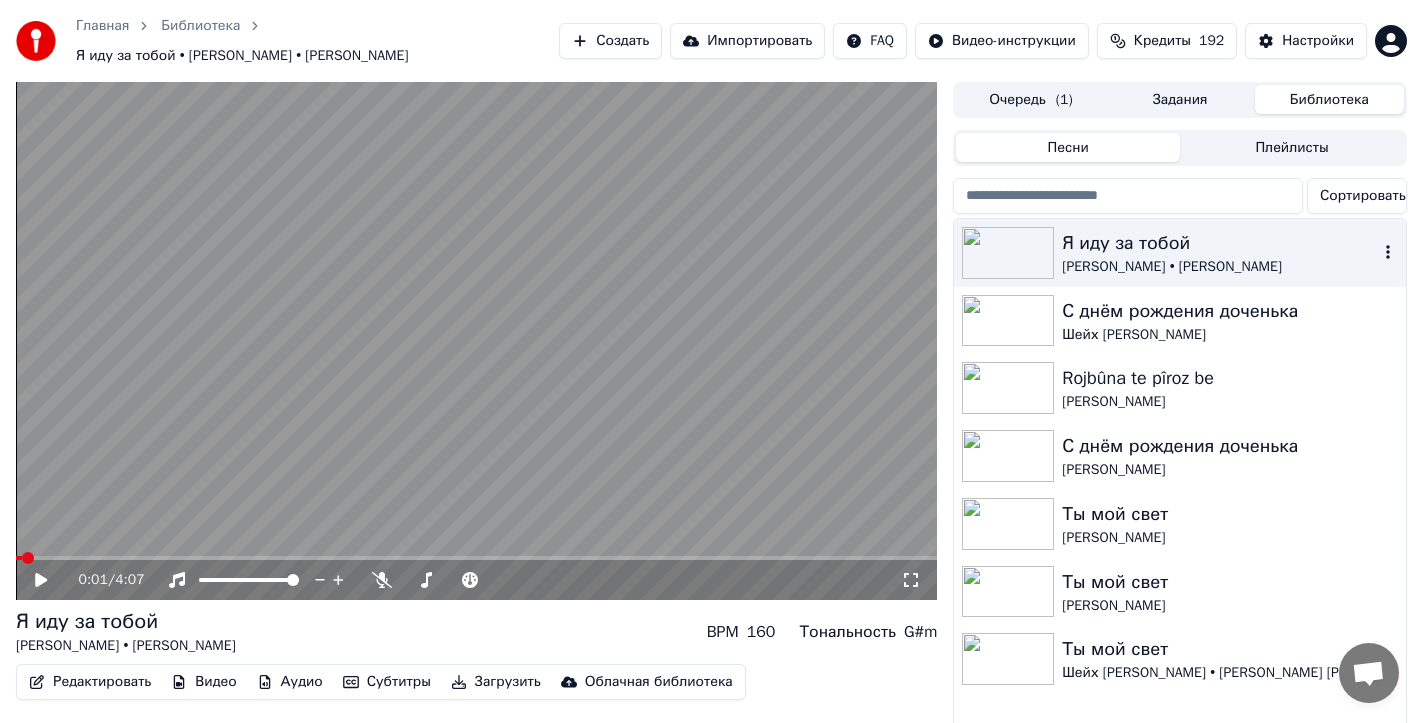 click 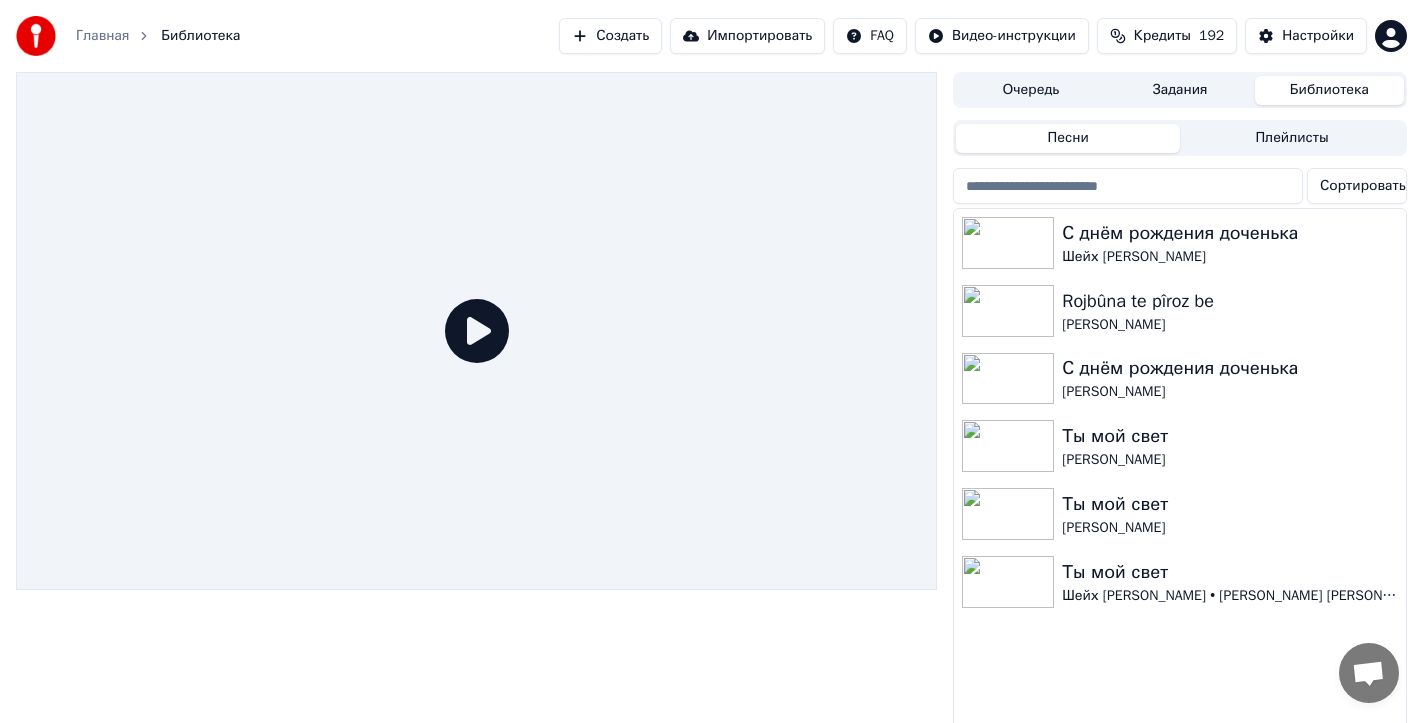 click on "Создать" at bounding box center [610, 36] 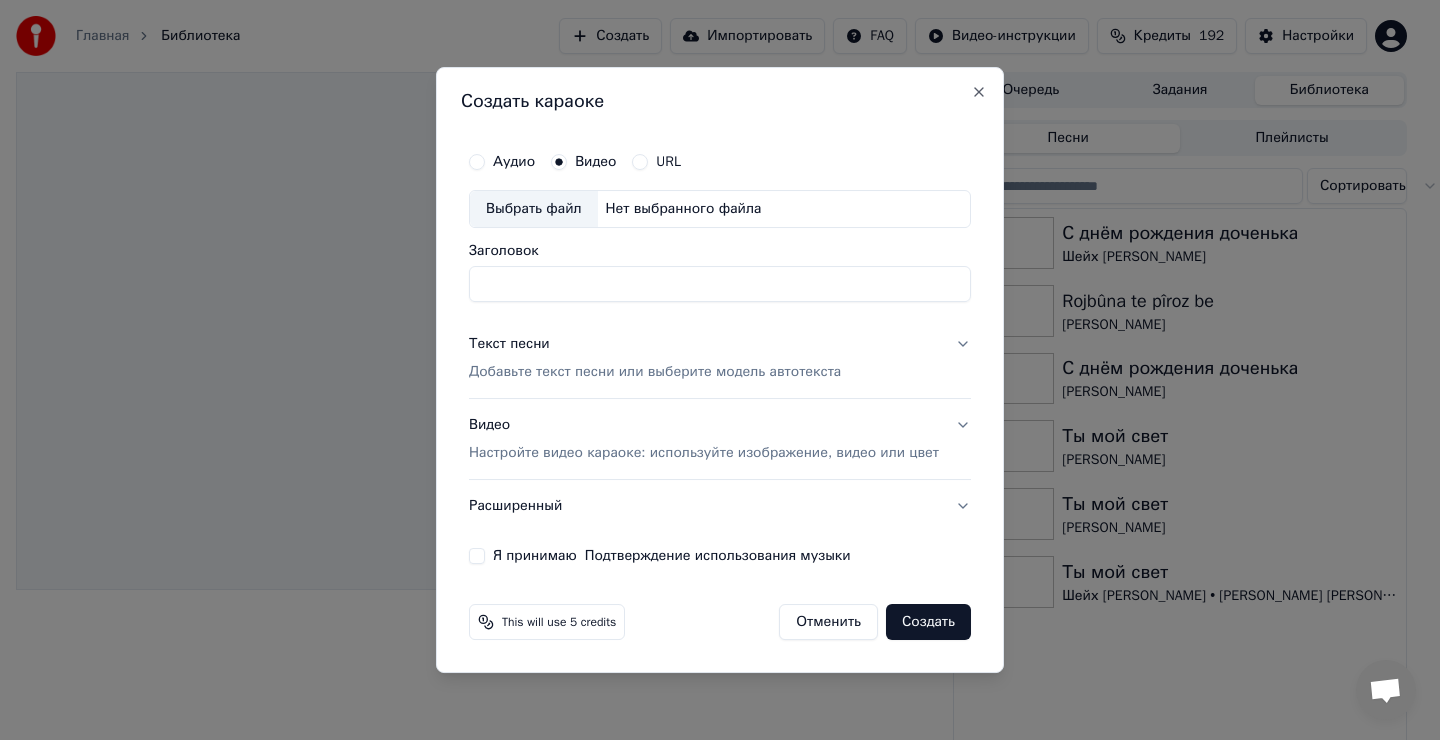 click on "Выбрать файл" at bounding box center [534, 209] 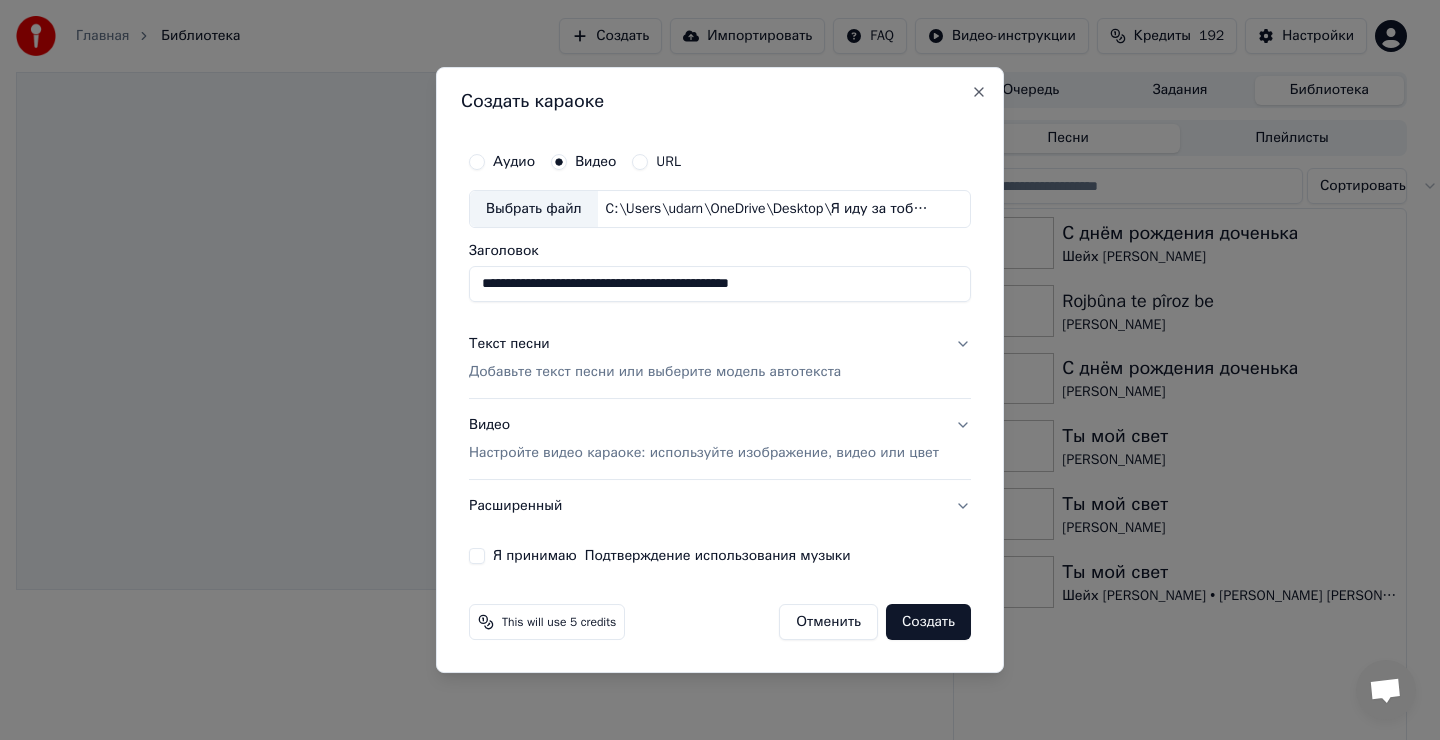 type on "**********" 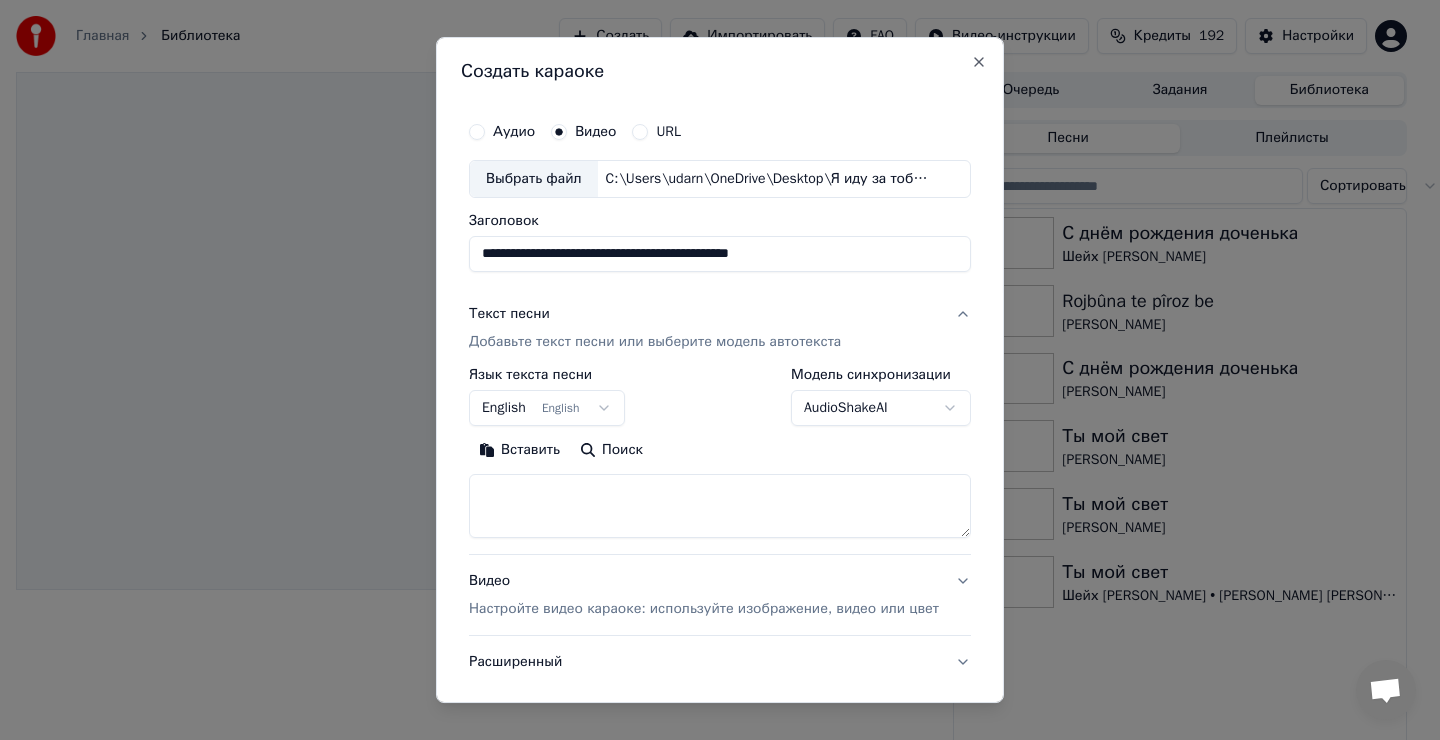 click at bounding box center [720, 506] 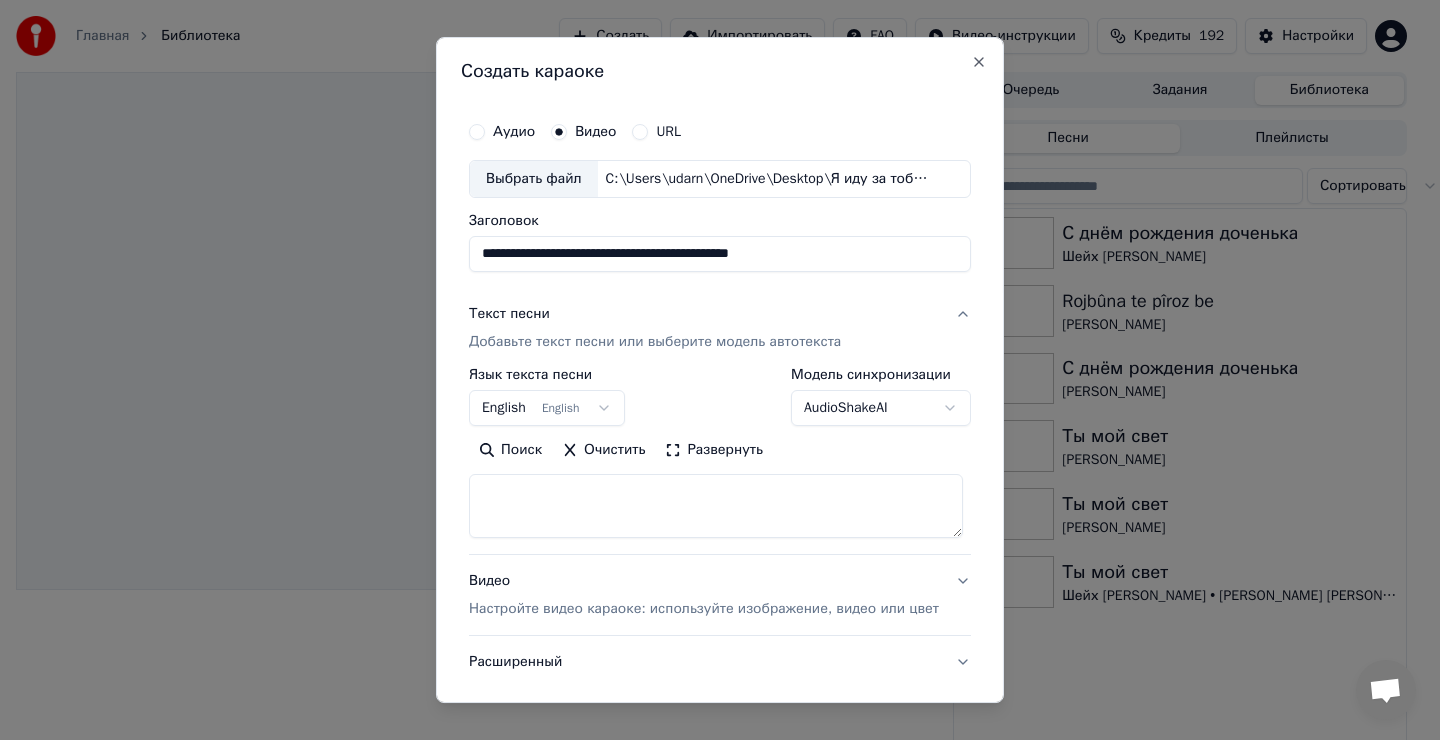 scroll, scrollTop: 800, scrollLeft: 0, axis: vertical 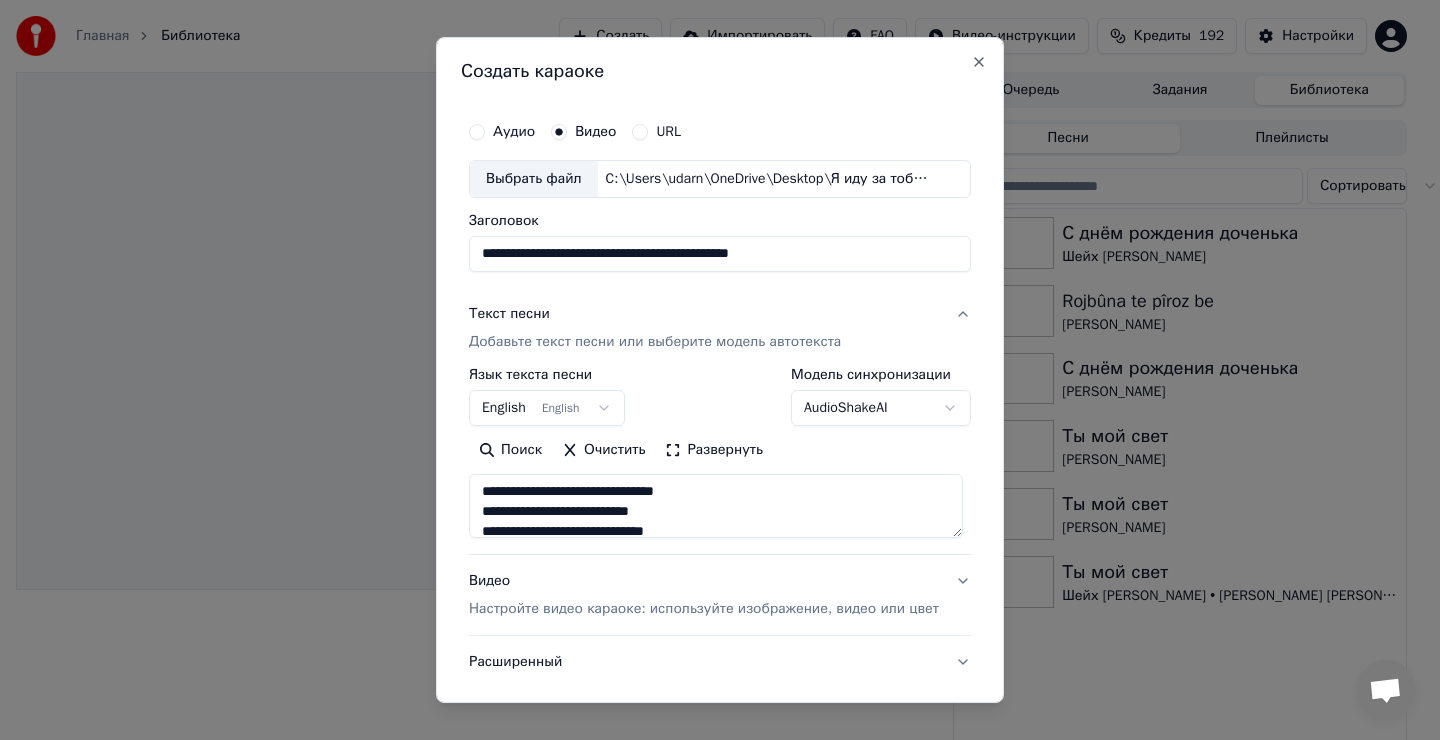 click at bounding box center (716, 506) 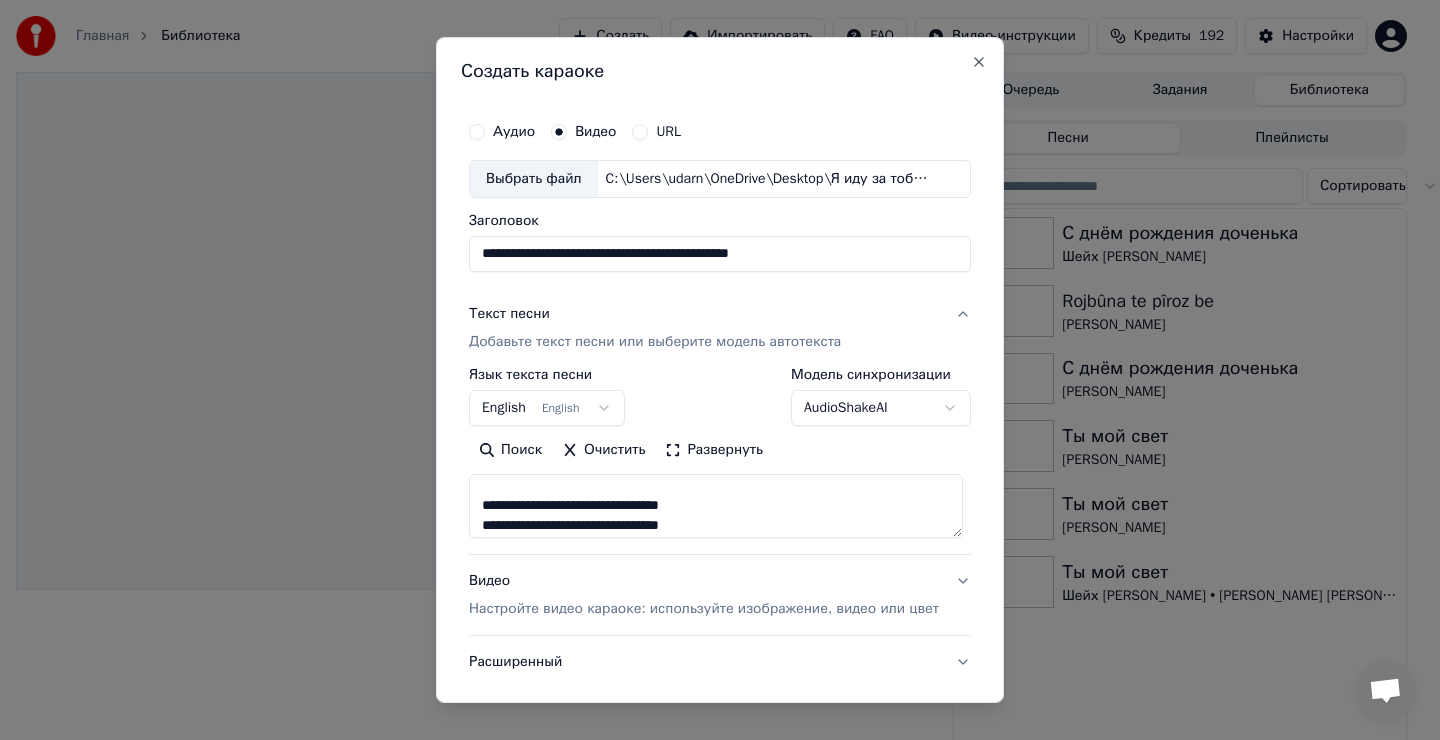 scroll, scrollTop: 0, scrollLeft: 0, axis: both 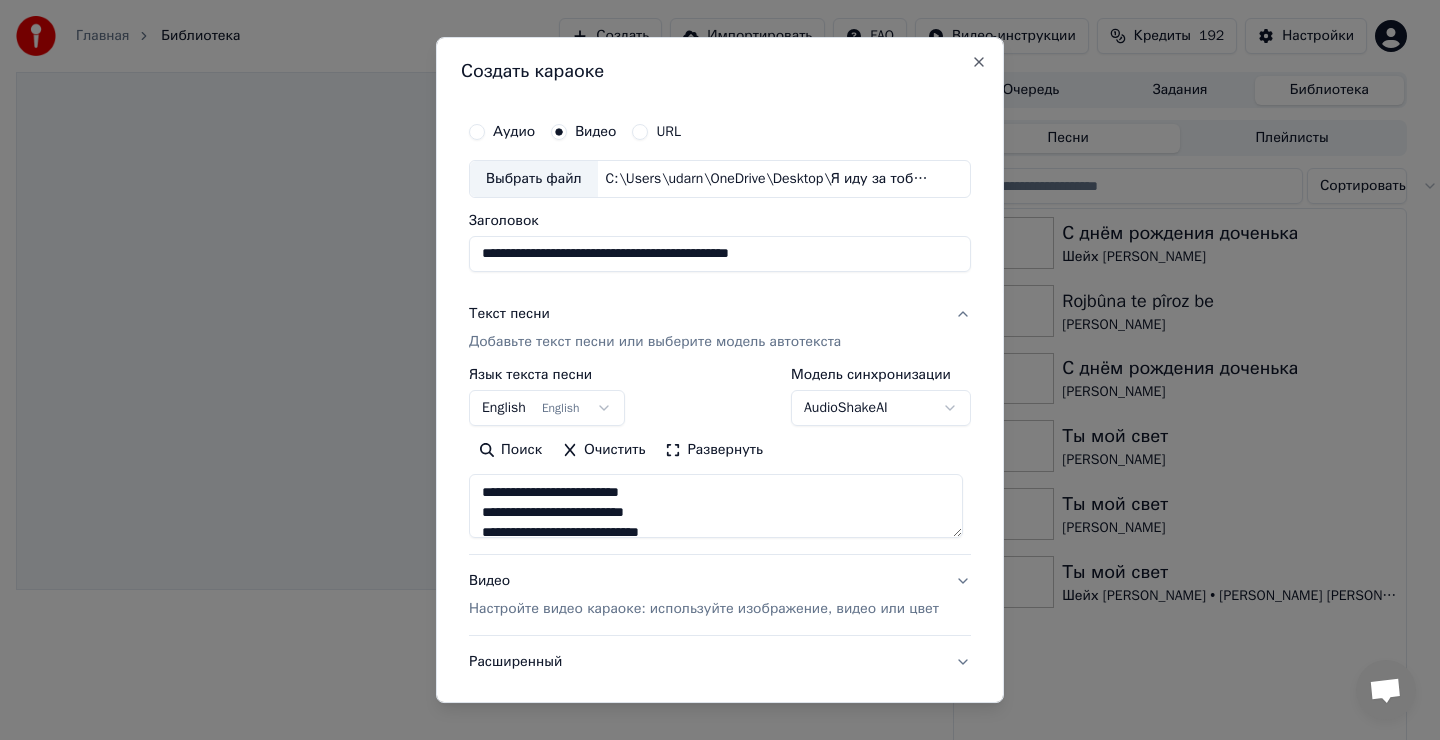 click on "English English" at bounding box center [547, 408] 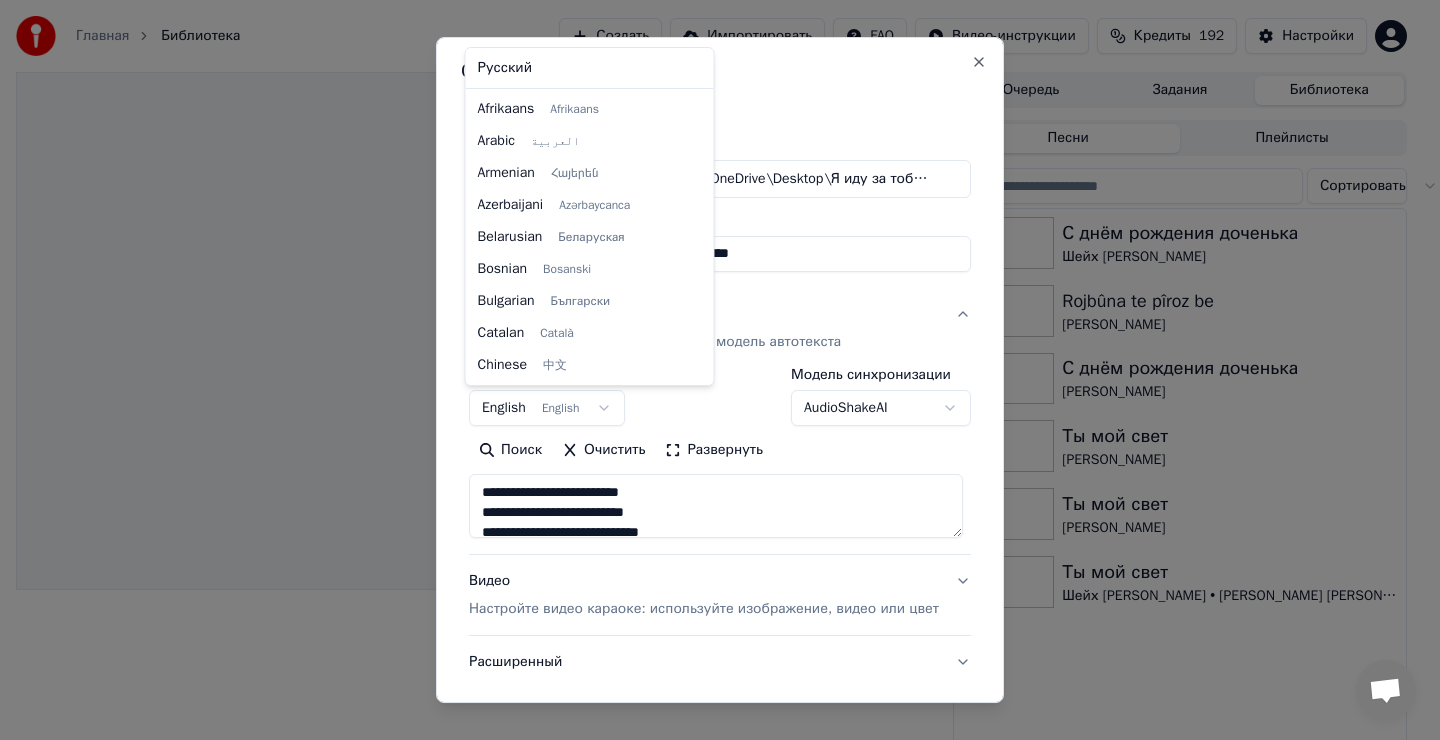 scroll, scrollTop: 160, scrollLeft: 0, axis: vertical 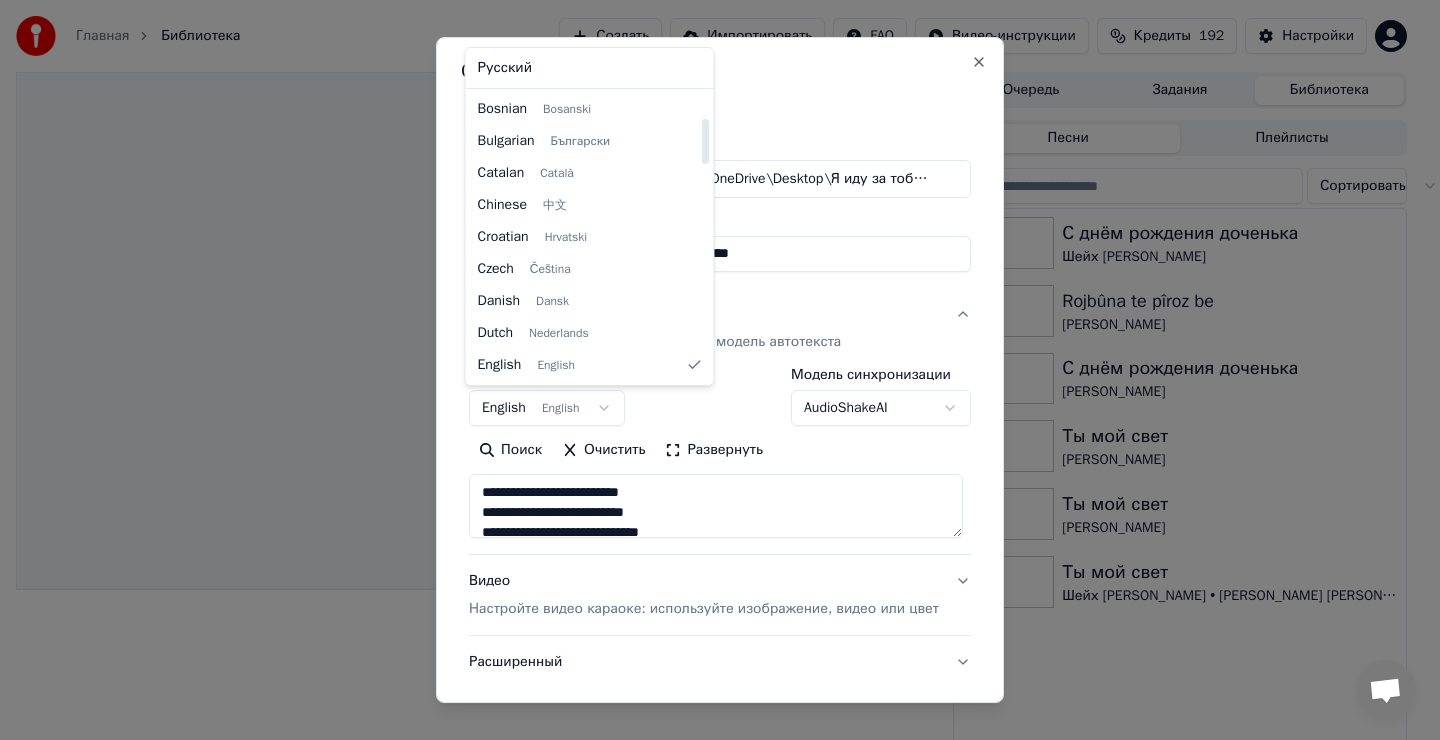 select on "**" 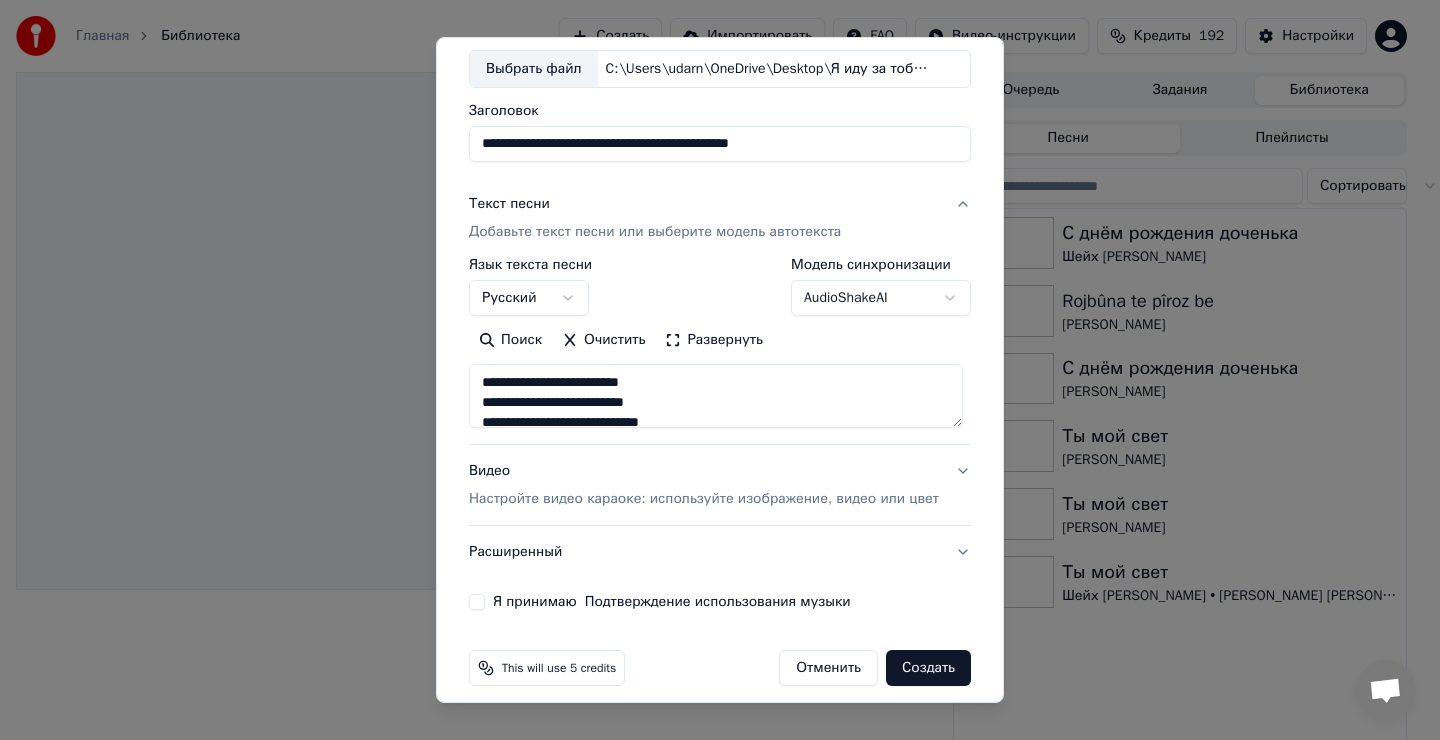 scroll, scrollTop: 126, scrollLeft: 0, axis: vertical 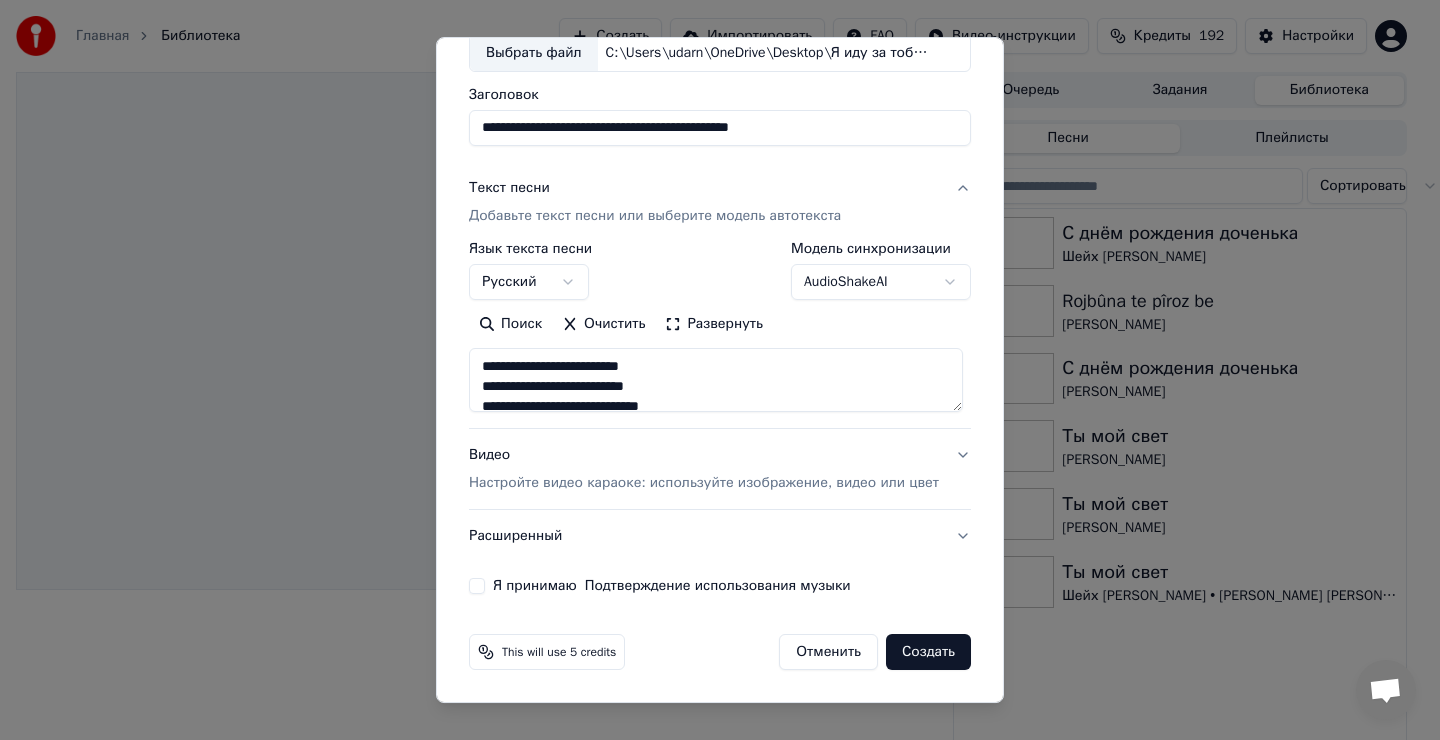 click on "Я принимаю   Подтверждение использования музыки" at bounding box center (477, 586) 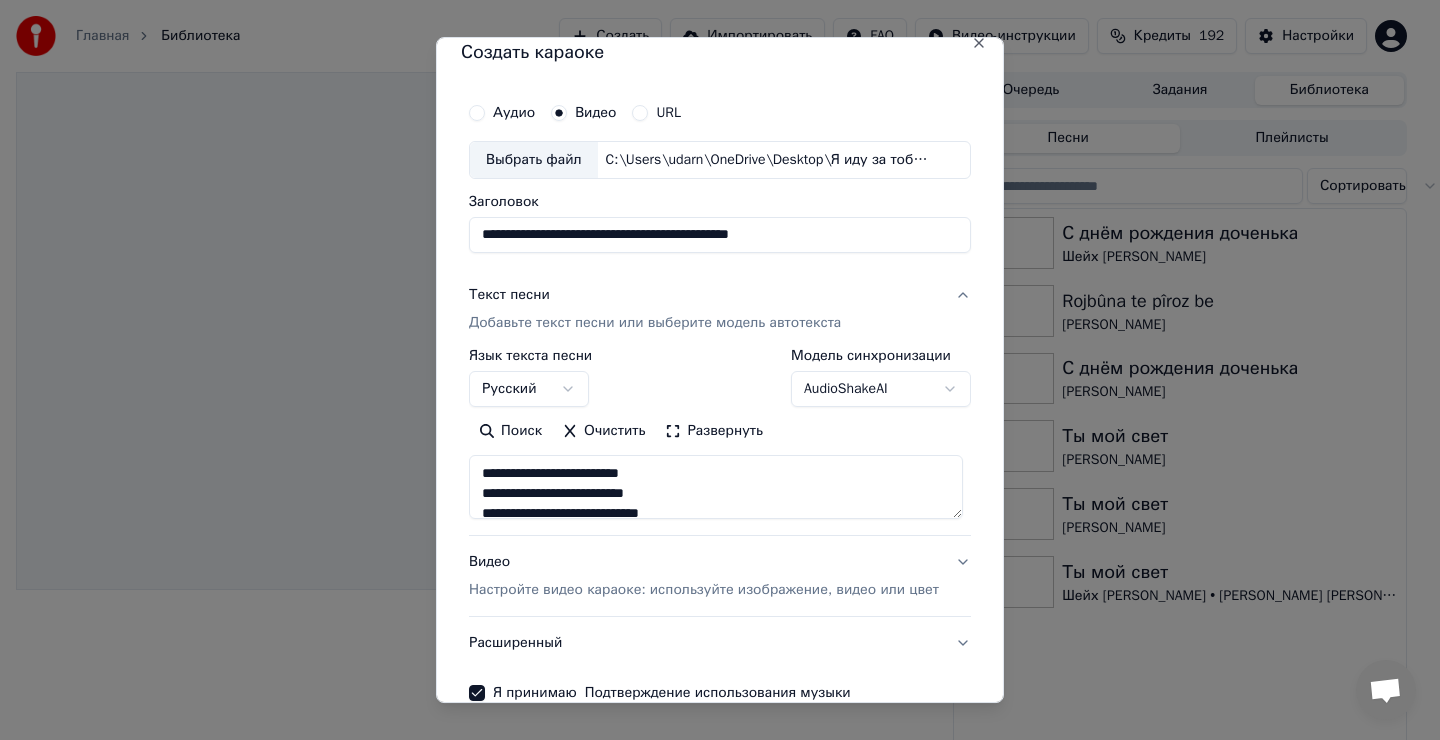 scroll, scrollTop: 0, scrollLeft: 0, axis: both 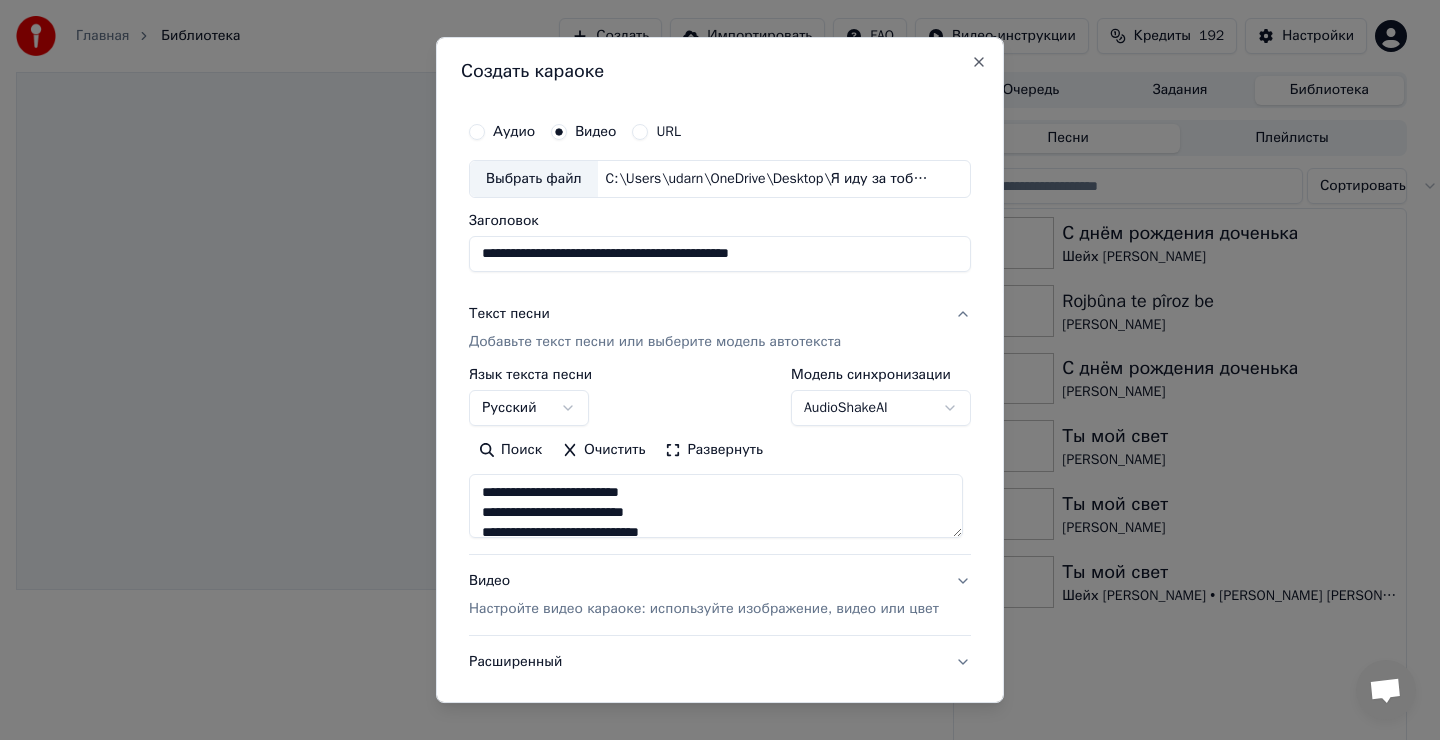 click on "**********" at bounding box center [720, 254] 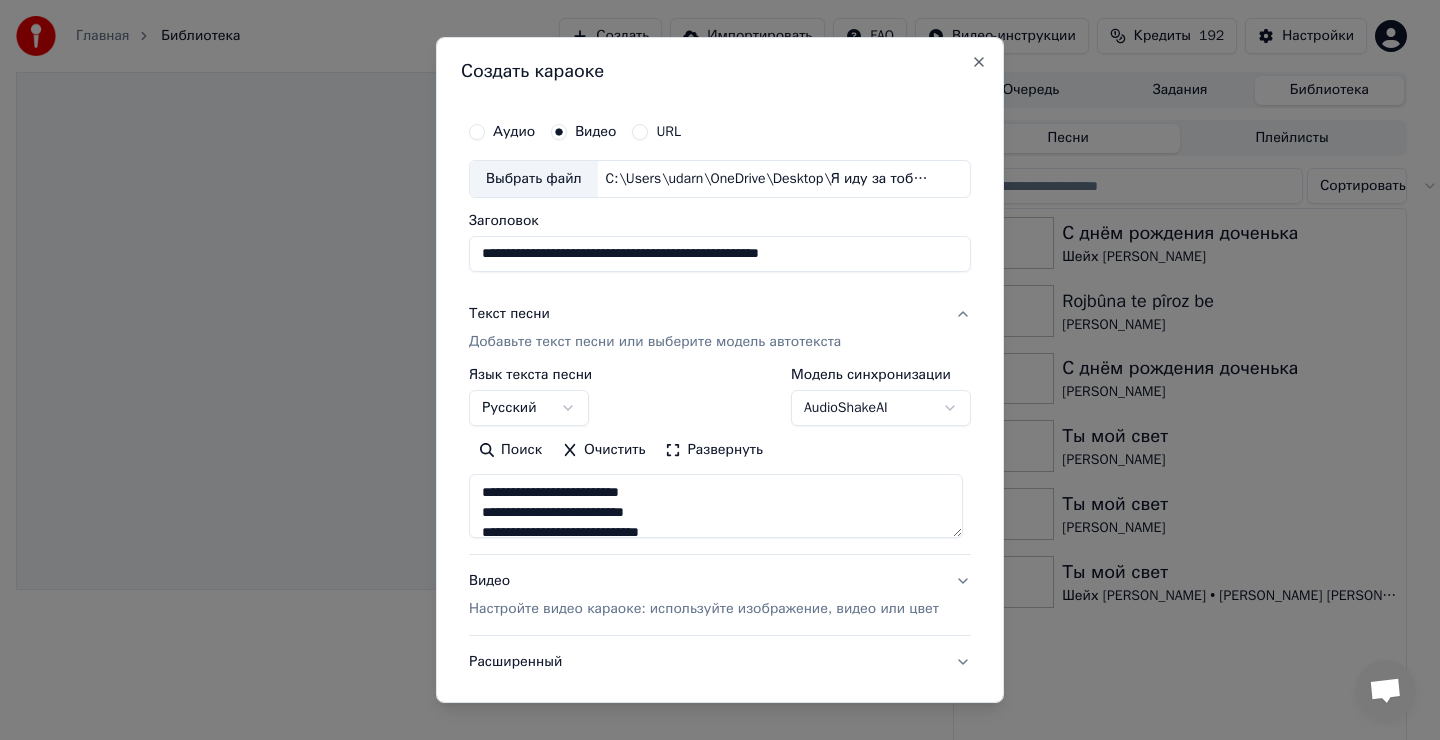 type on "**********" 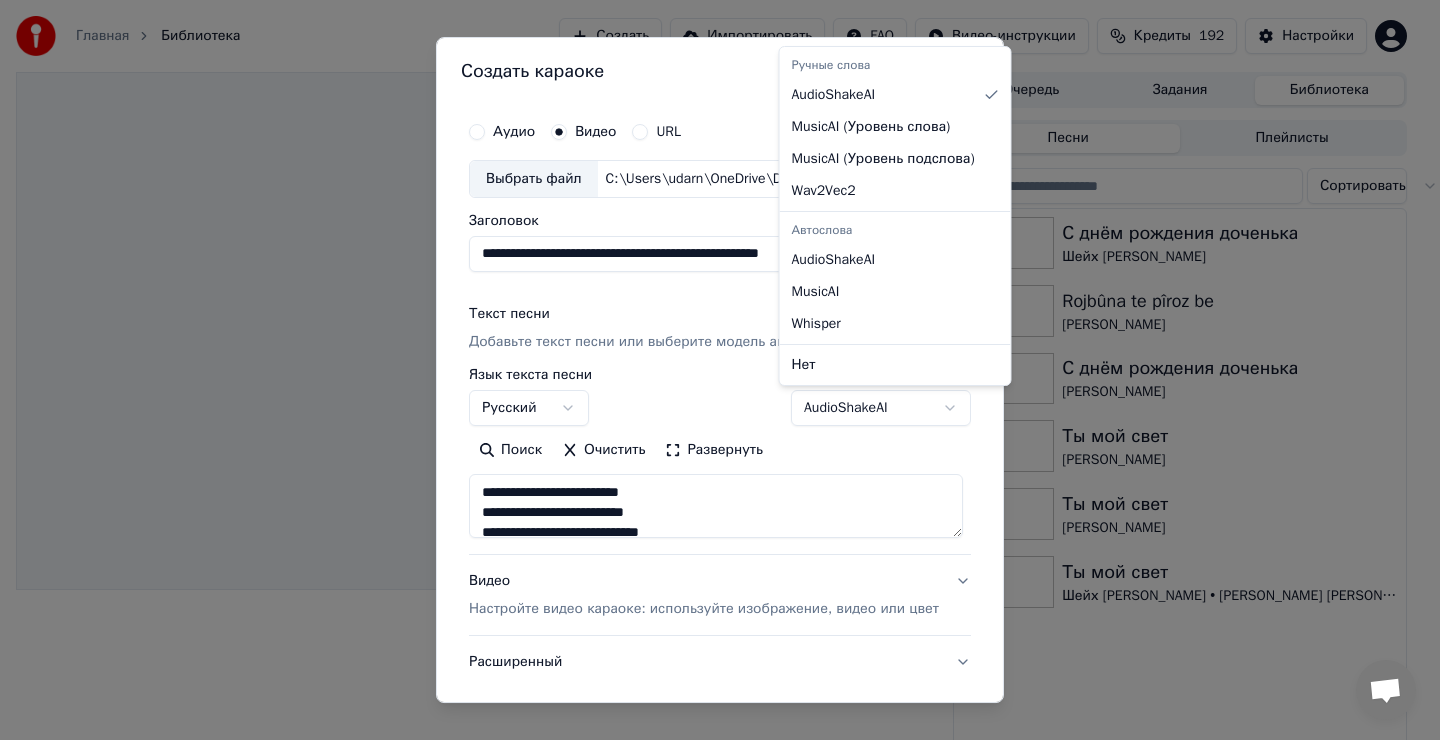 click on "**********" at bounding box center [711, 370] 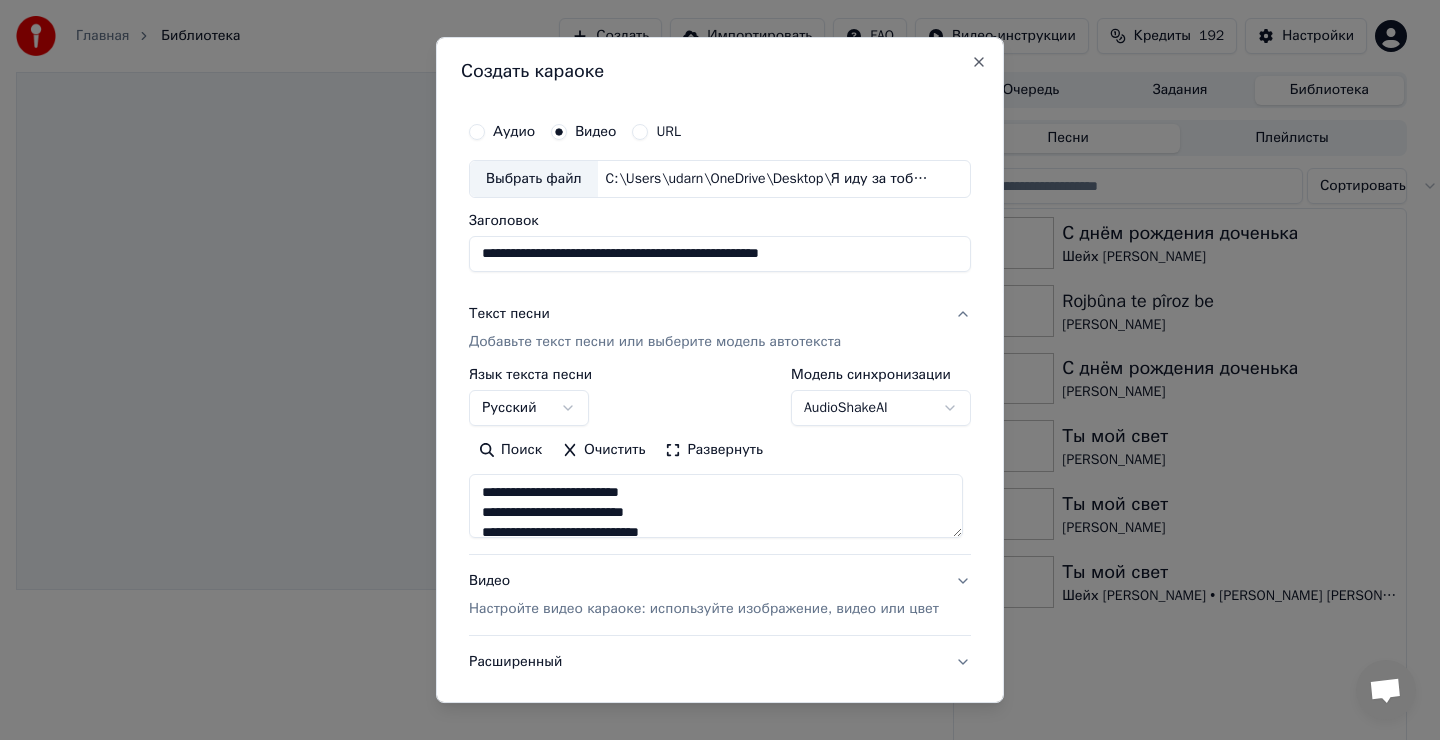 click on "**********" at bounding box center (711, 370) 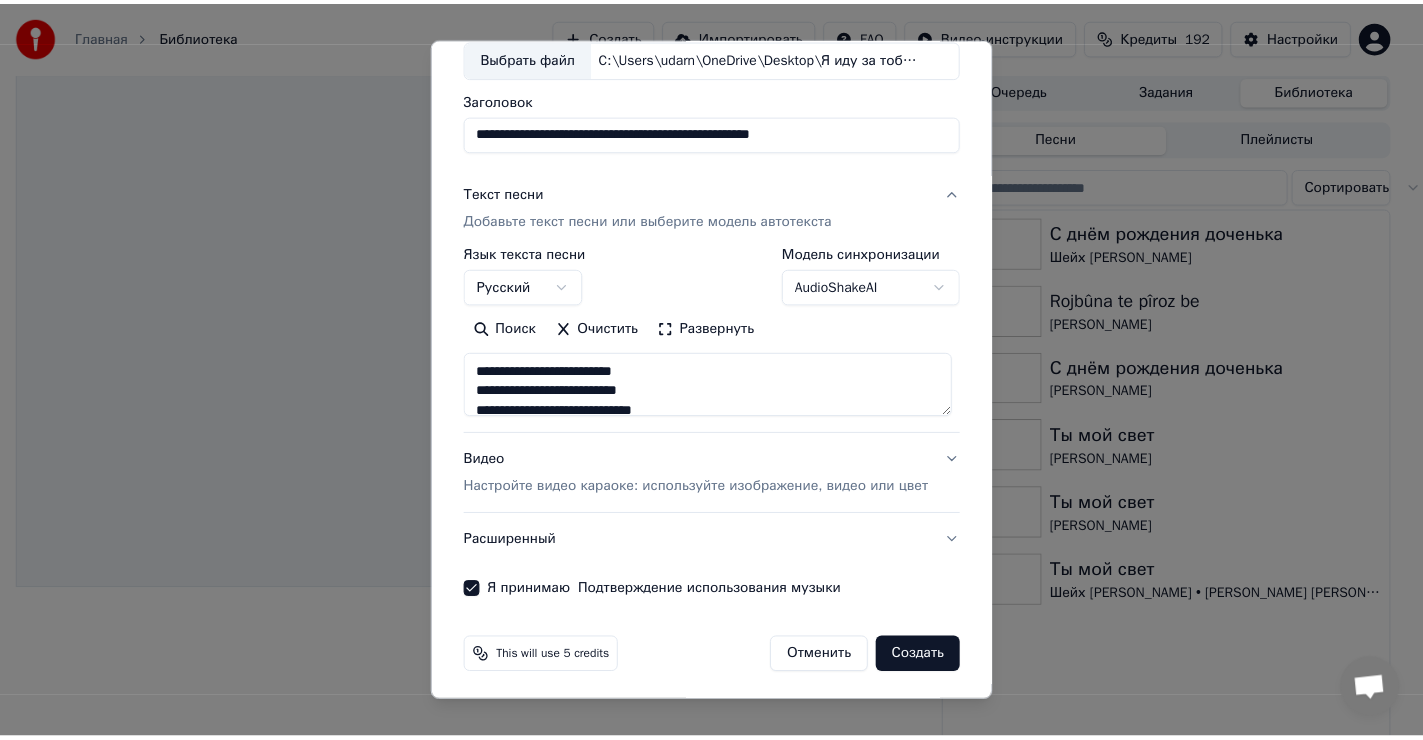 scroll, scrollTop: 126, scrollLeft: 0, axis: vertical 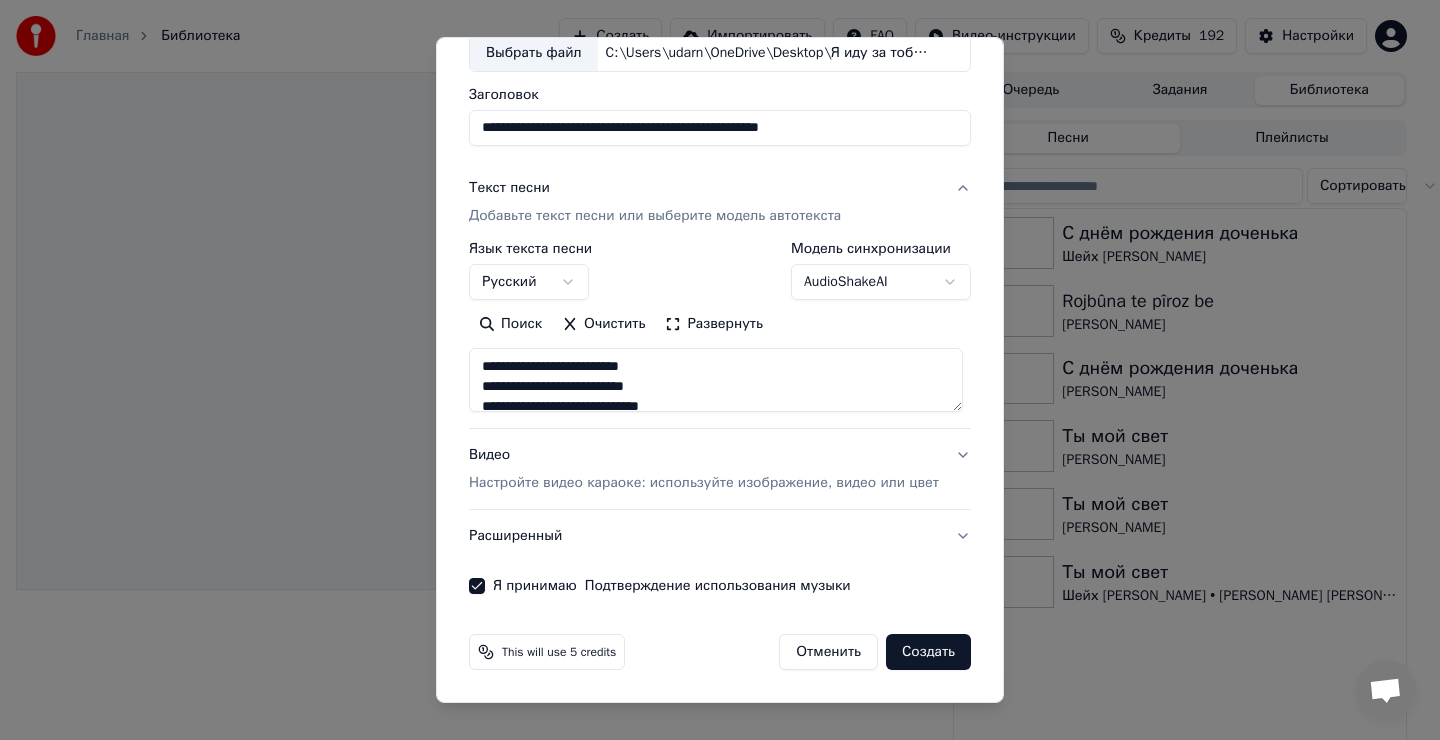 click on "Создать" at bounding box center (928, 652) 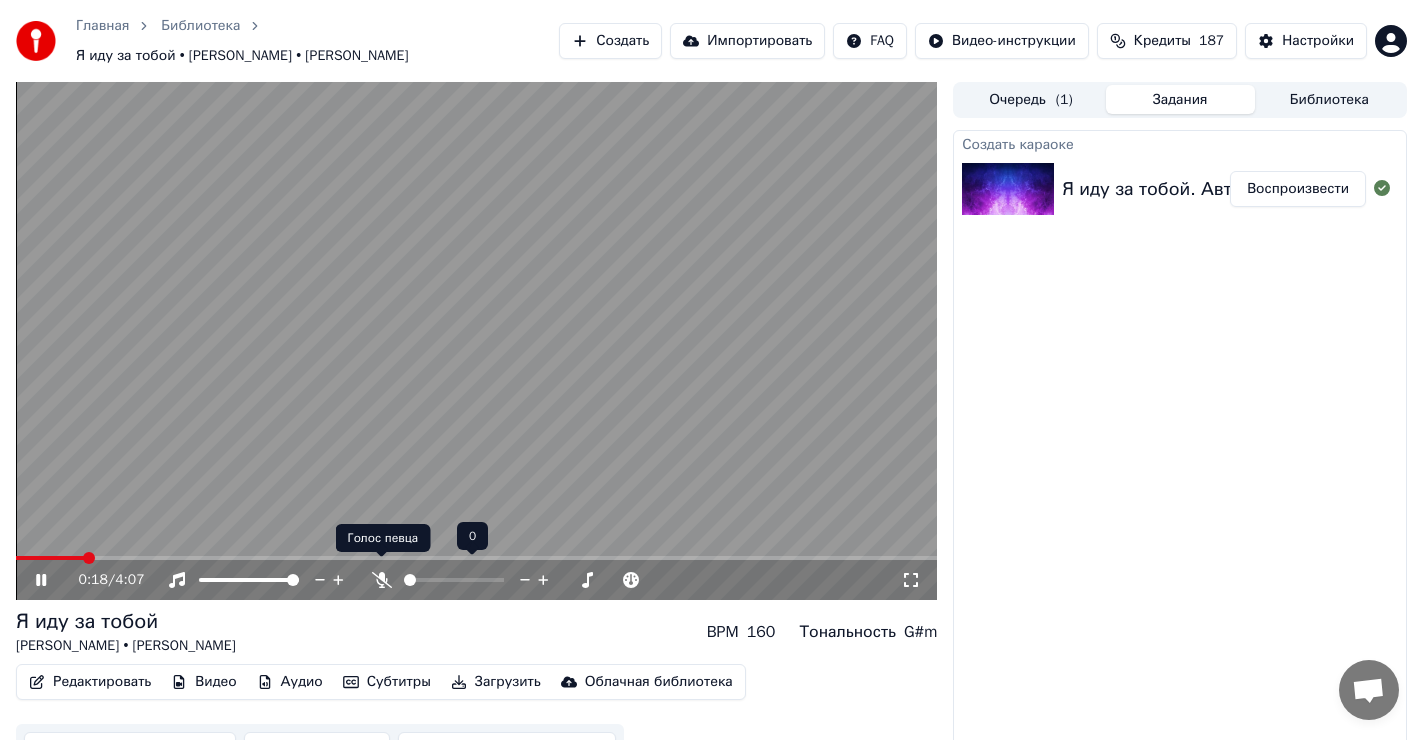 click 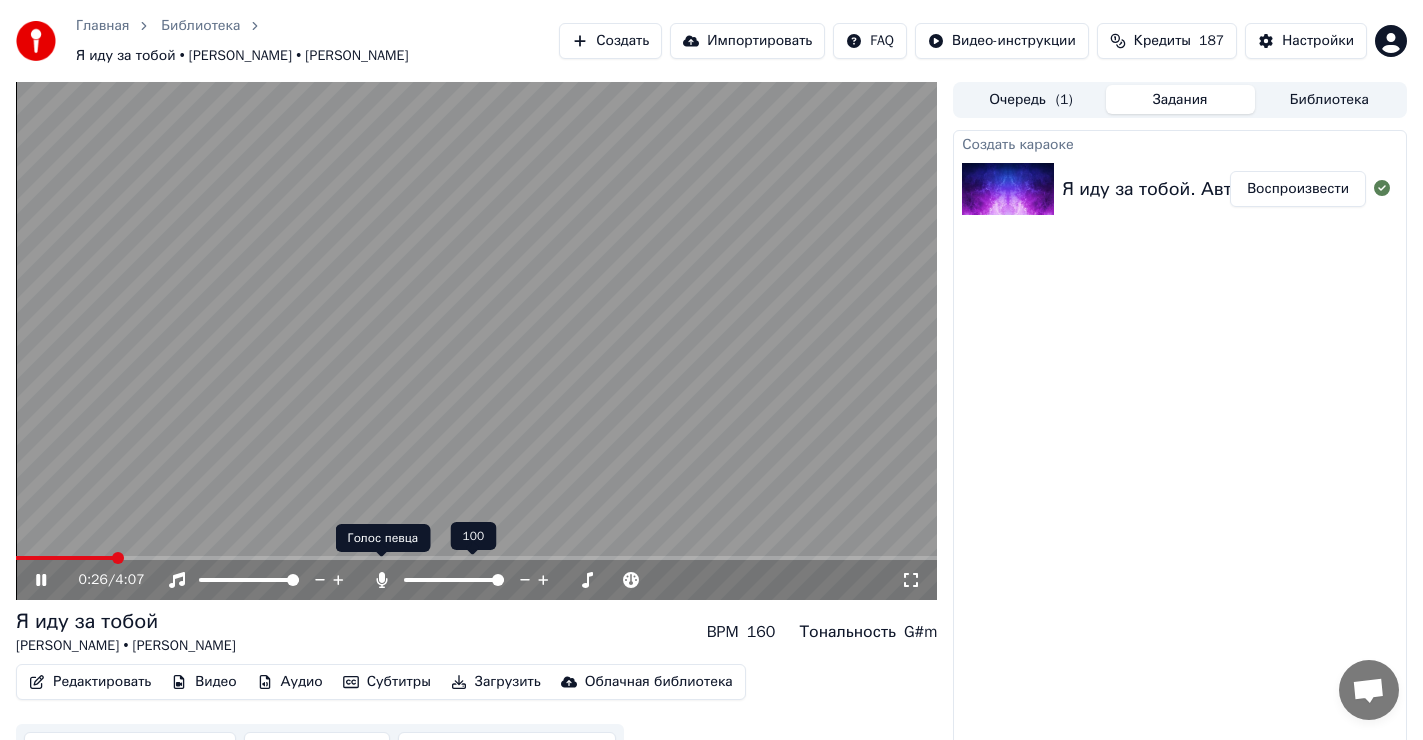 click 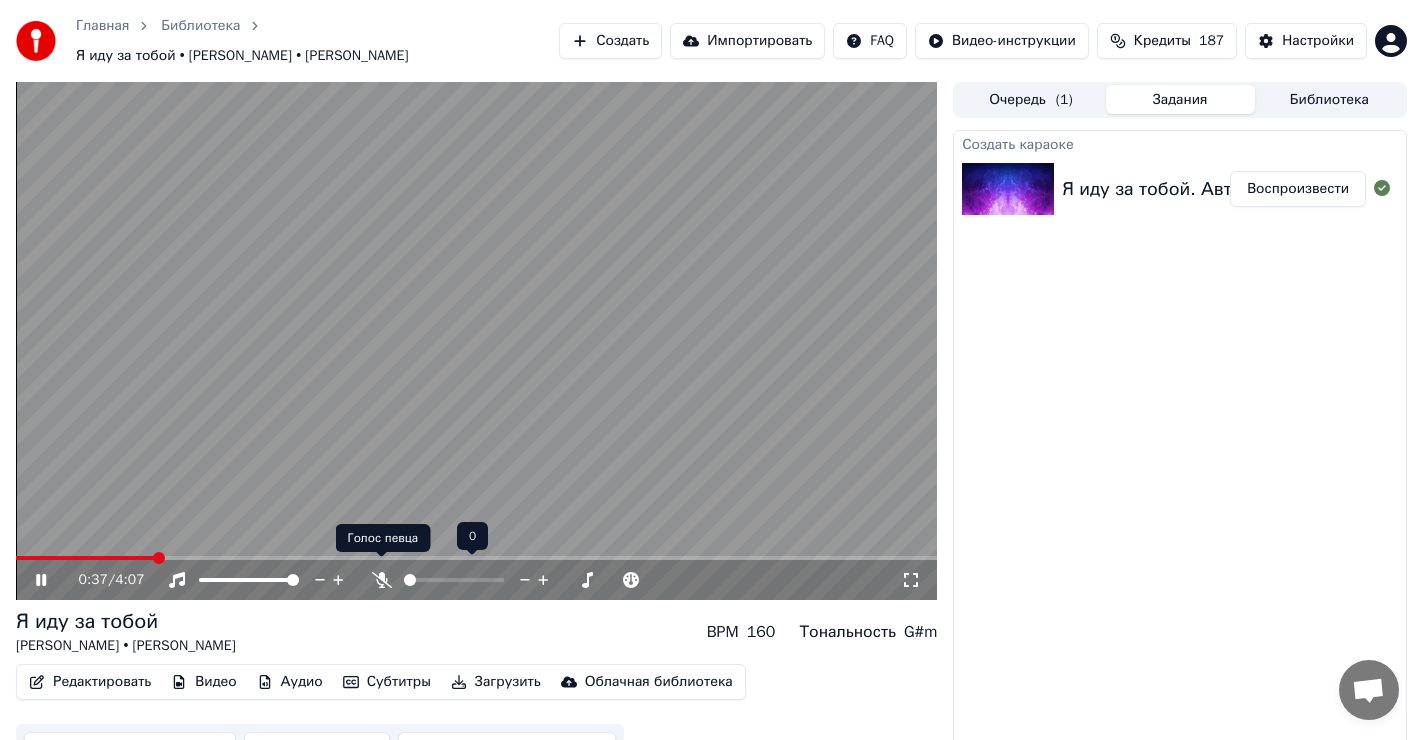 click 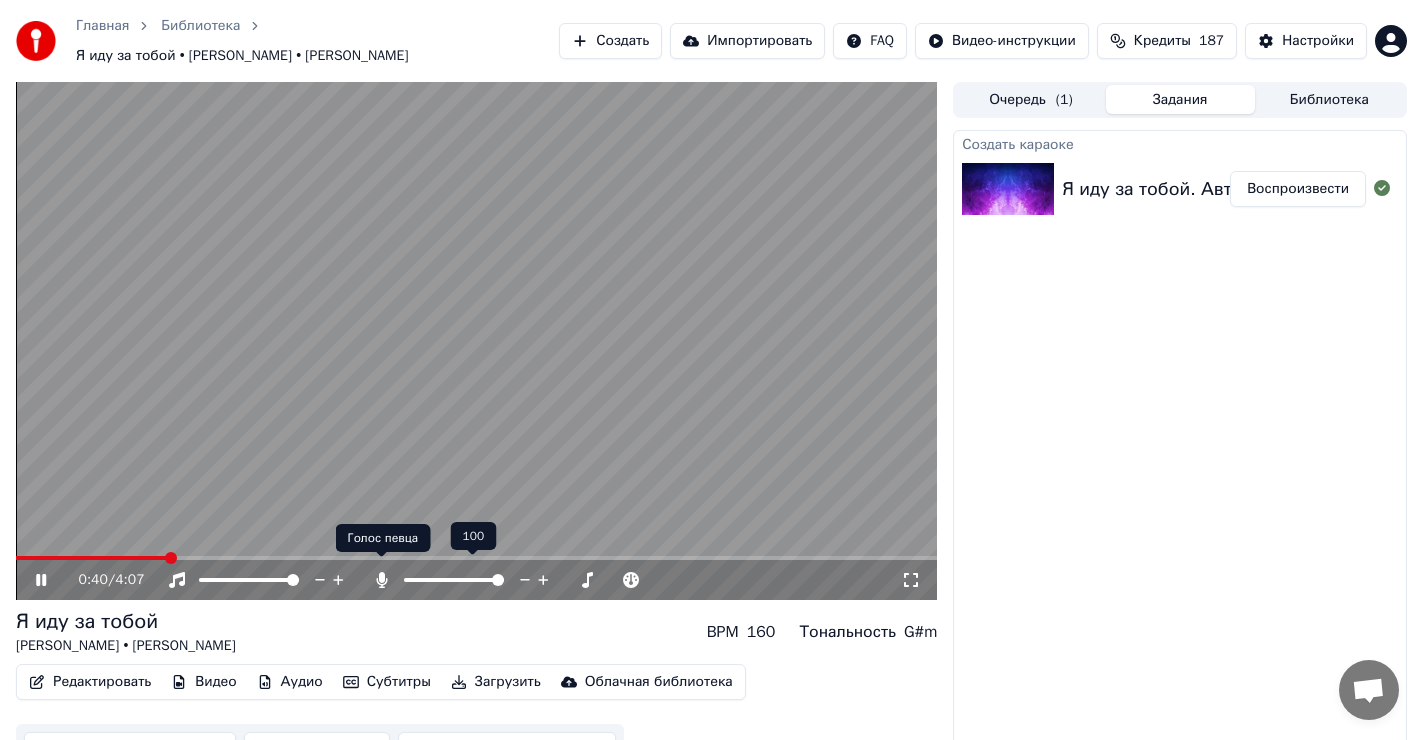 click 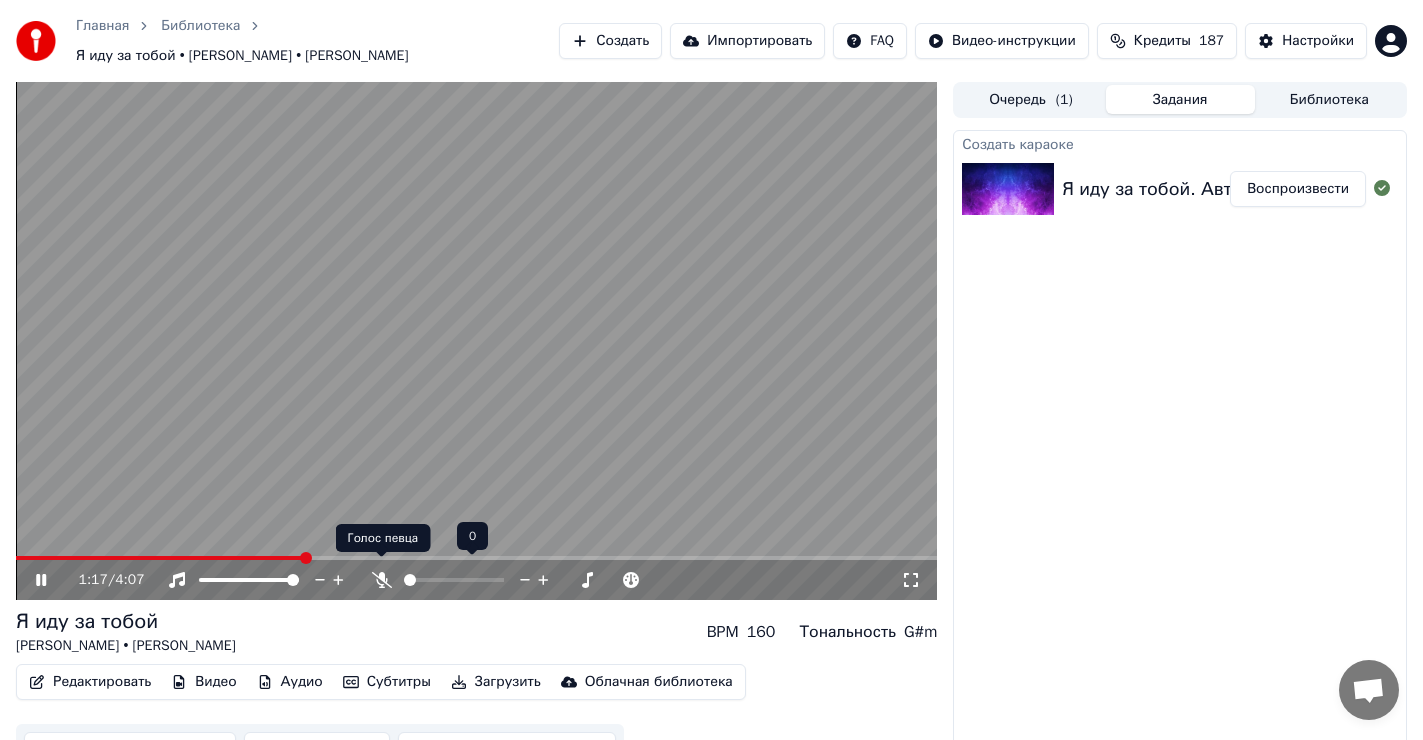 click 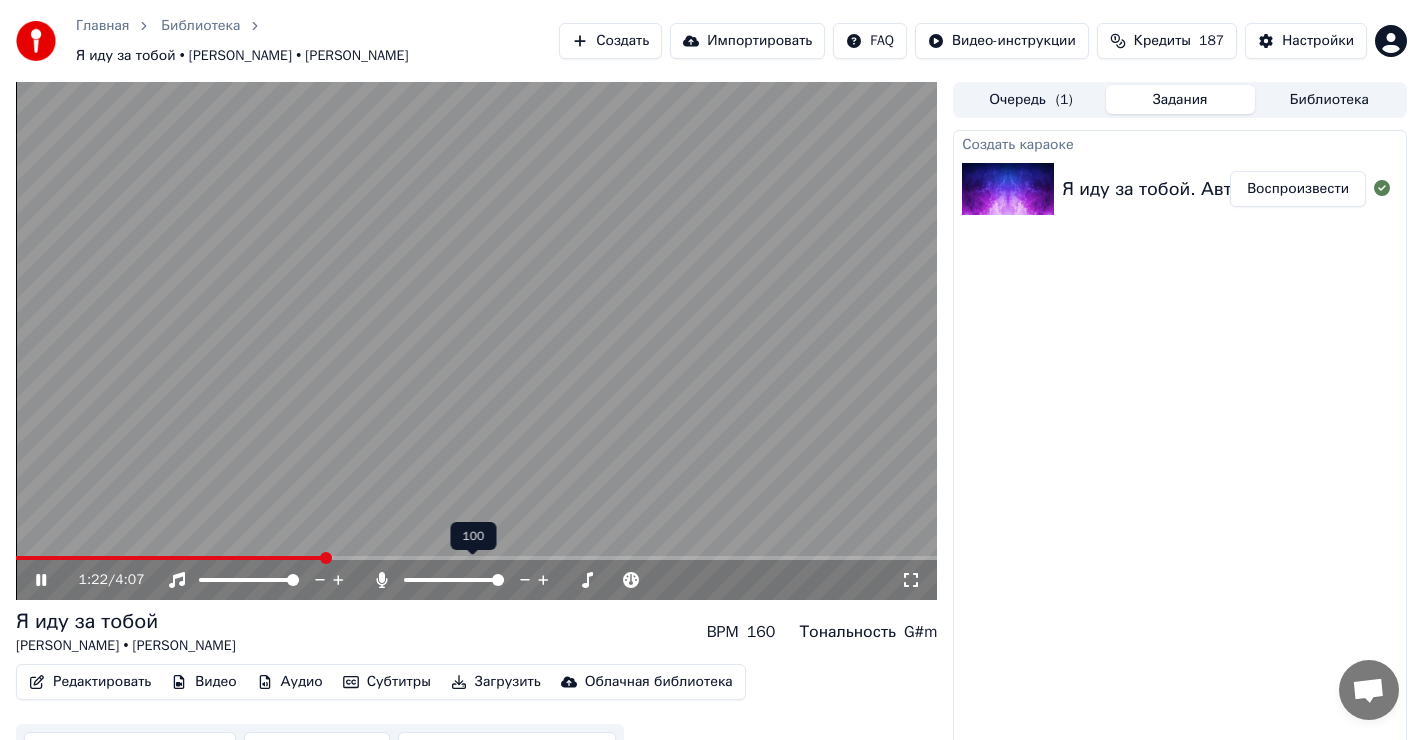 click 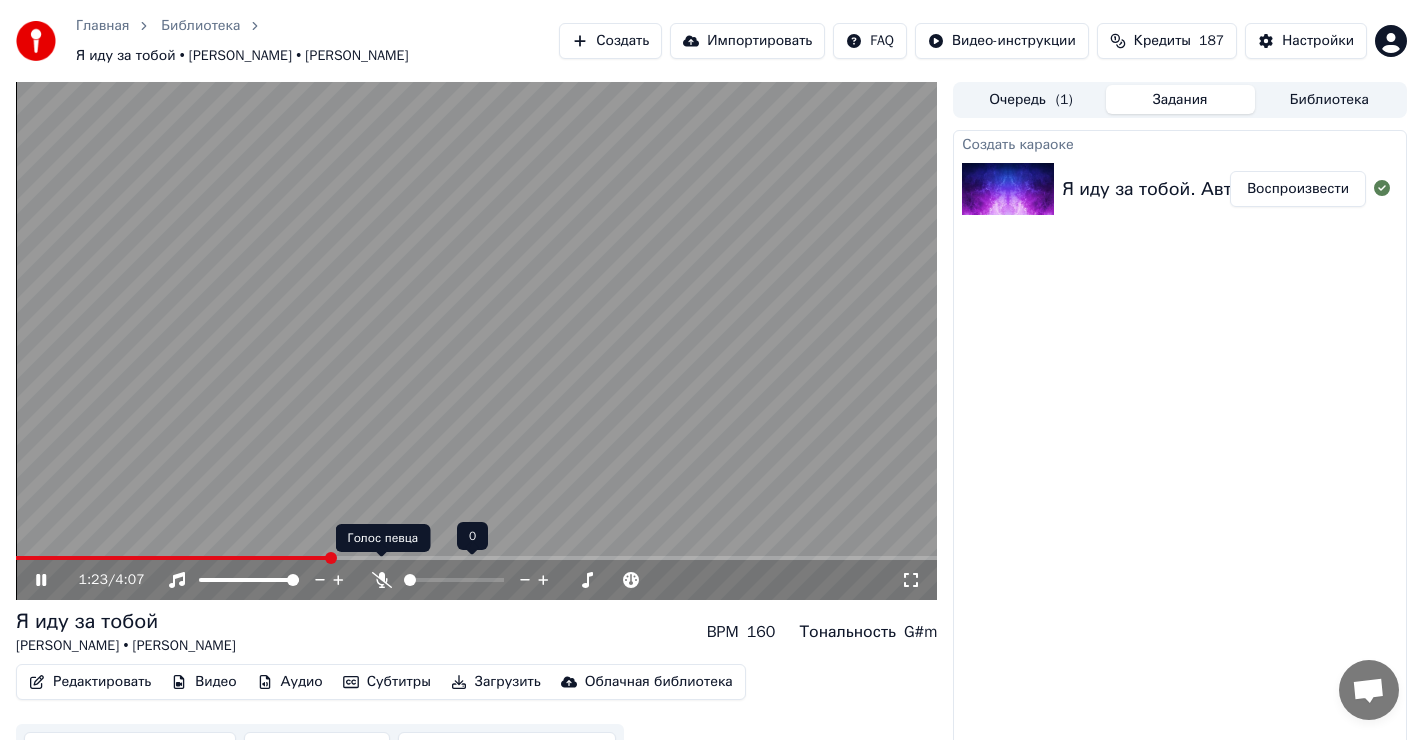 click 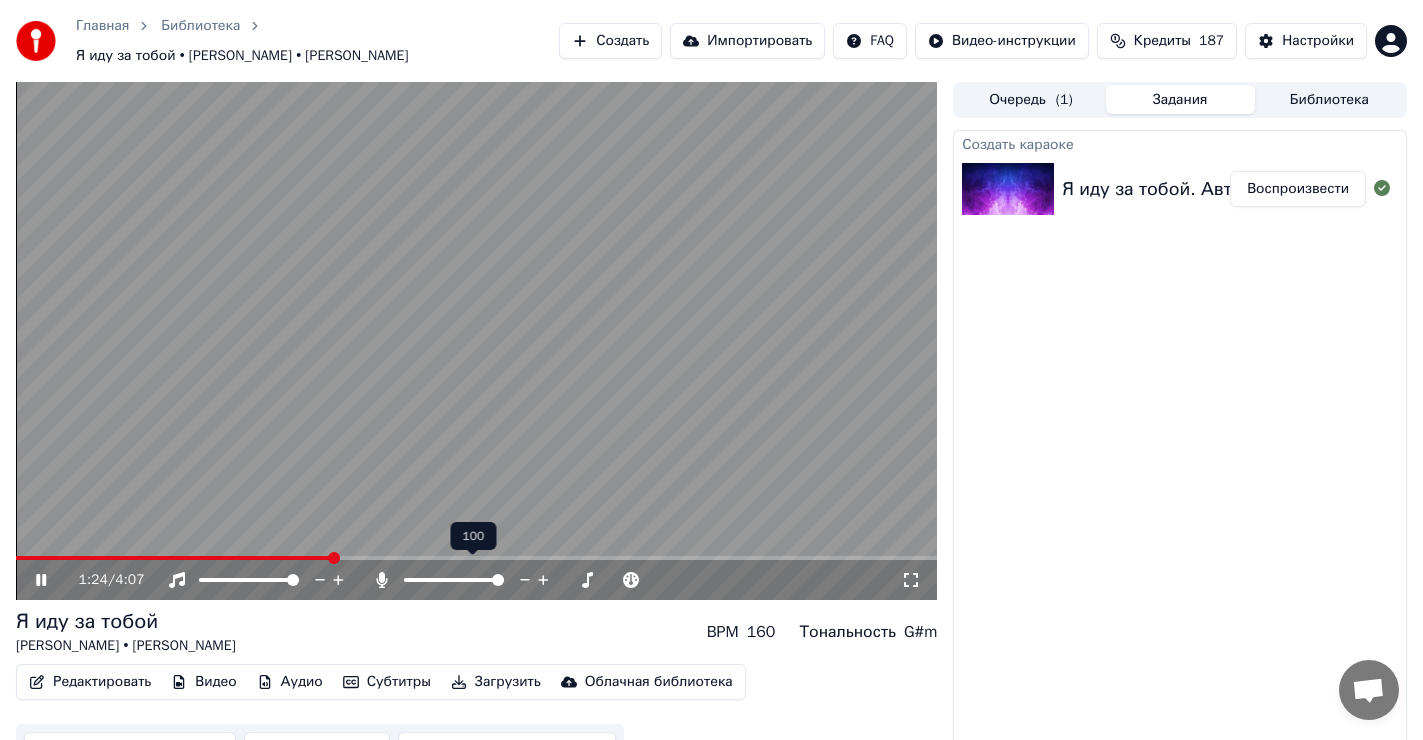 click 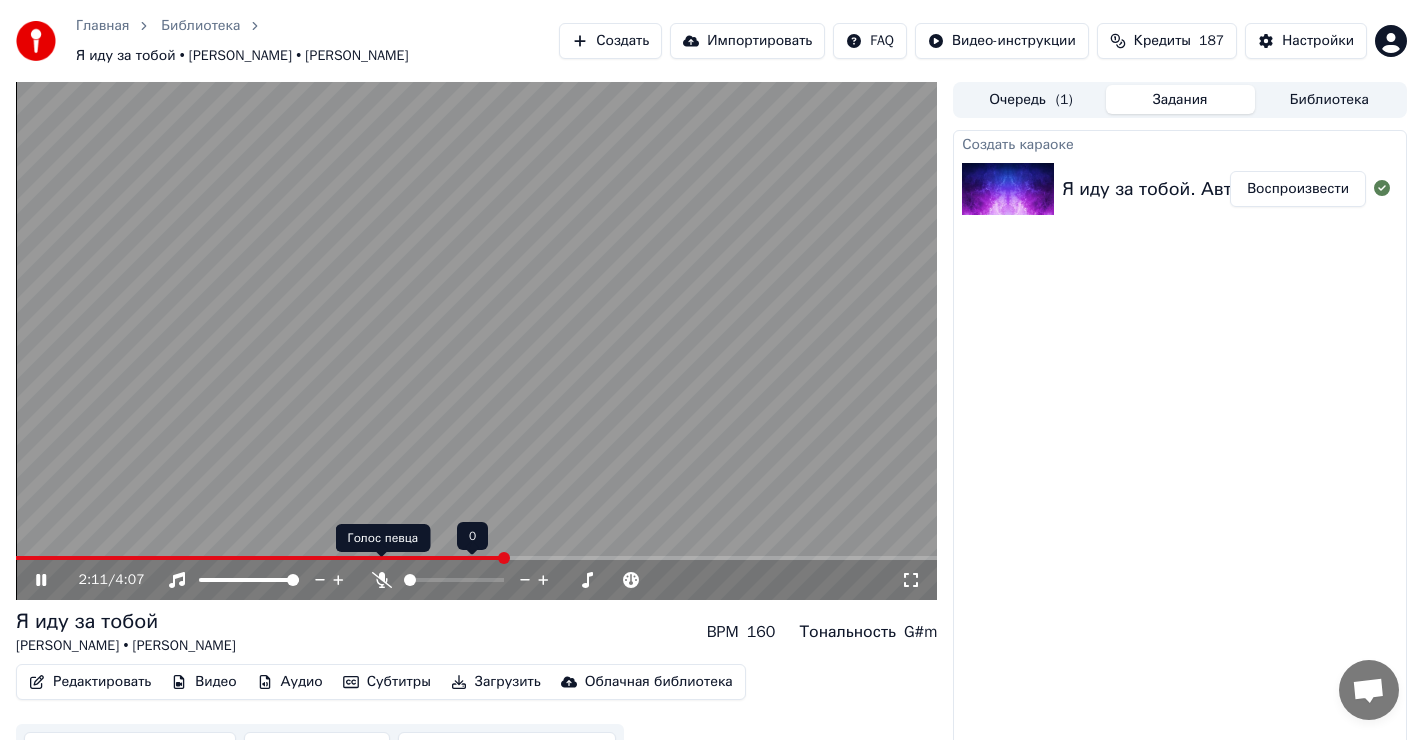click 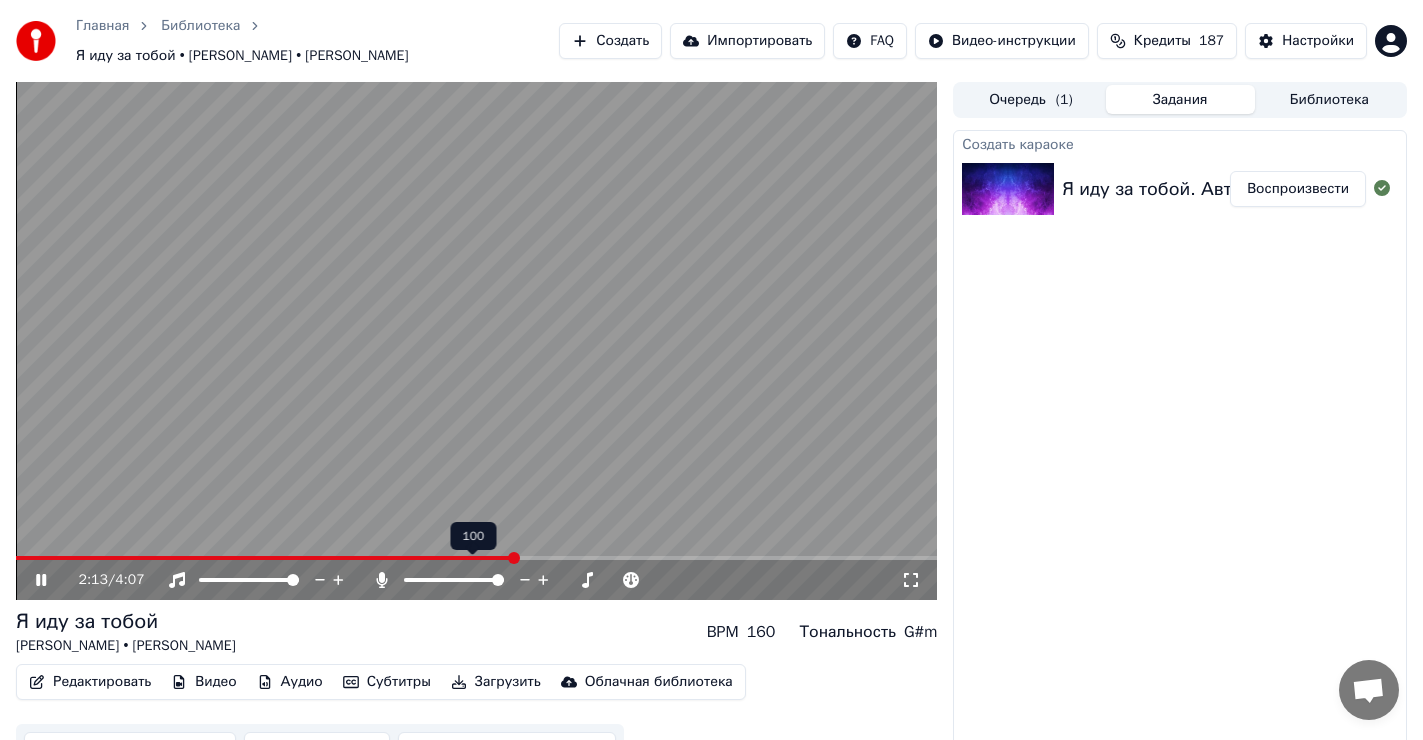 click 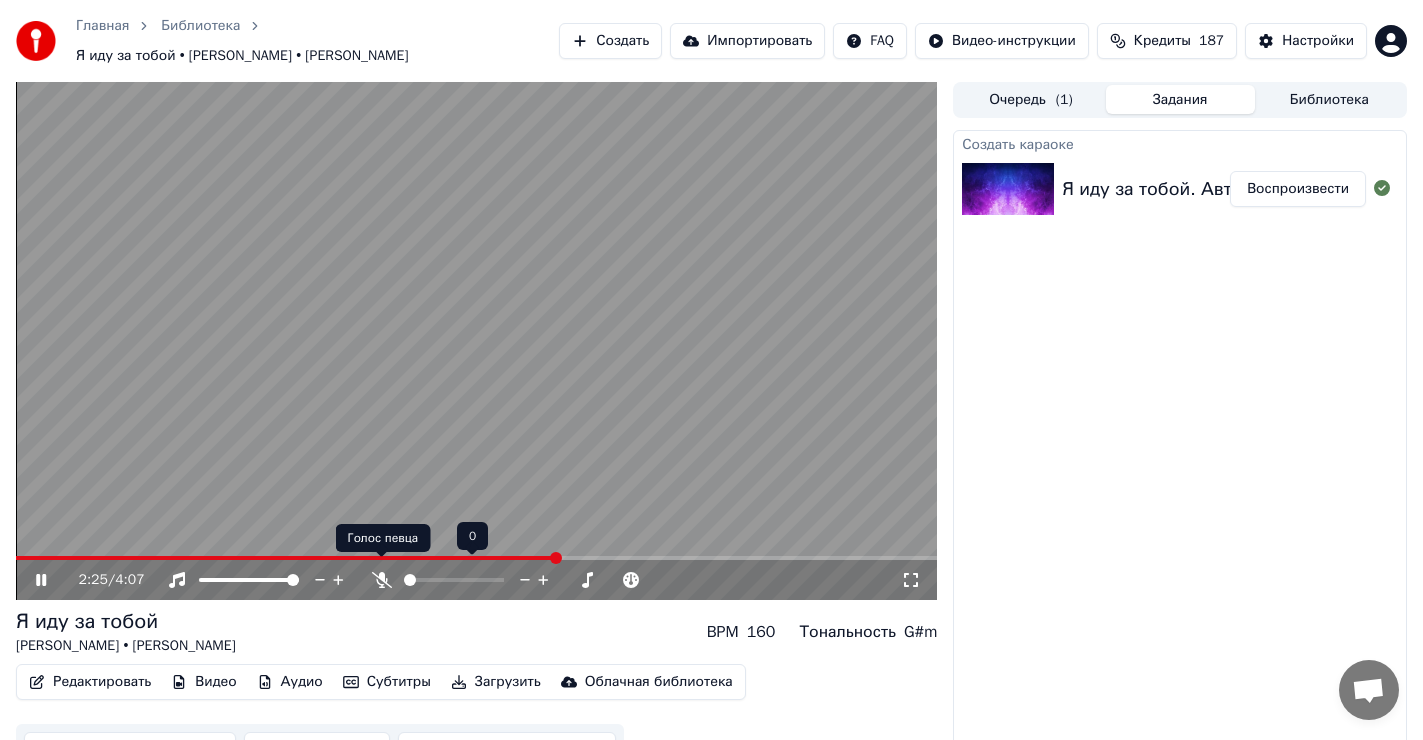 click 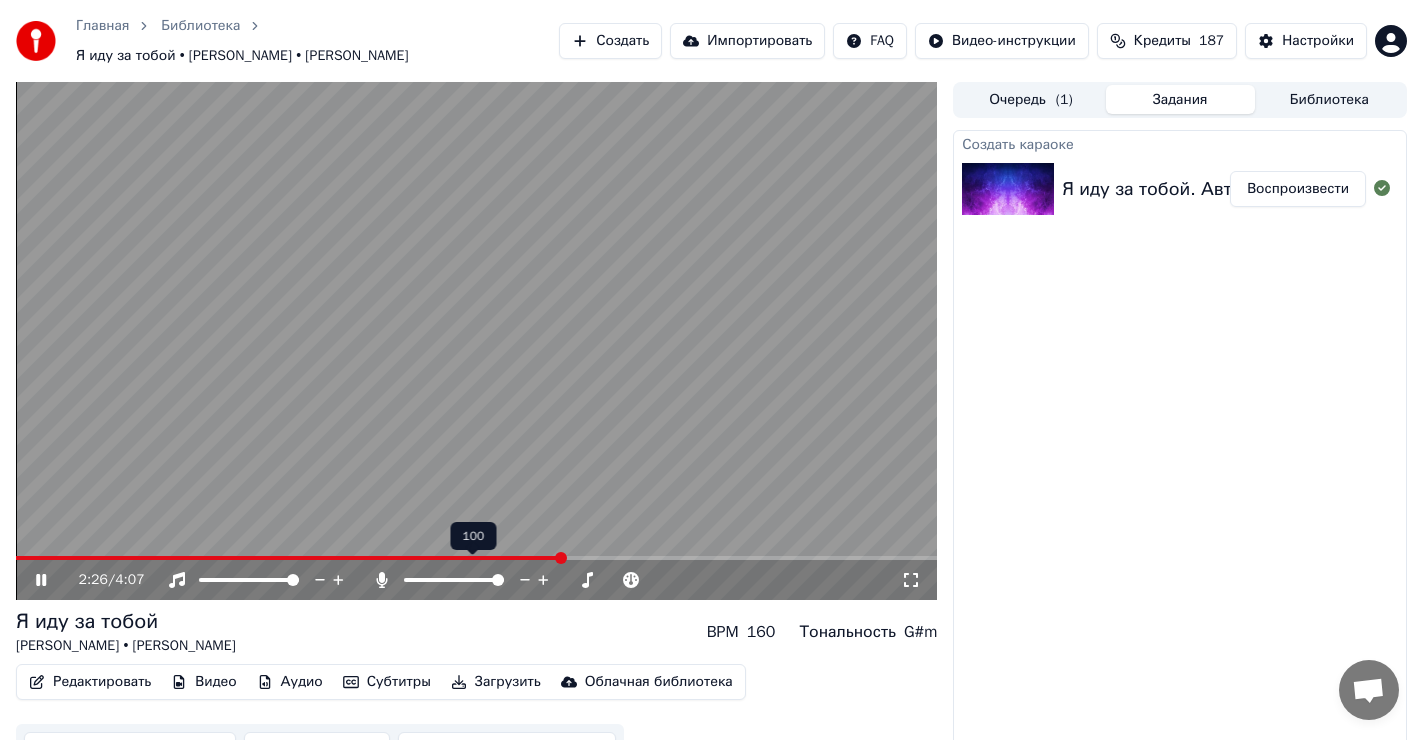 click 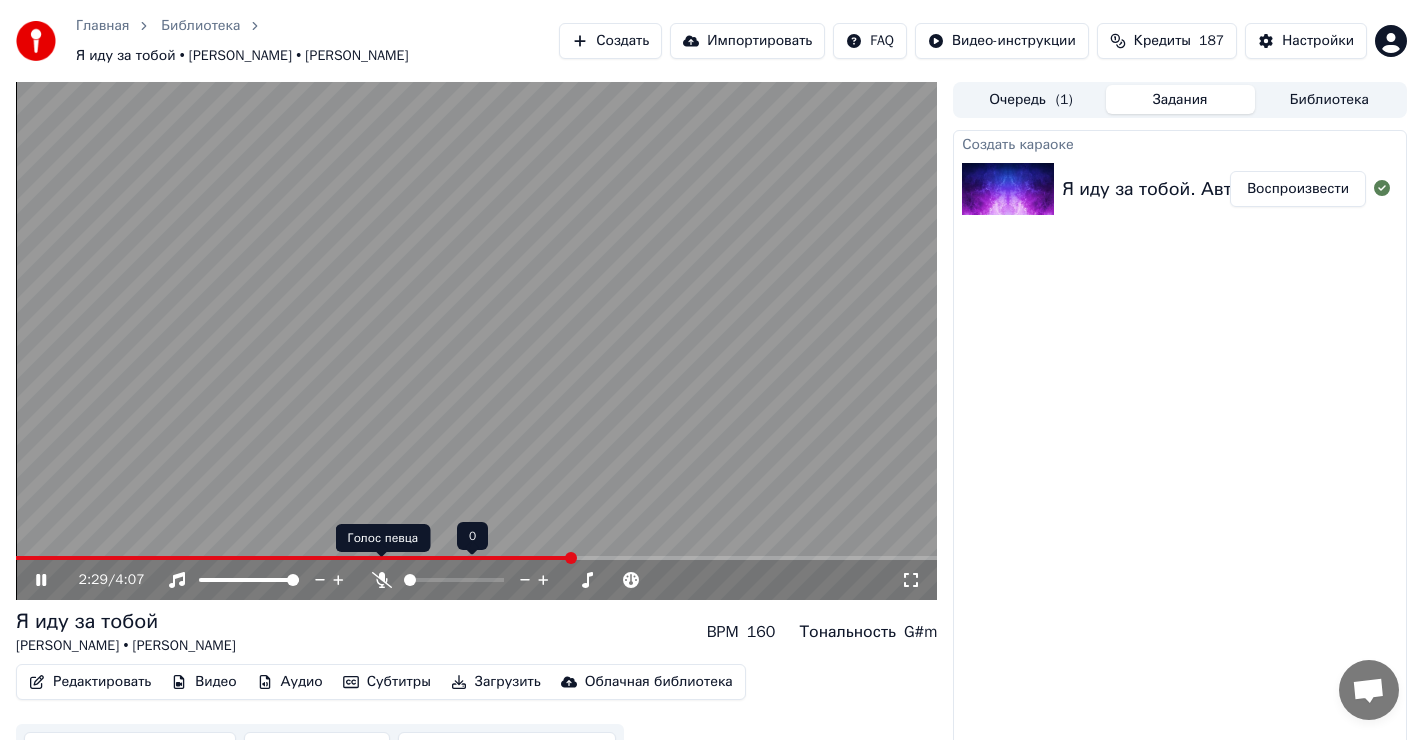 click 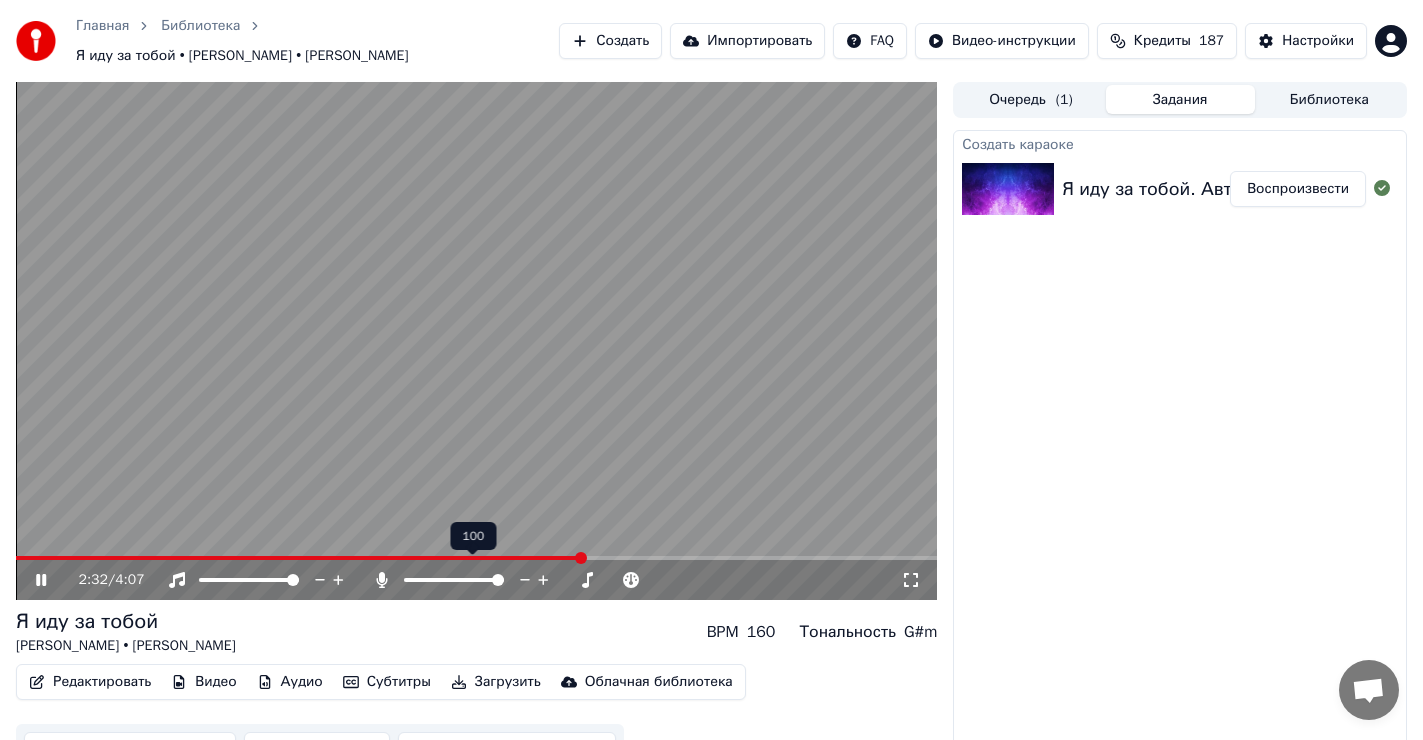 click 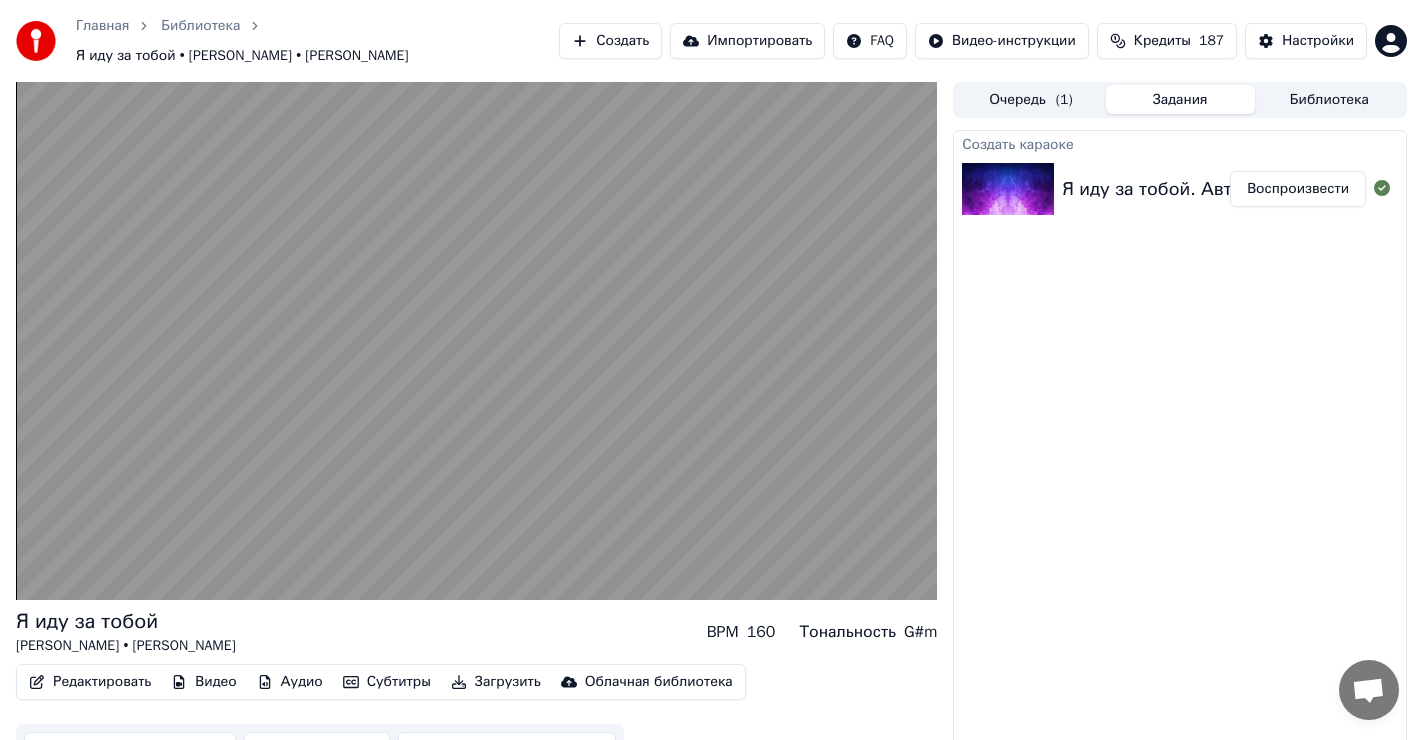 click on "Редактировать" at bounding box center (90, 682) 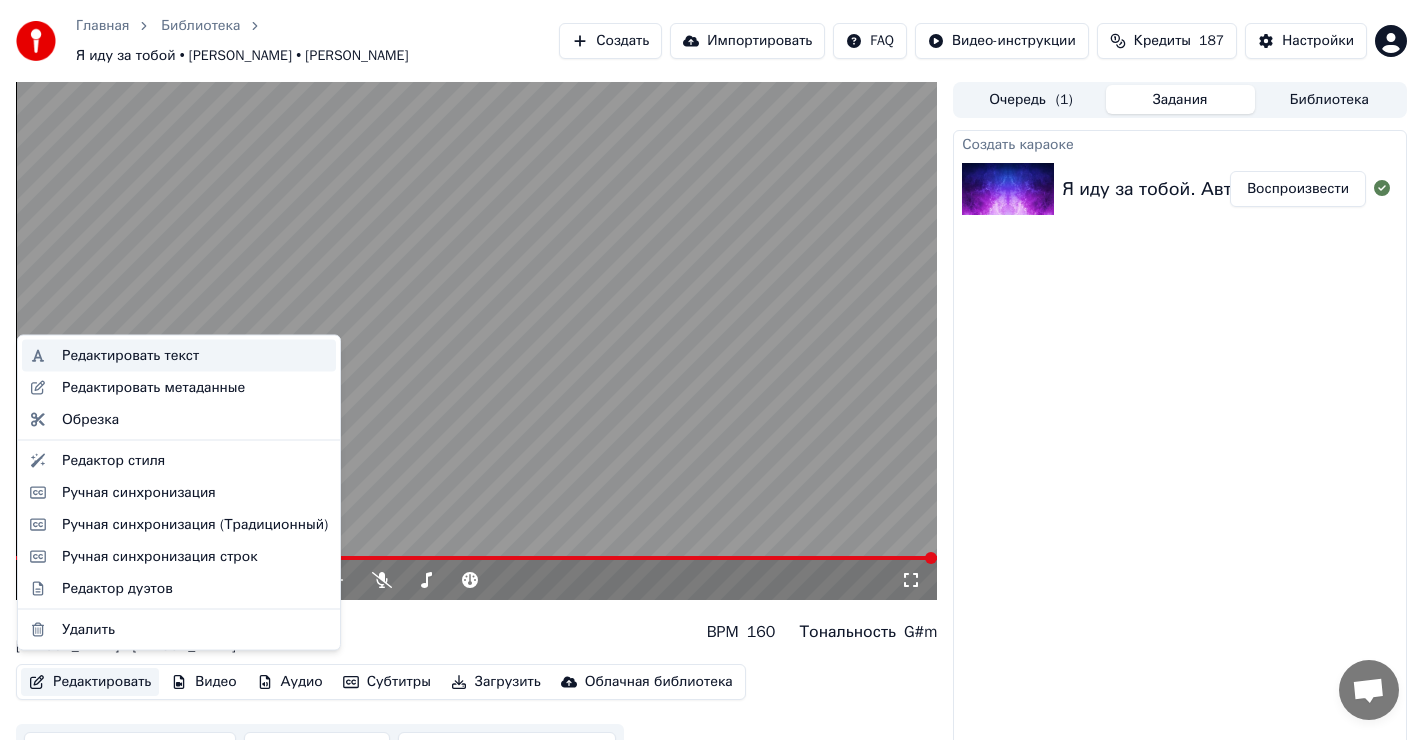click on "Редактировать текст" at bounding box center [130, 356] 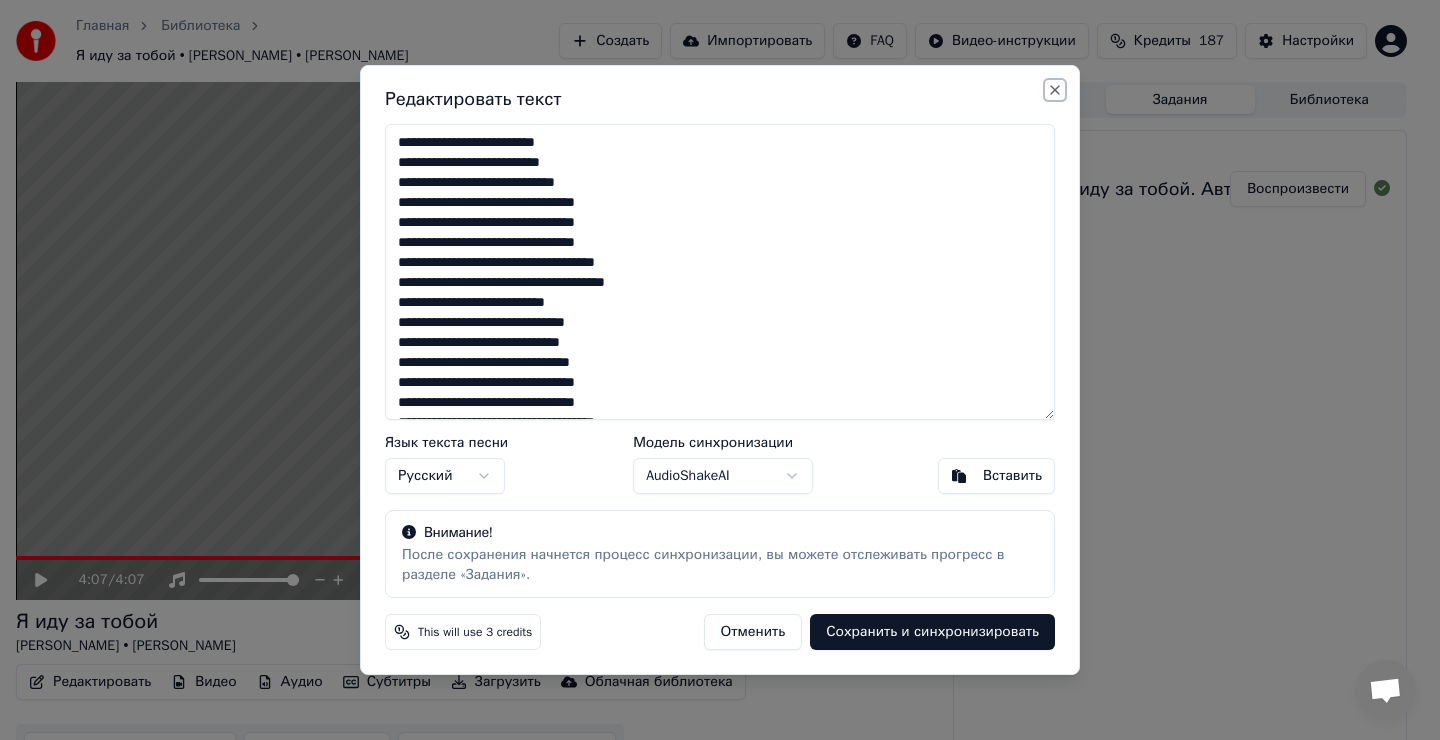 click on "Close" at bounding box center (1055, 90) 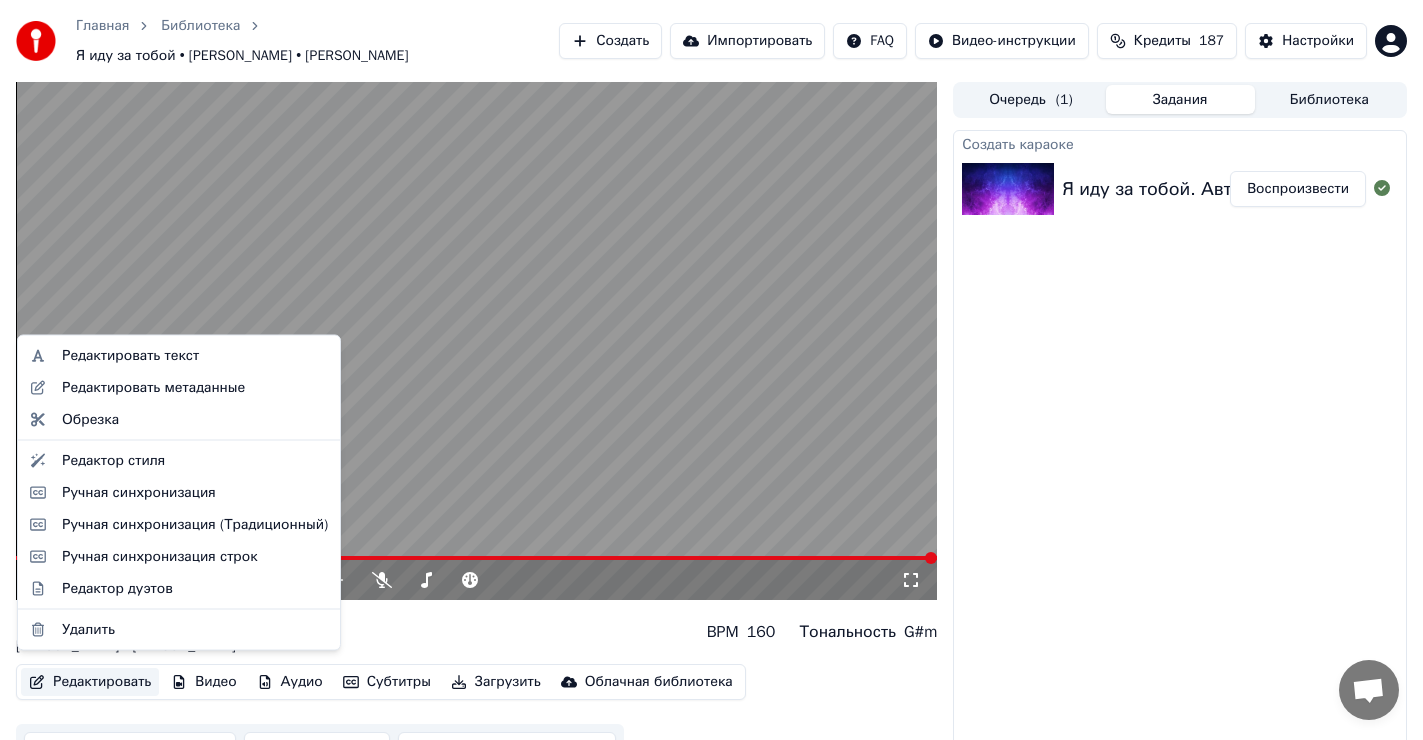 click on "Редактировать" at bounding box center [90, 682] 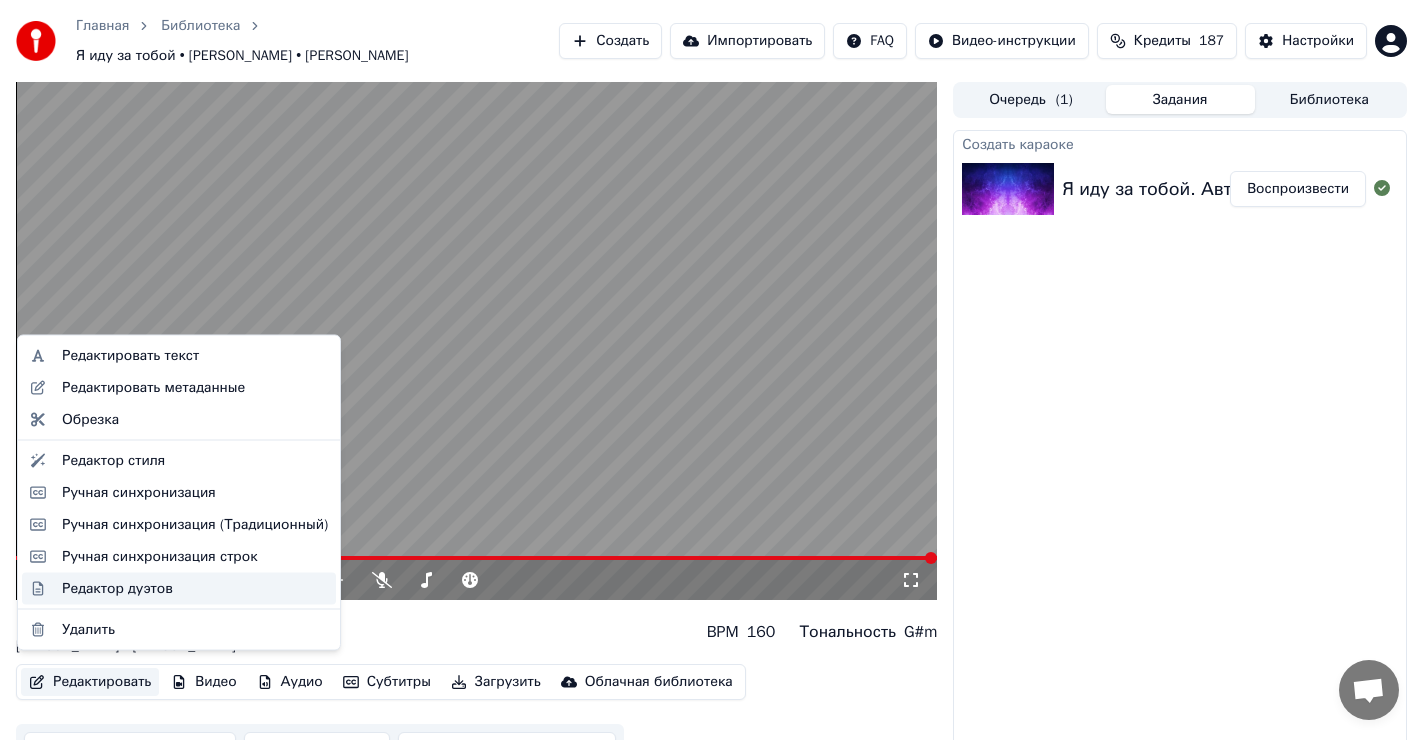 click on "Редактор дуэтов" at bounding box center [117, 588] 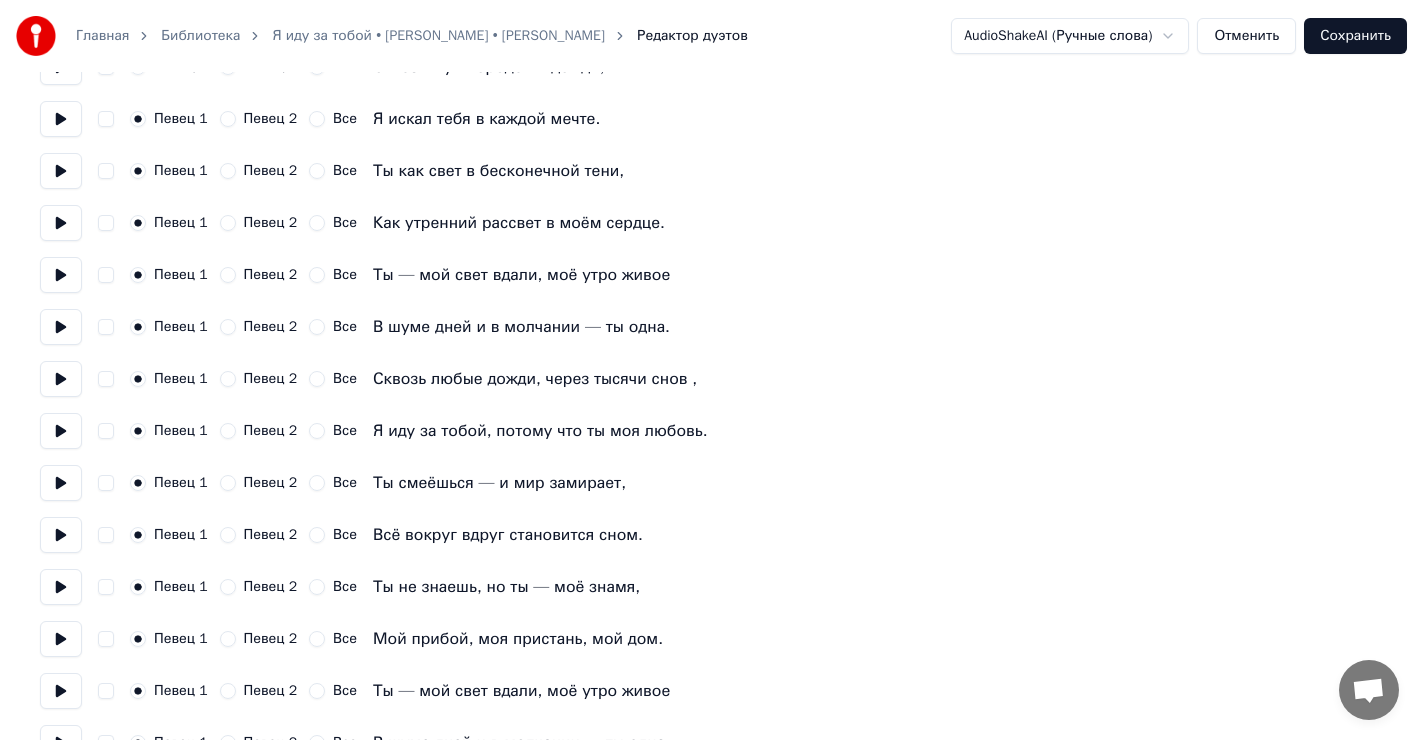 scroll, scrollTop: 200, scrollLeft: 0, axis: vertical 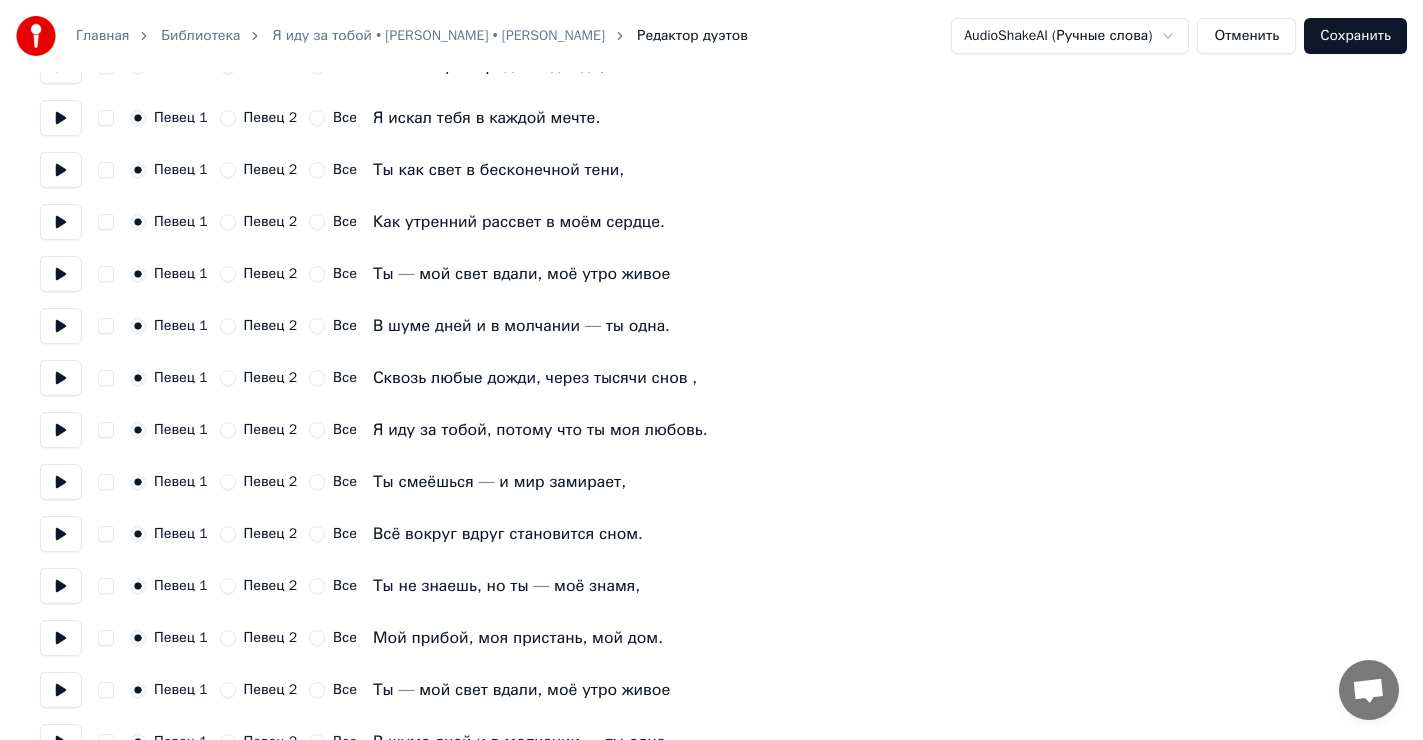 click at bounding box center [61, 482] 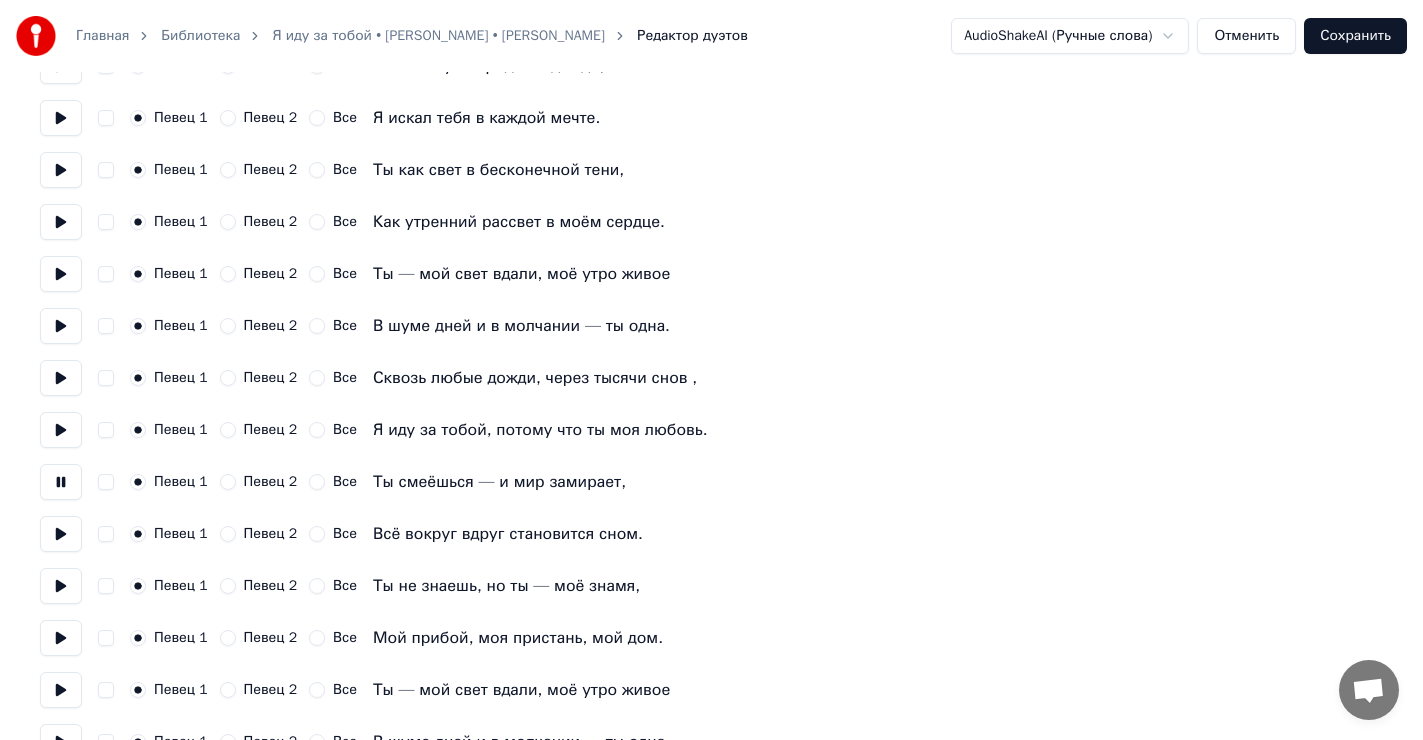 click on "Певец 2" at bounding box center (228, 482) 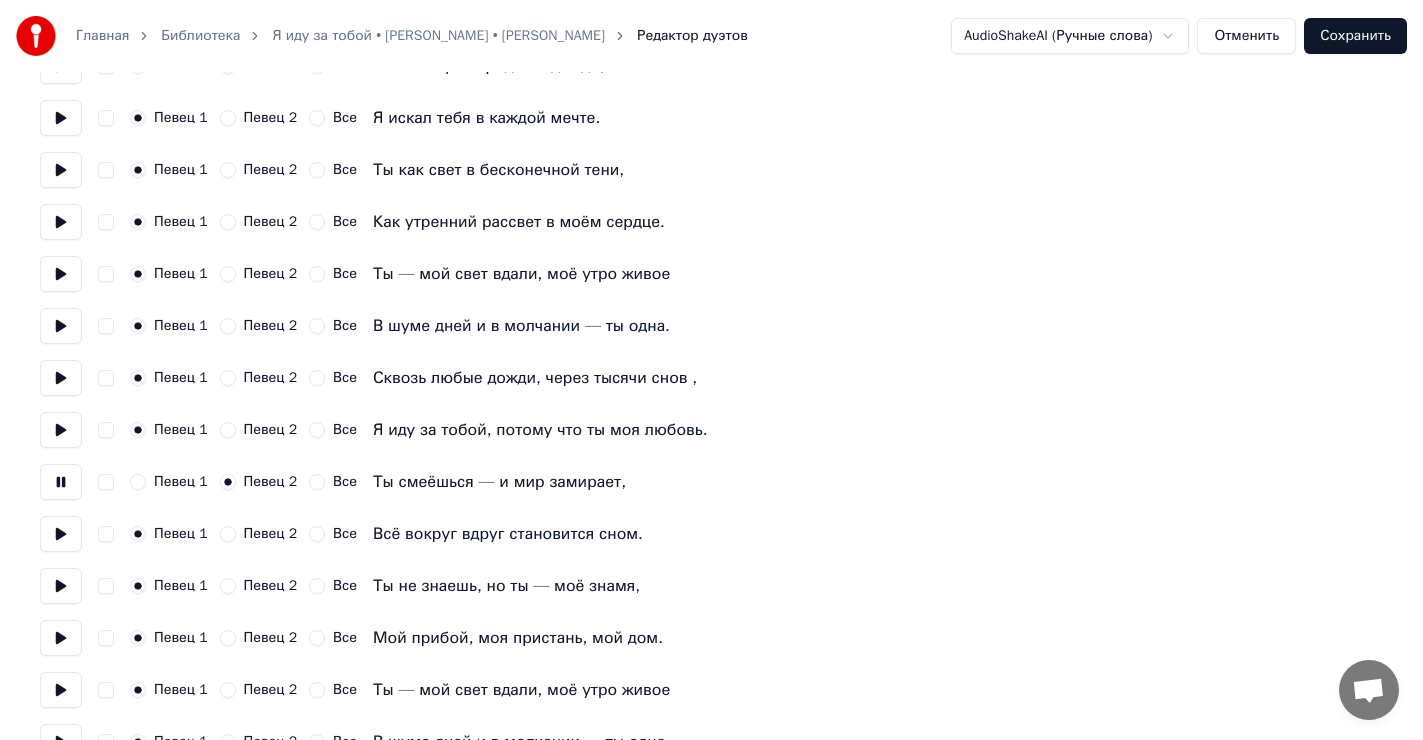 click at bounding box center [61, 482] 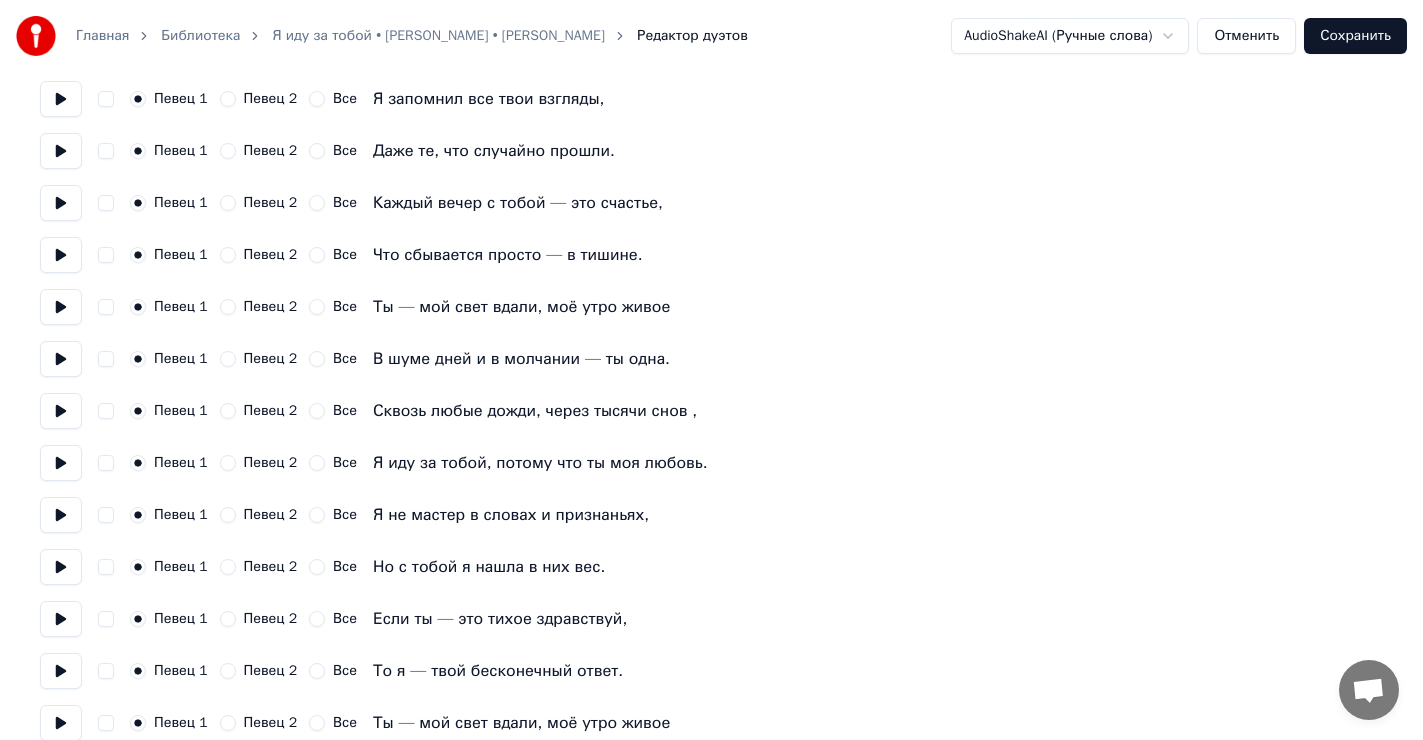 scroll, scrollTop: 1000, scrollLeft: 0, axis: vertical 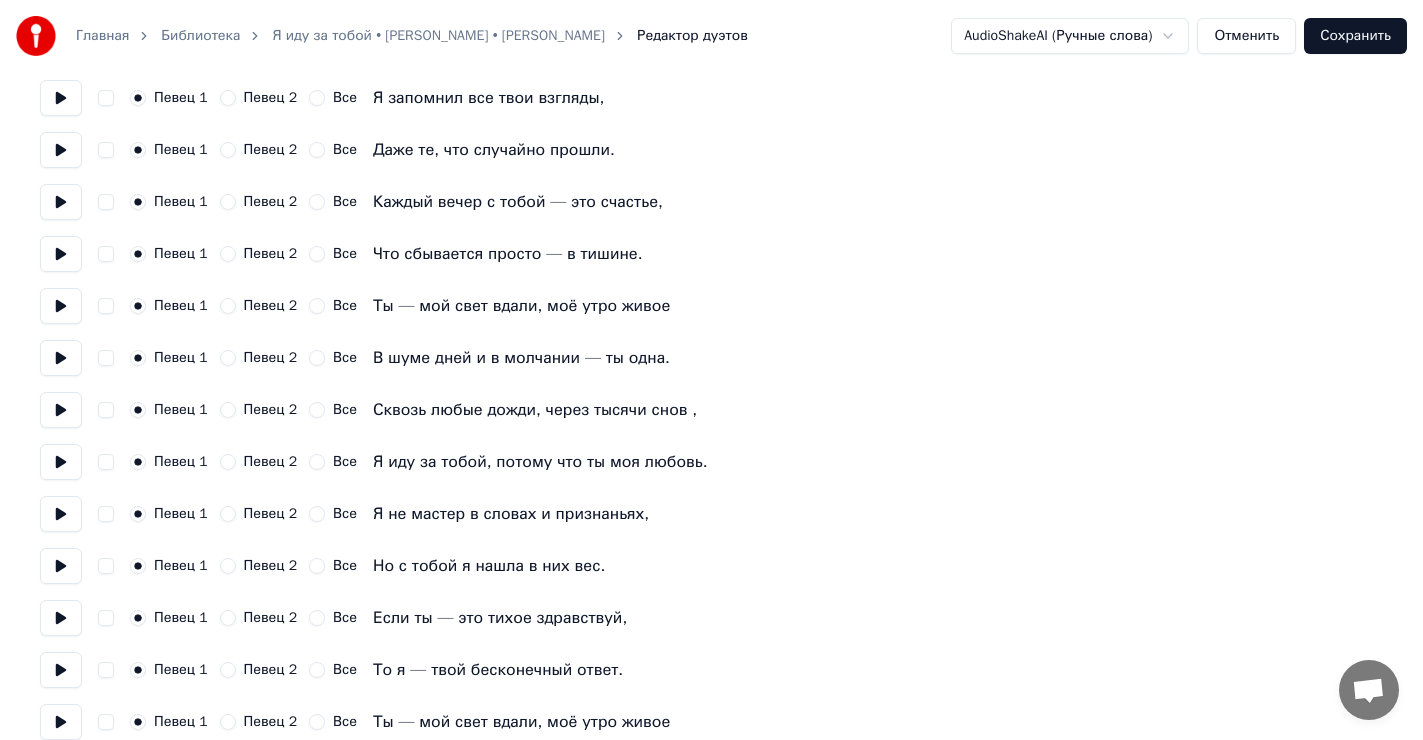 click on "Все" at bounding box center [317, 514] 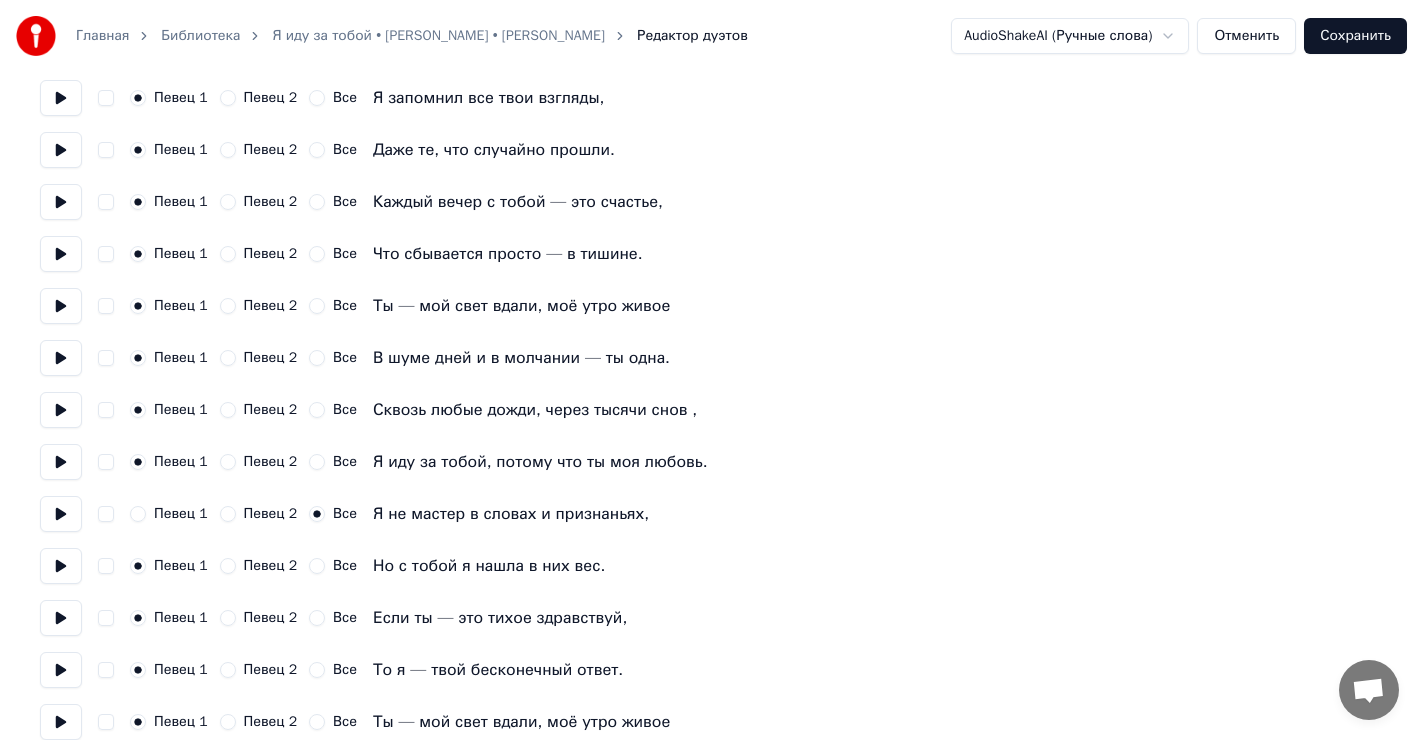 click at bounding box center [61, 514] 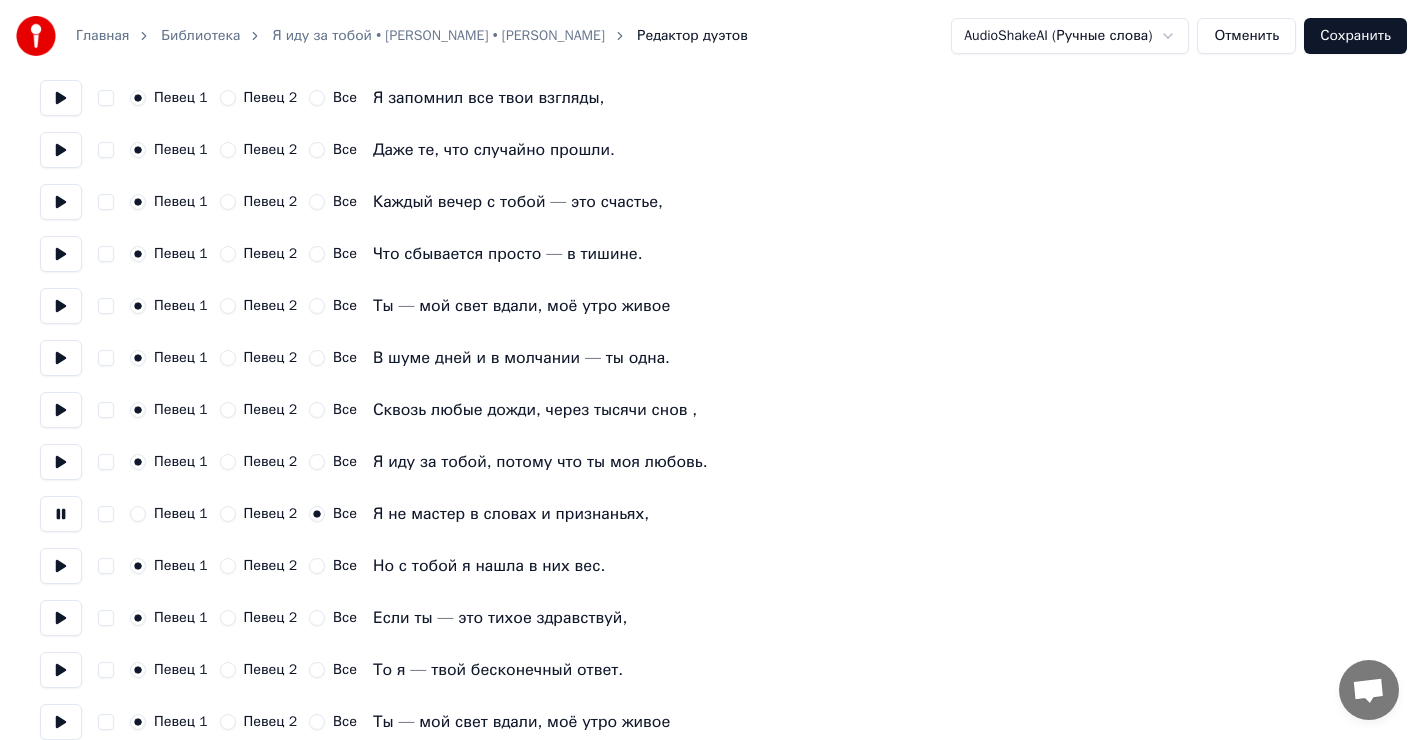 click at bounding box center [61, 514] 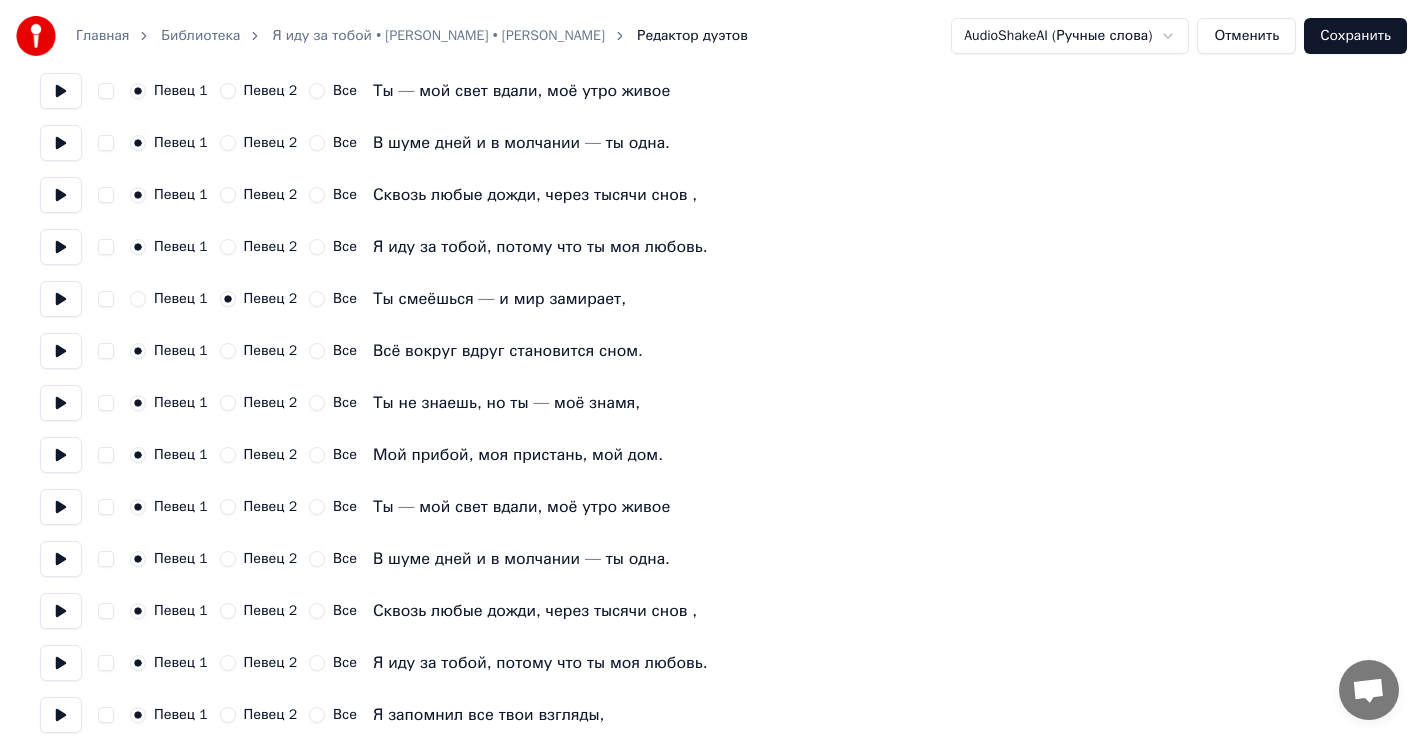 scroll, scrollTop: 176, scrollLeft: 0, axis: vertical 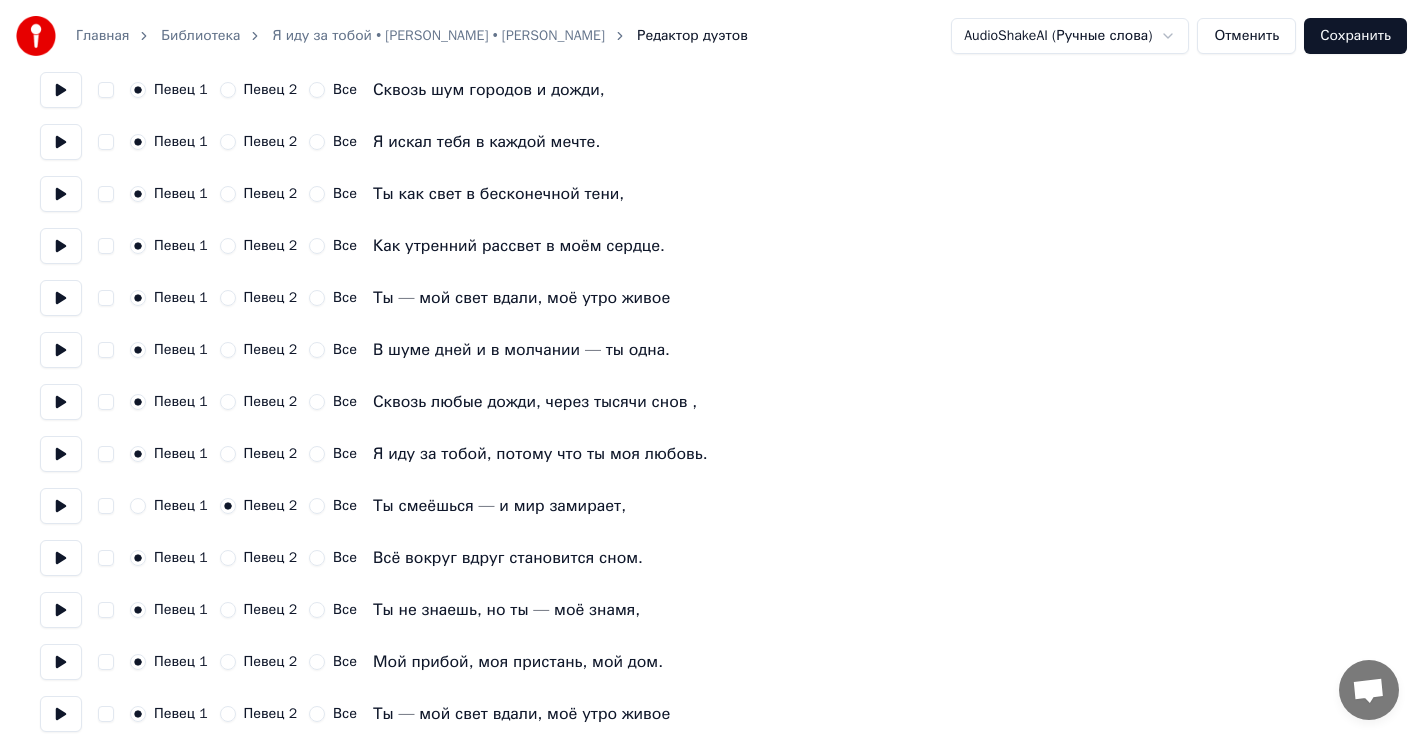 click on "Сохранить" at bounding box center (1355, 36) 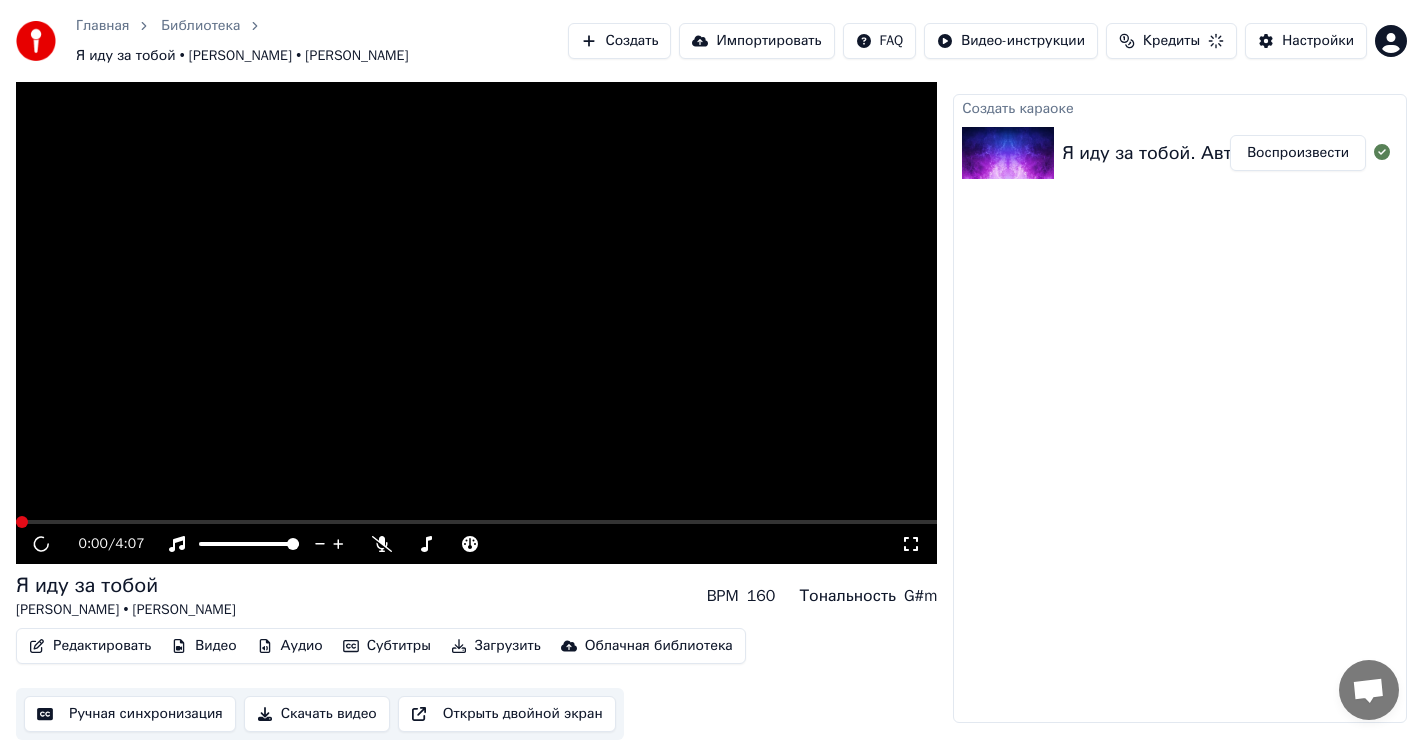 scroll, scrollTop: 26, scrollLeft: 0, axis: vertical 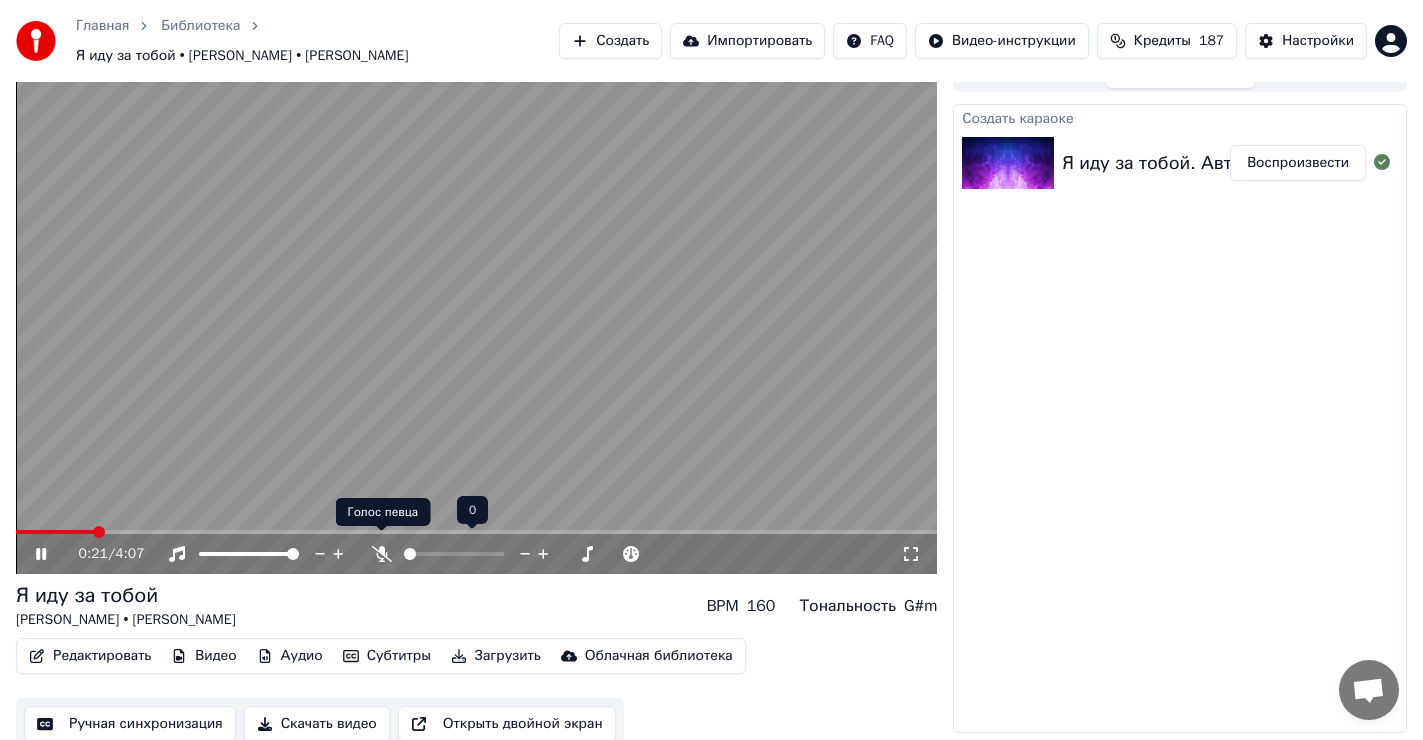 click 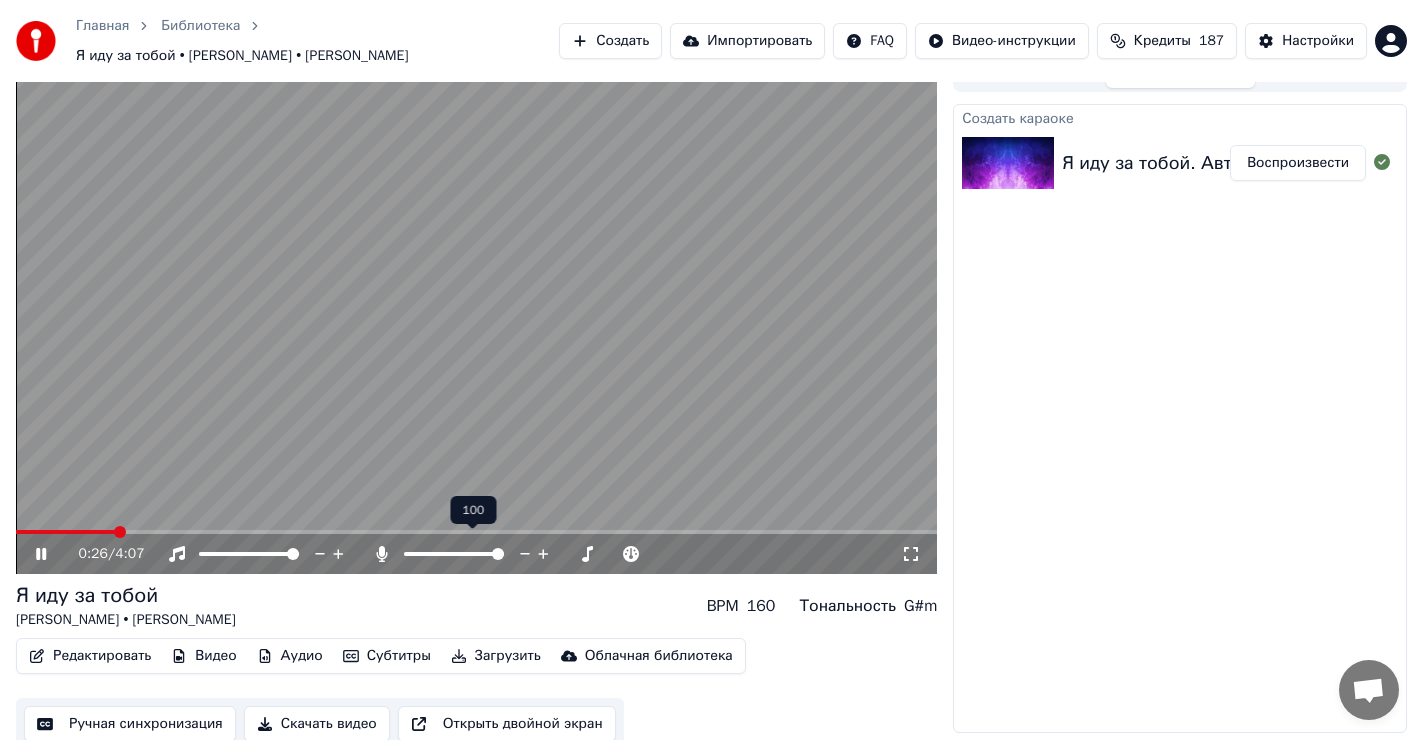 click 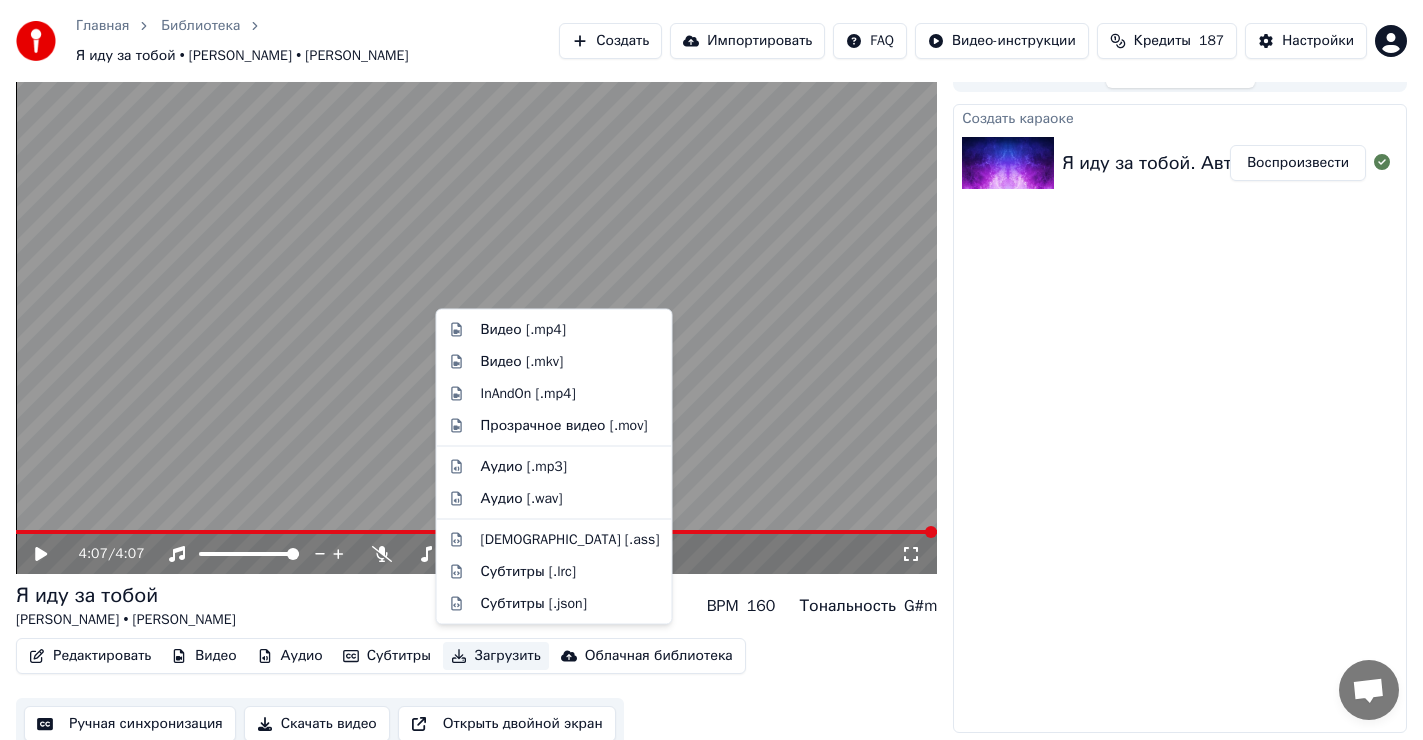click on "Загрузить" at bounding box center [496, 656] 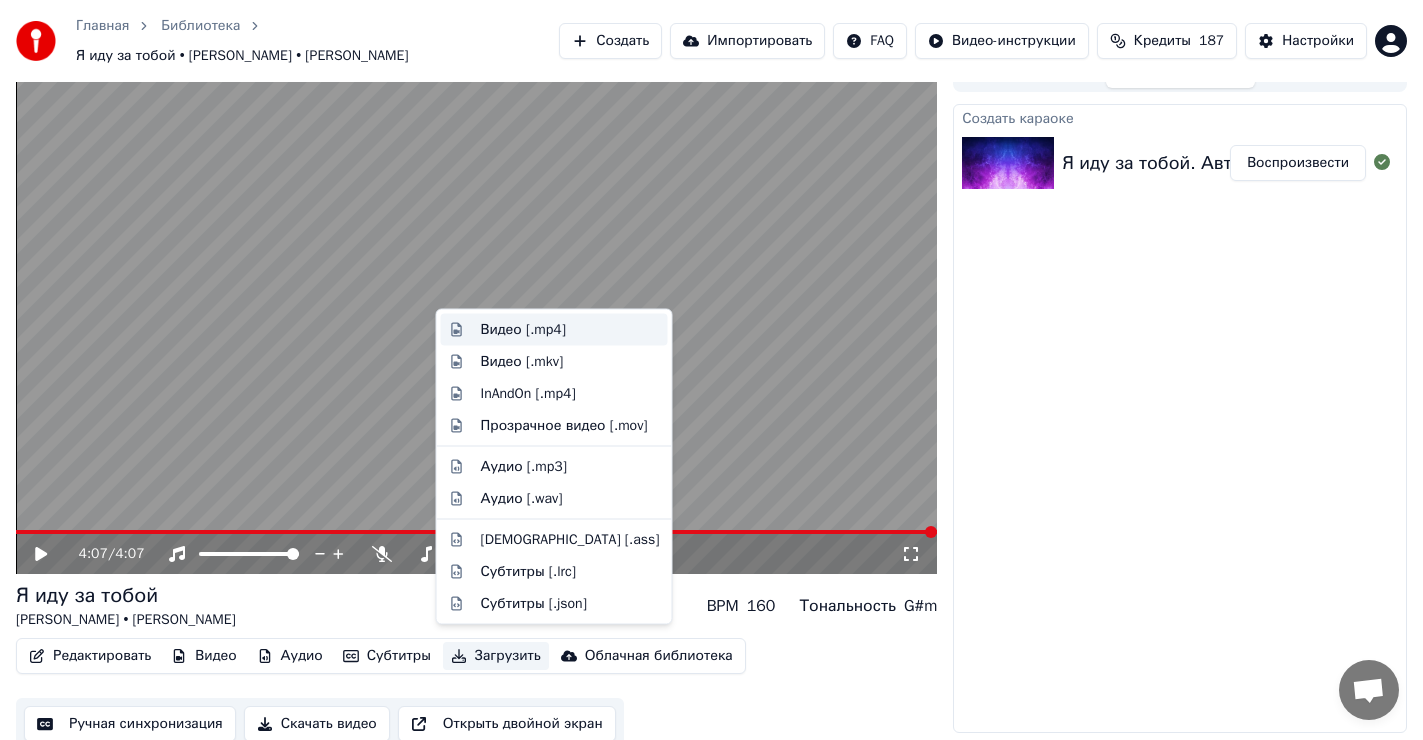 click on "Видео [.mp4]" at bounding box center (554, 330) 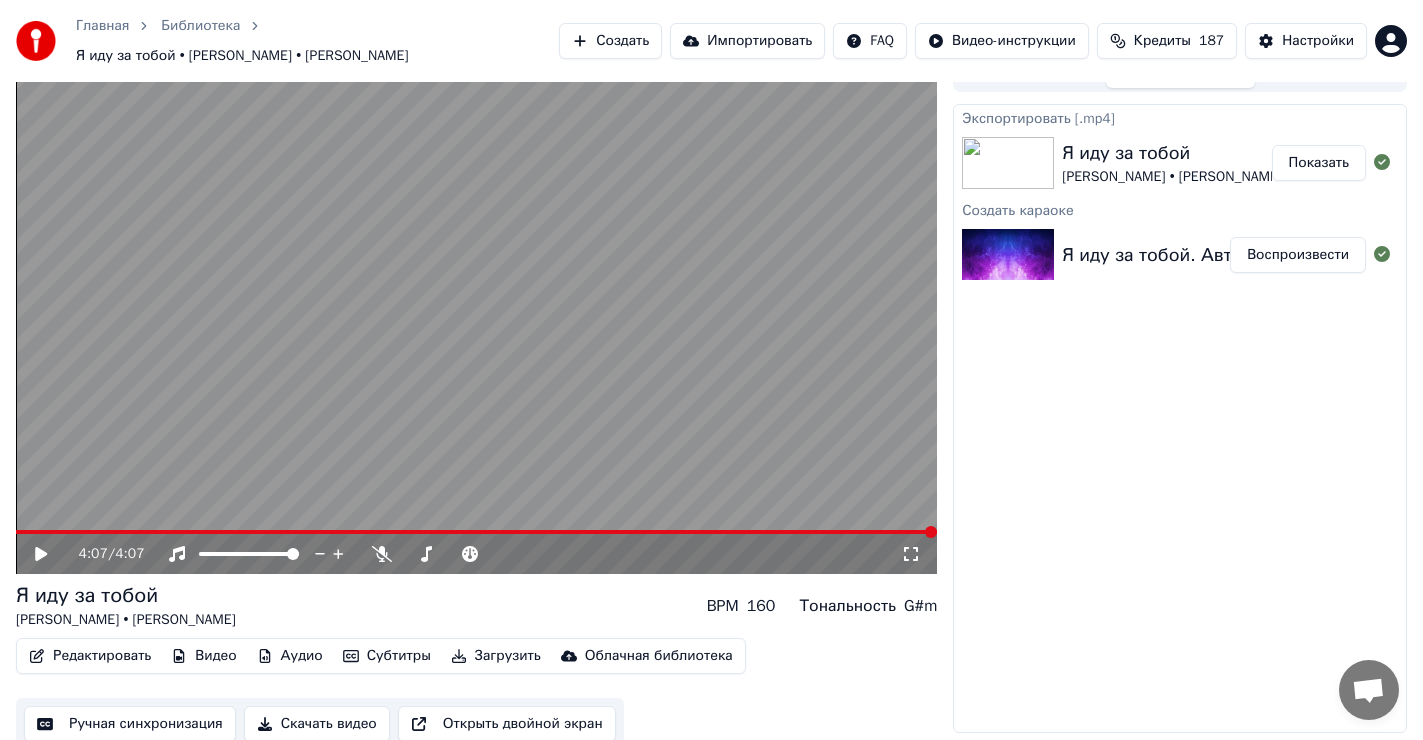 click on "Показать" at bounding box center (1319, 163) 